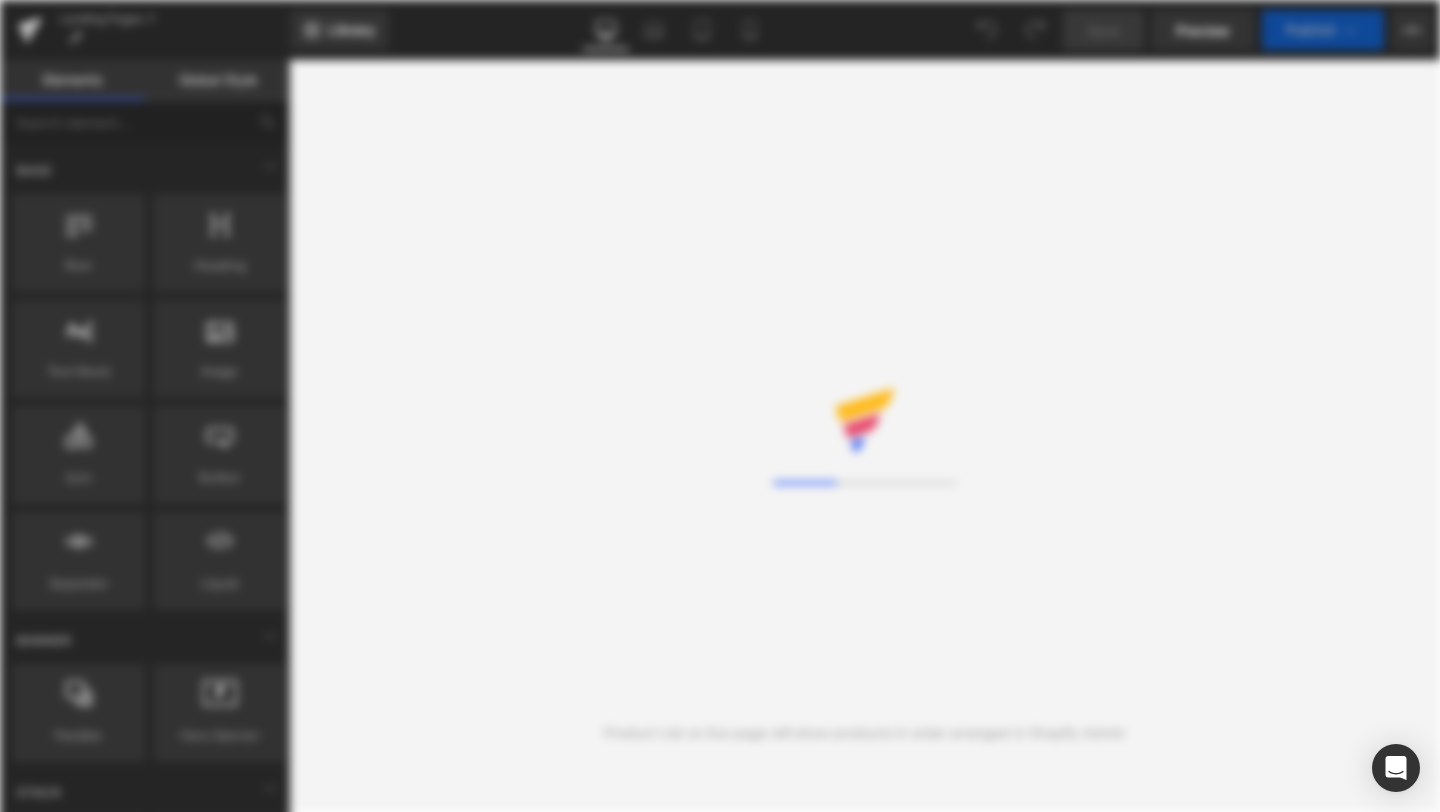 scroll, scrollTop: 0, scrollLeft: 0, axis: both 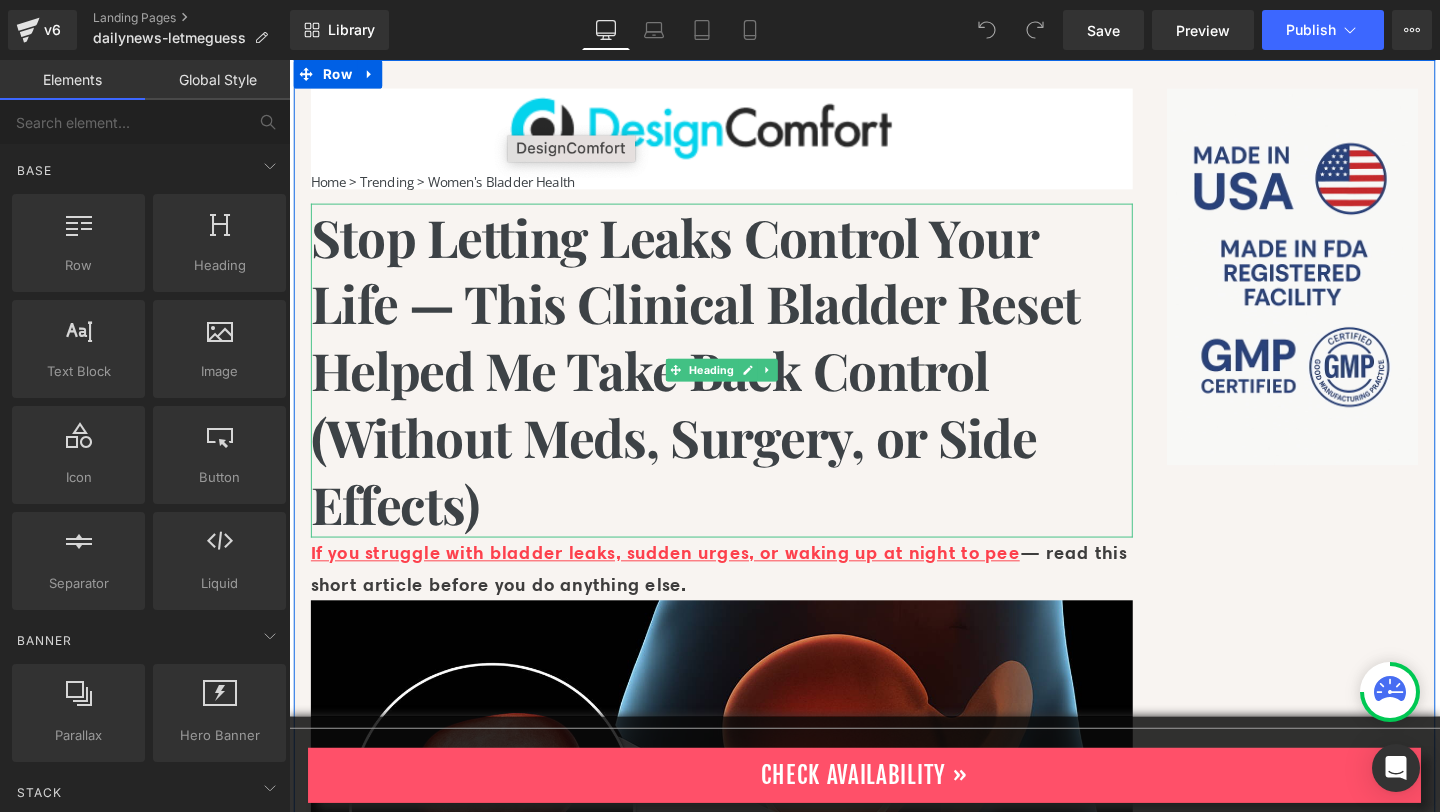 click on "Stop Letting Leaks Control Your Life — This Clinical Bladder Reset Helped Me Take Back Control (Without Meds, Surgery, or Side Effects)" at bounding box center (744, 386) 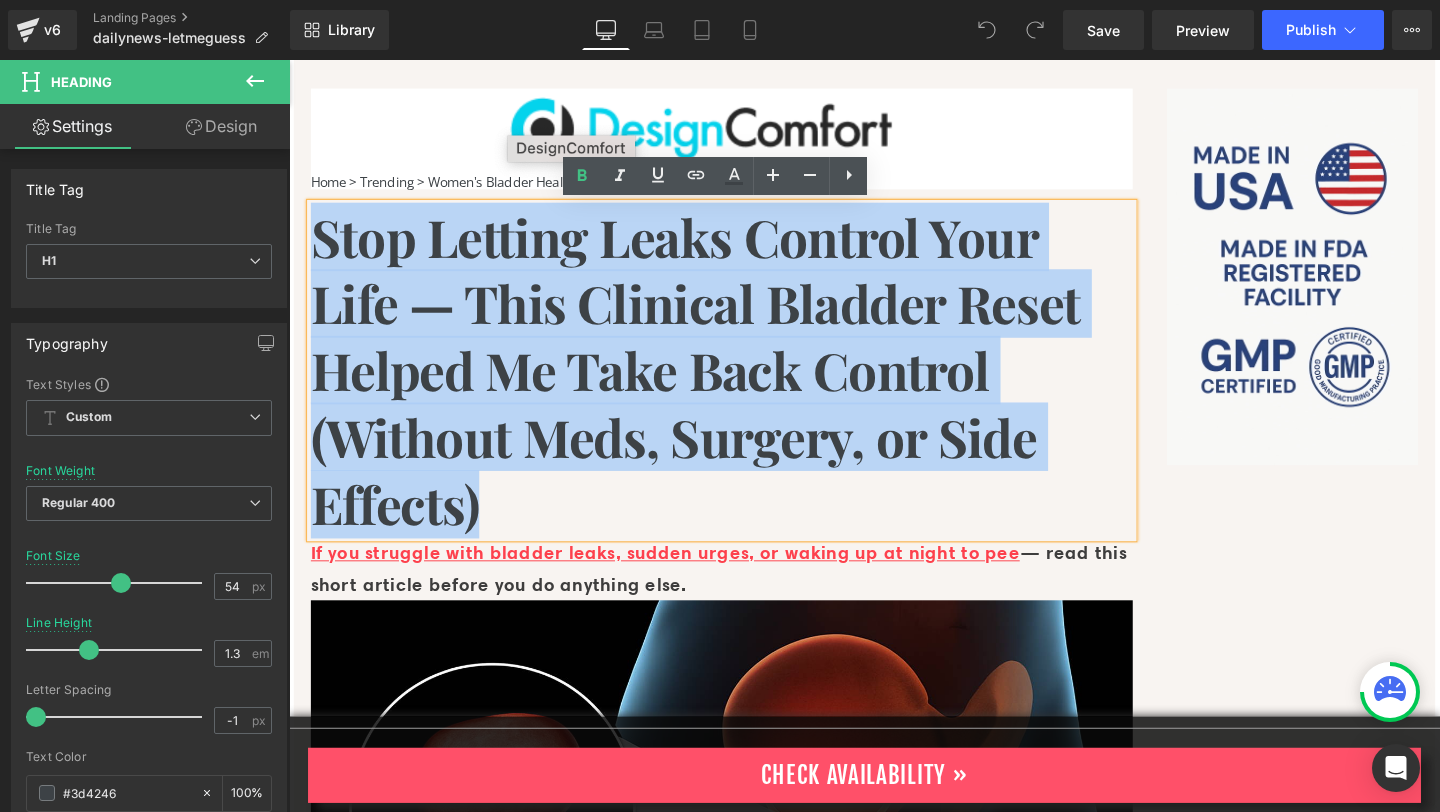 drag, startPoint x: 537, startPoint y: 531, endPoint x: 319, endPoint y: 246, distance: 358.8161 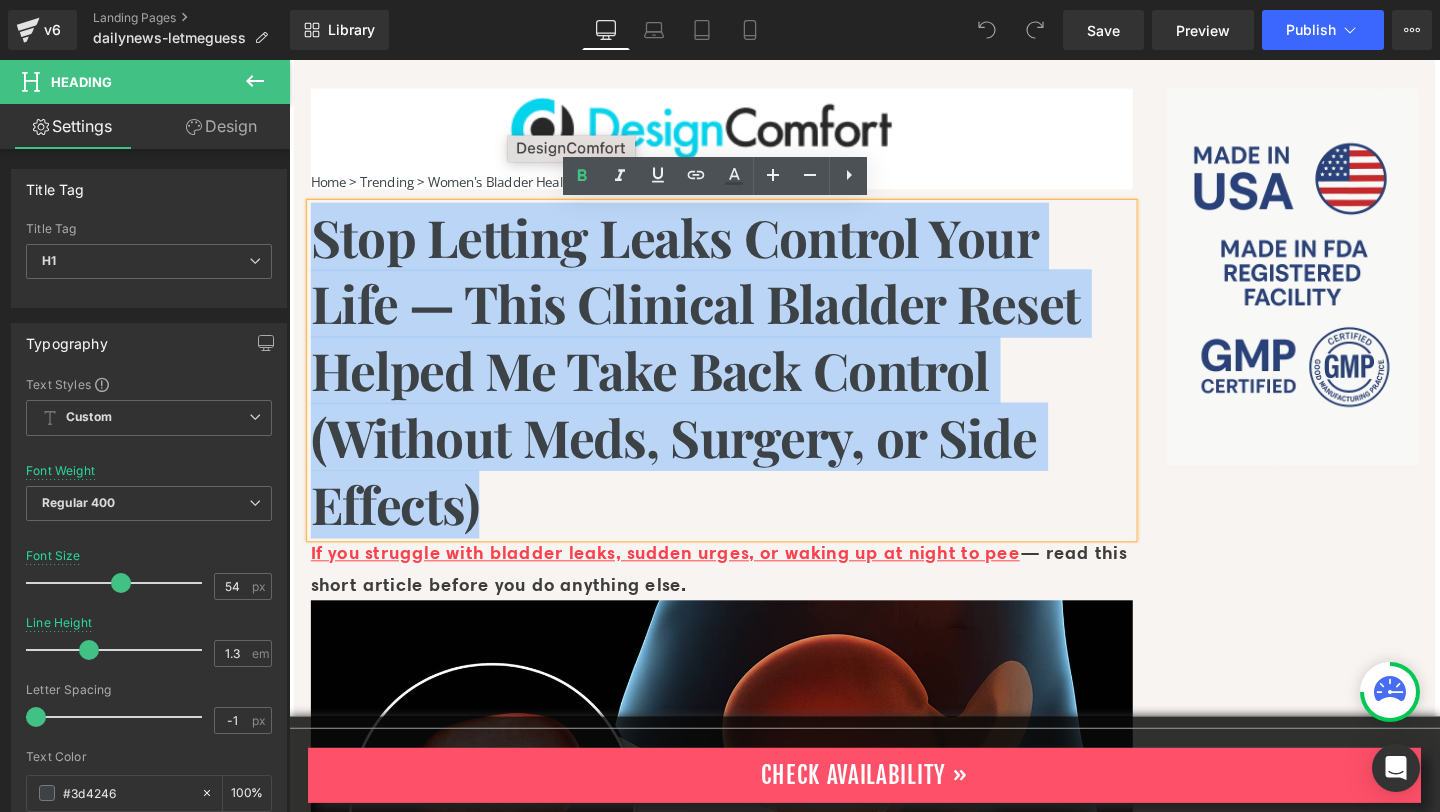 click on "Stop Letting Leaks Control Your Life — This Clinical Bladder Reset Helped Me Take Back Control (Without Meds, Surgery, or Side Effects)" at bounding box center [744, 386] 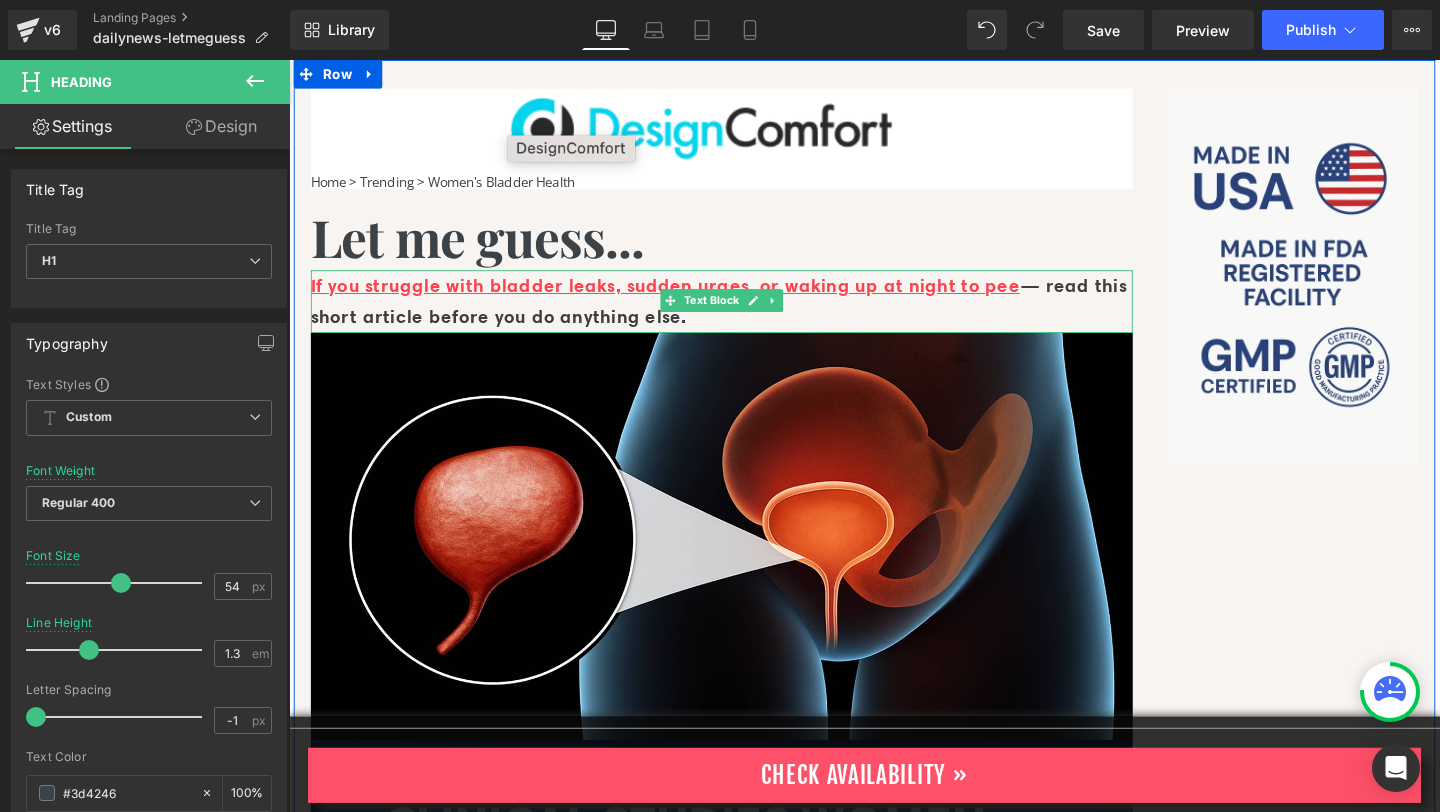 click on "If you struggle with bladder leaks, sudden urges, or waking up at night to pee  — read this short article before you do anything else." at bounding box center (744, 314) 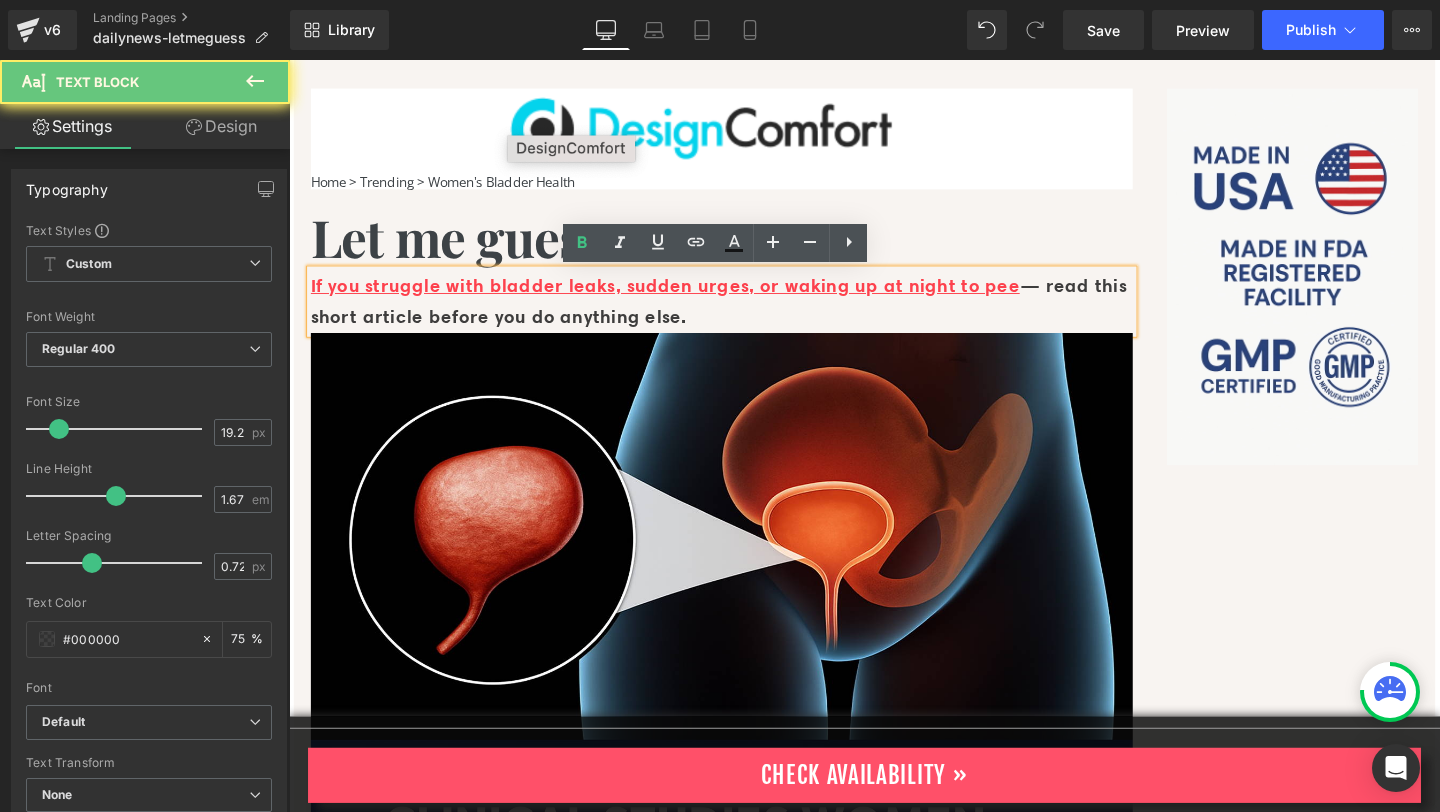 click on "If you struggle with bladder leaks, sudden urges, or waking up at night to pee  — read this short article before you do anything else." at bounding box center [744, 314] 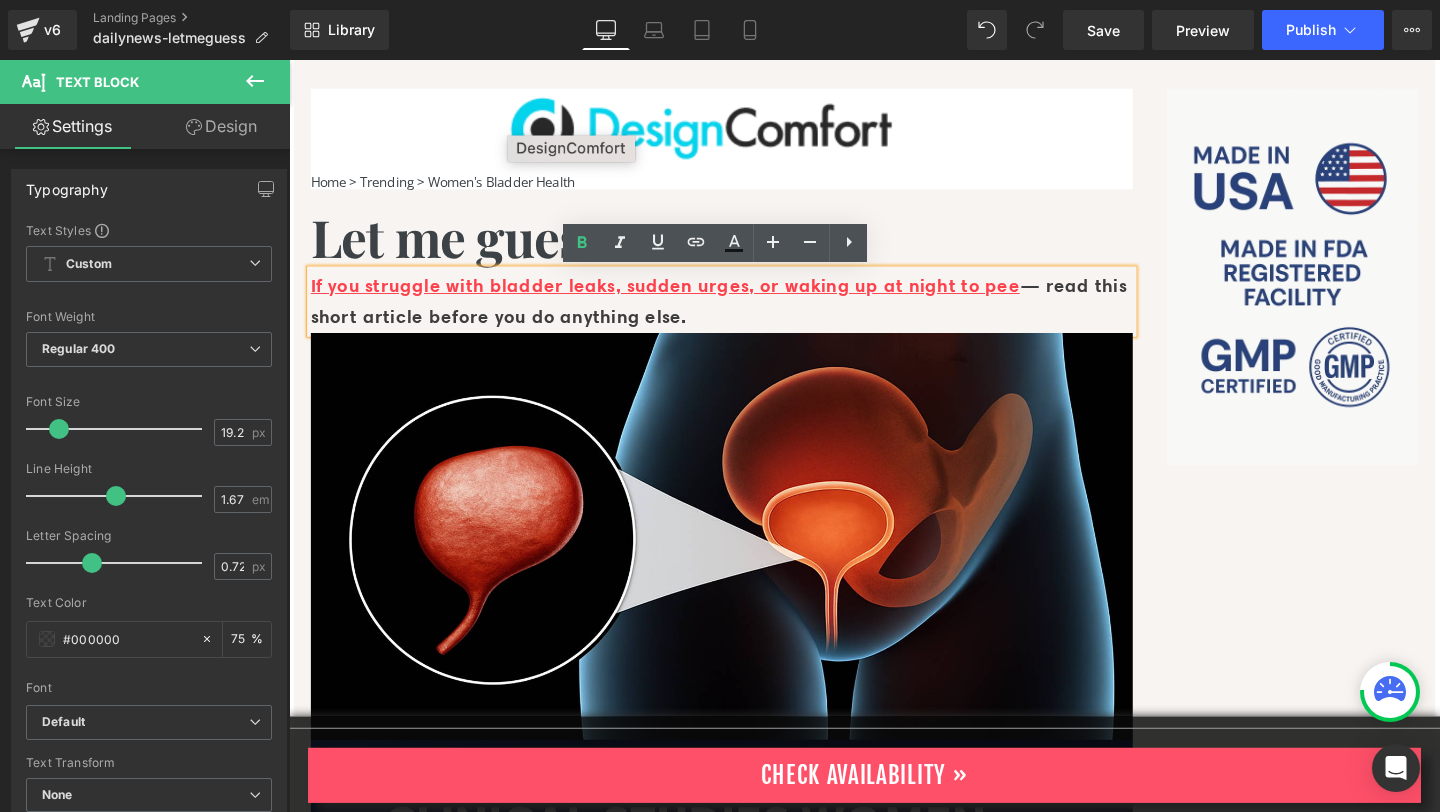 drag, startPoint x: 812, startPoint y: 330, endPoint x: 313, endPoint y: 294, distance: 500.2969 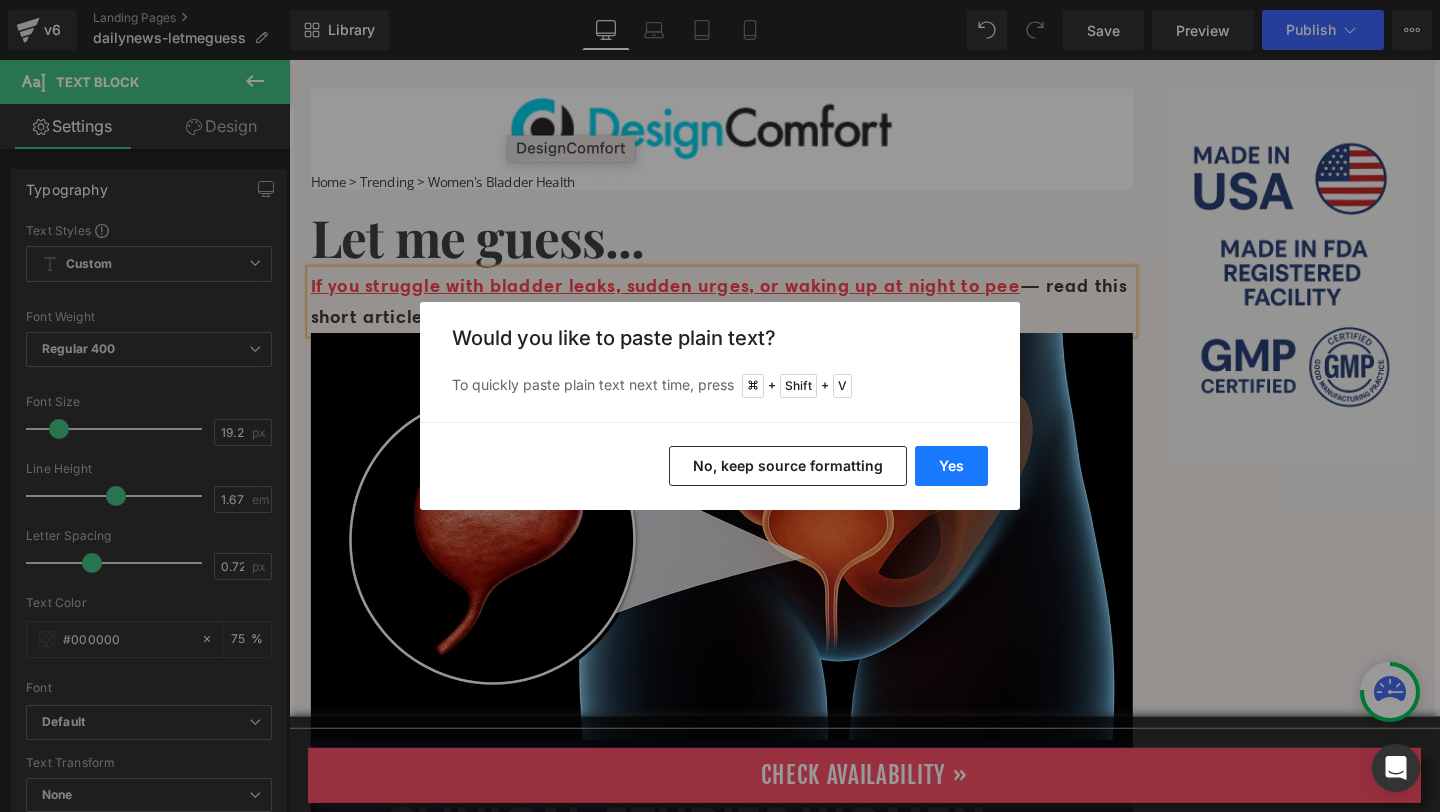 click on "Yes" at bounding box center (951, 466) 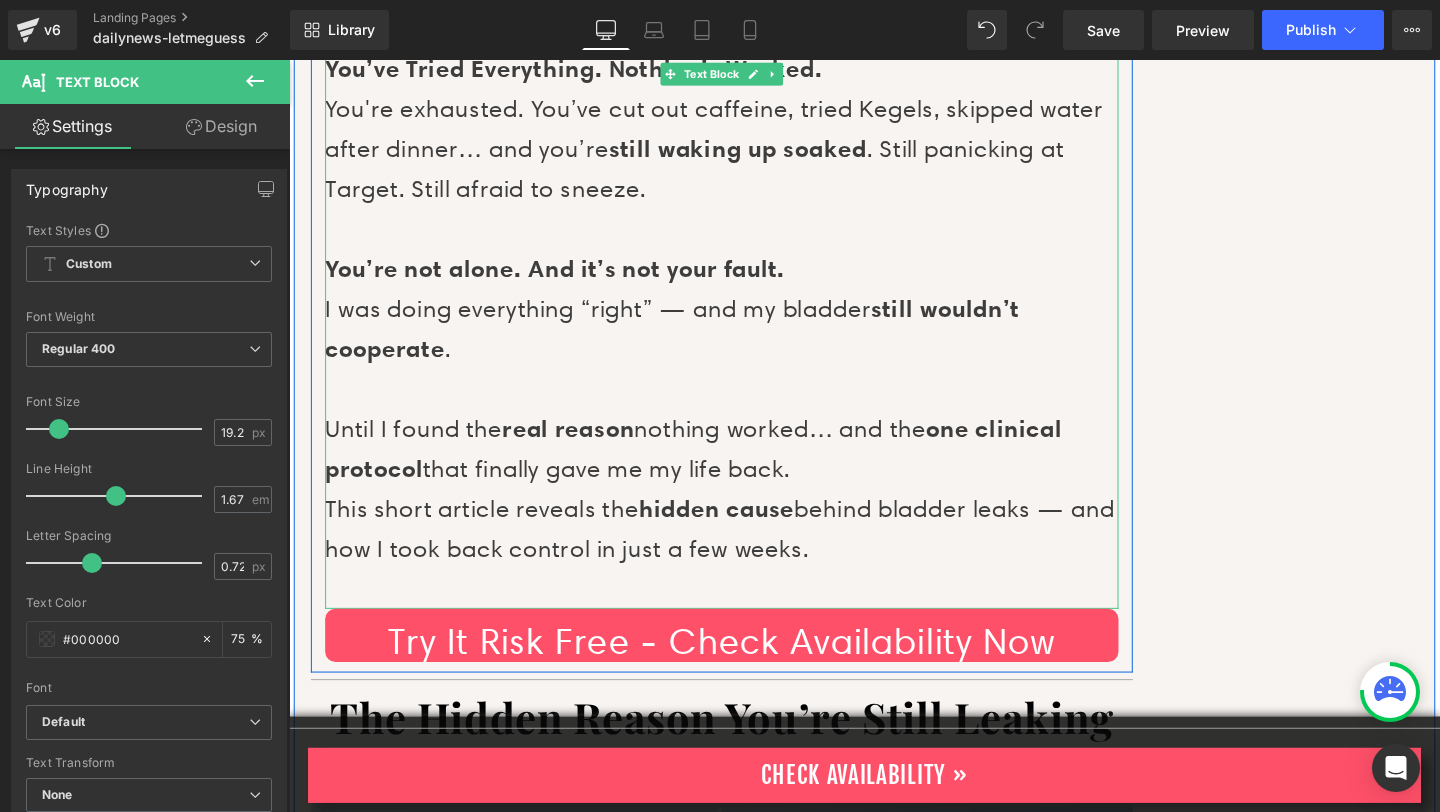 scroll, scrollTop: 1397, scrollLeft: 0, axis: vertical 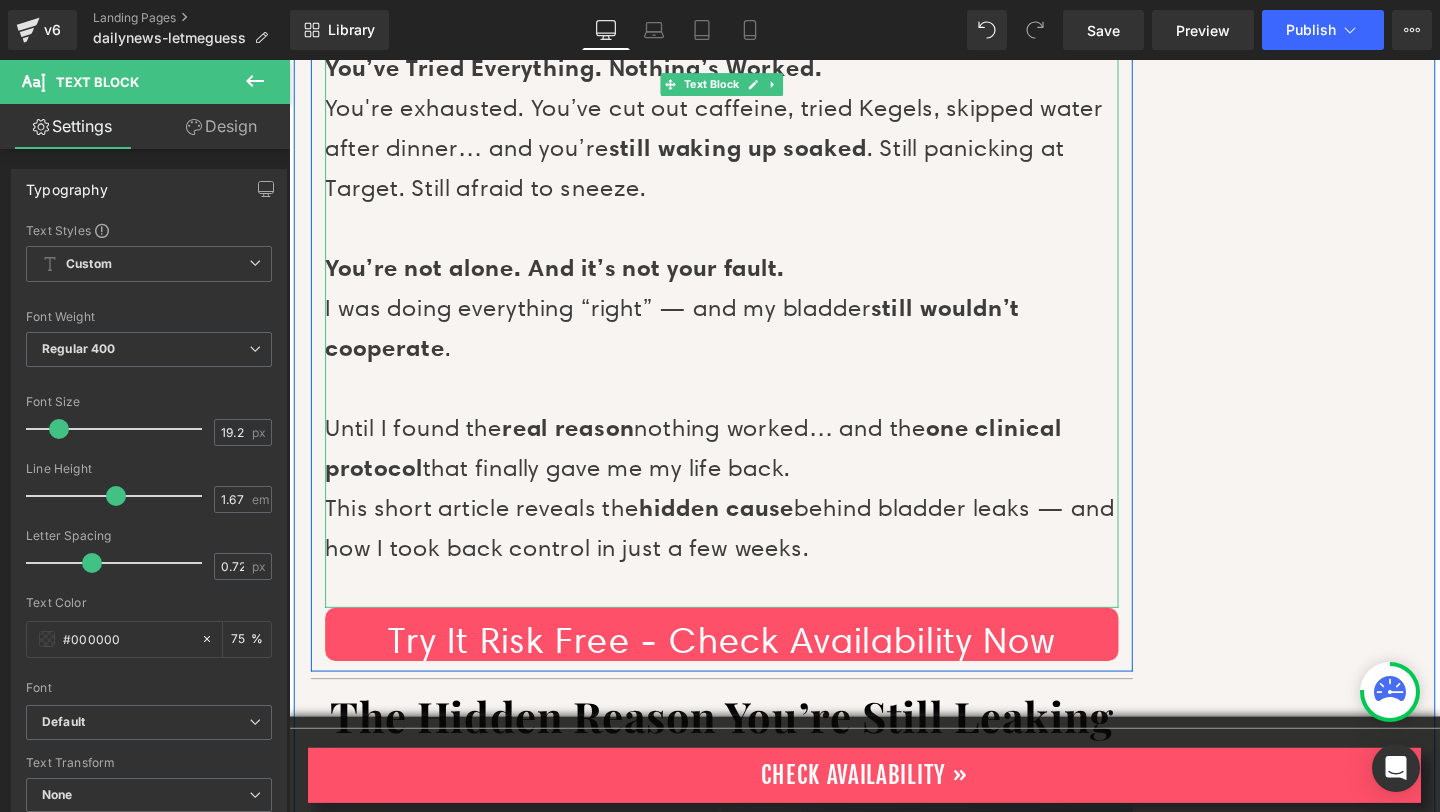 click on "This short article reveals the  hidden cause  behind bladder leaks — and how I took back control in just a few weeks." at bounding box center [744, 552] 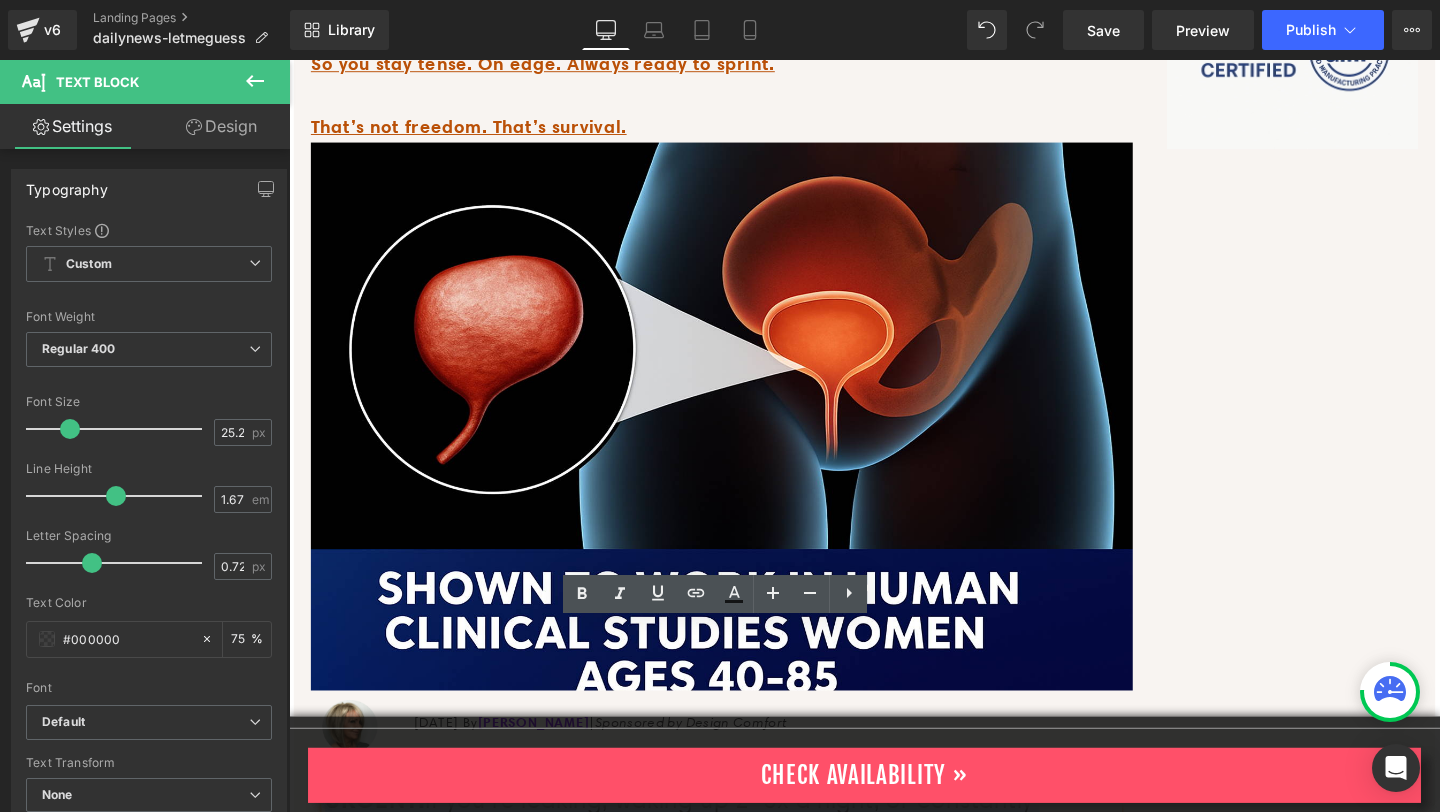 scroll, scrollTop: 0, scrollLeft: 0, axis: both 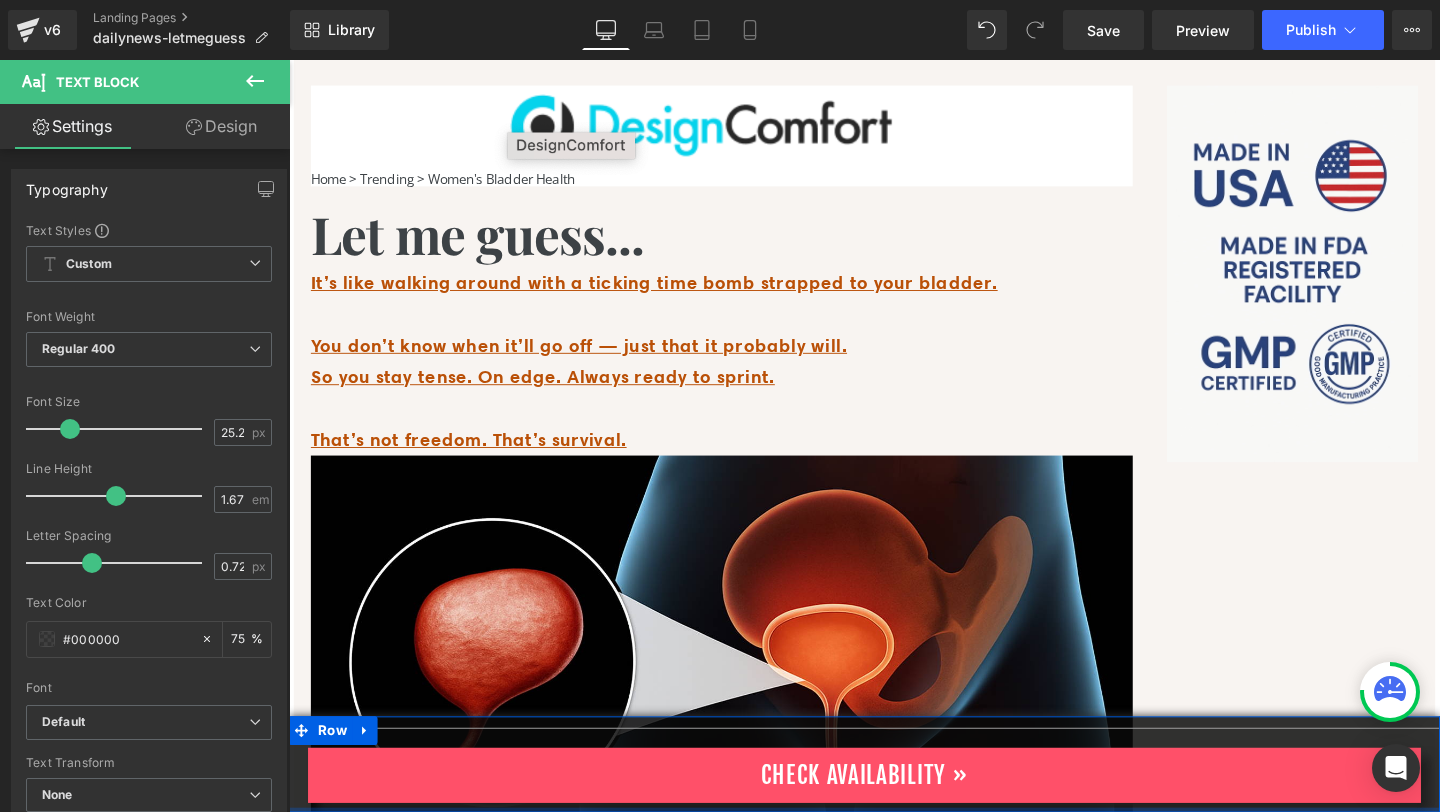 drag, startPoint x: 997, startPoint y: 601, endPoint x: 480, endPoint y: 850, distance: 573.83795 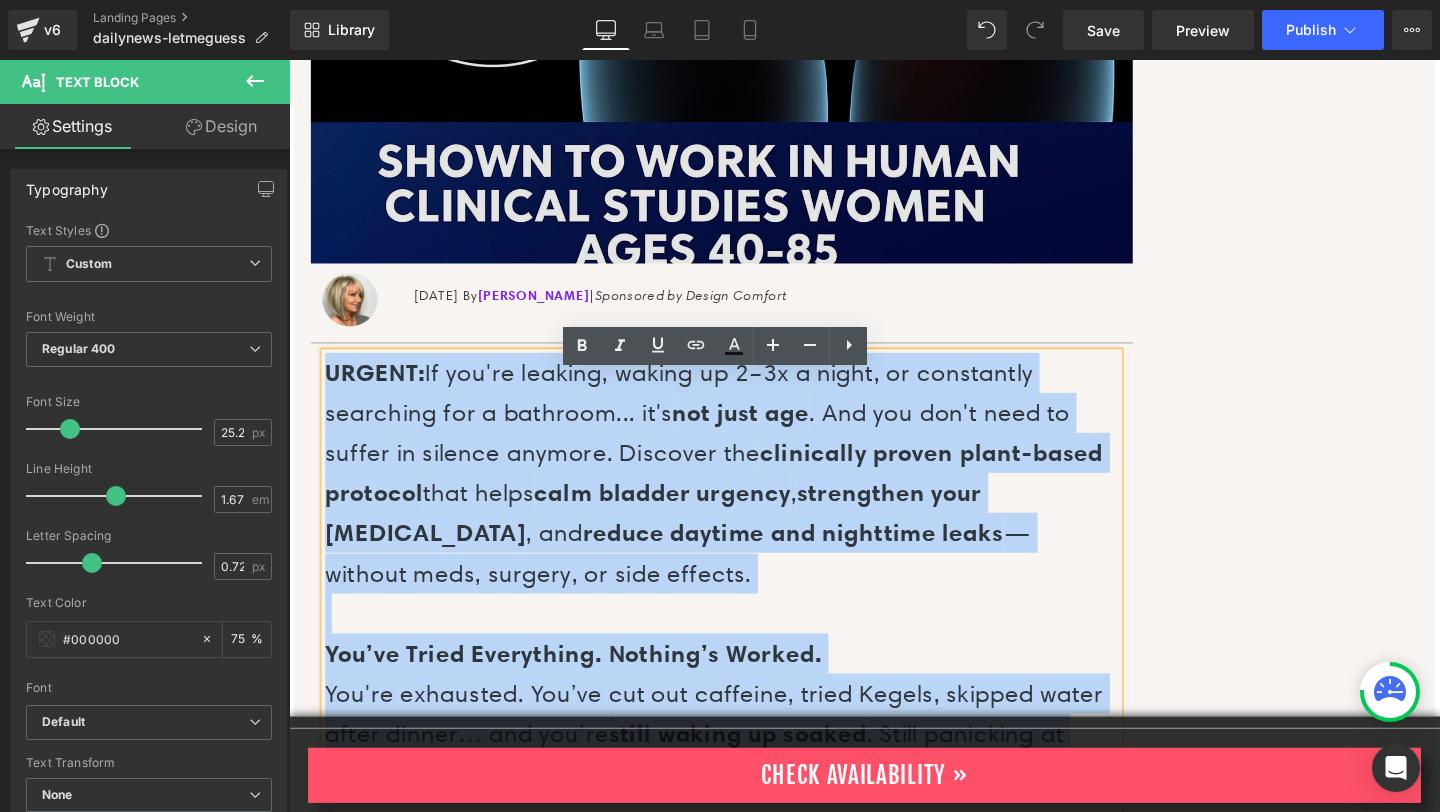 scroll, scrollTop: 783, scrollLeft: 0, axis: vertical 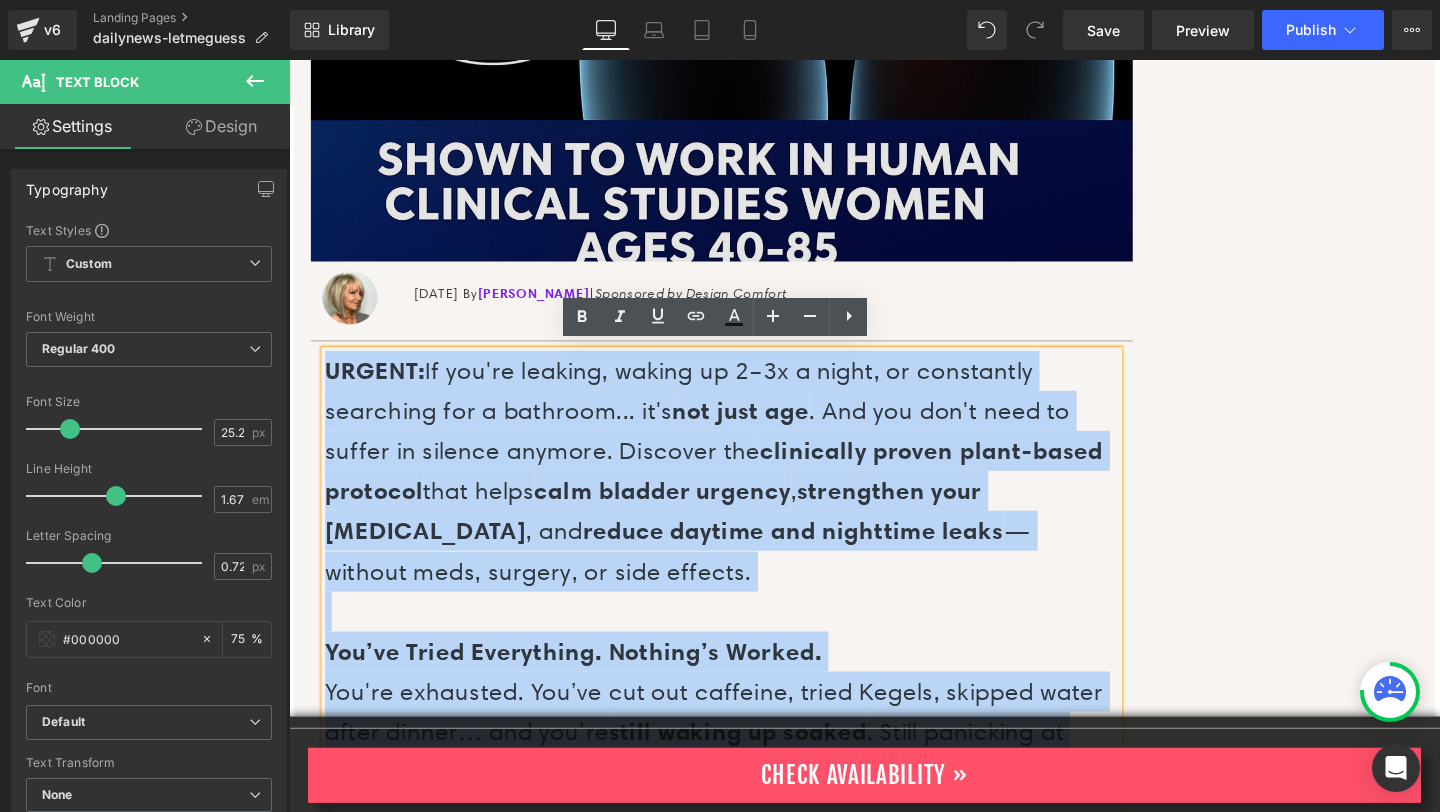 type 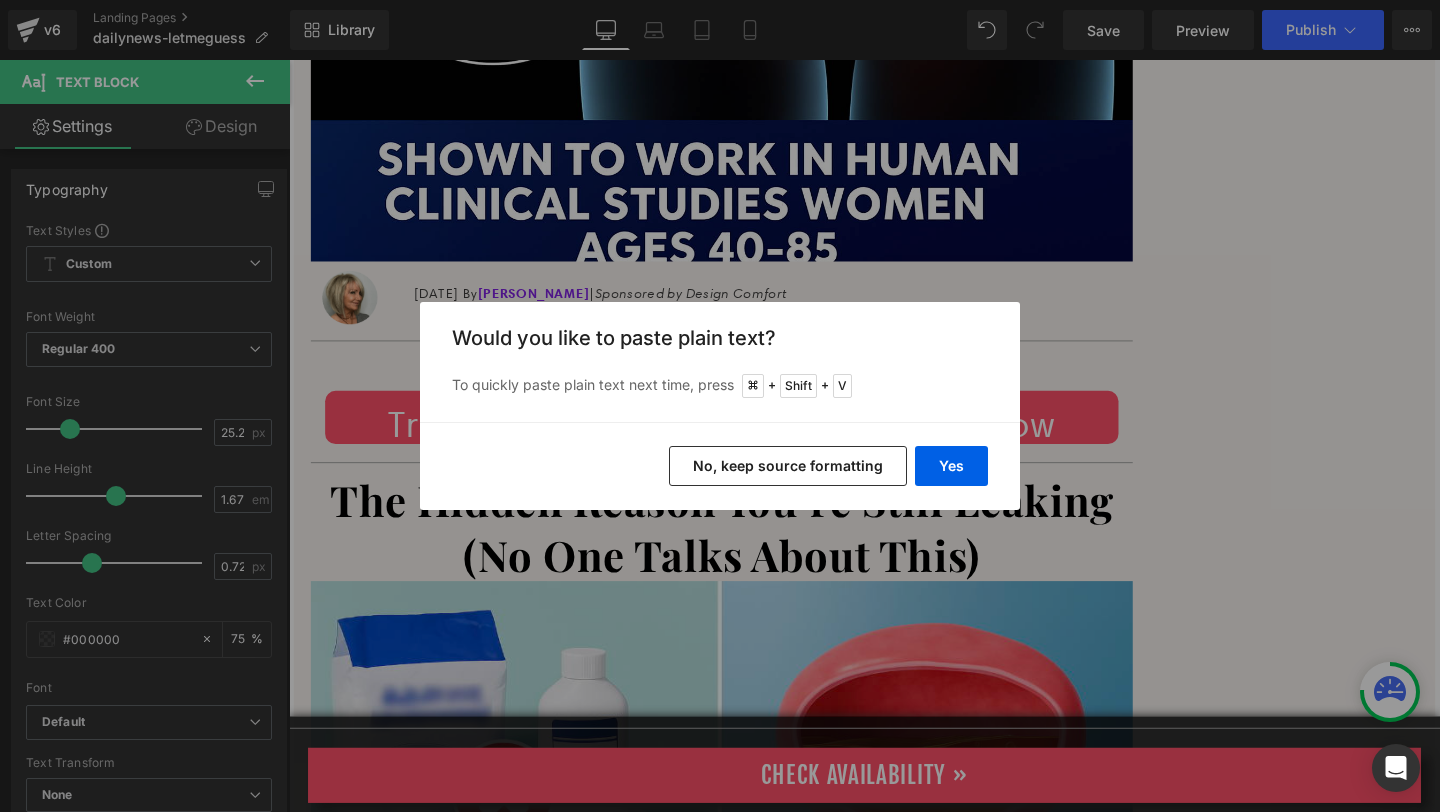 click on "No, keep source formatting" at bounding box center (788, 466) 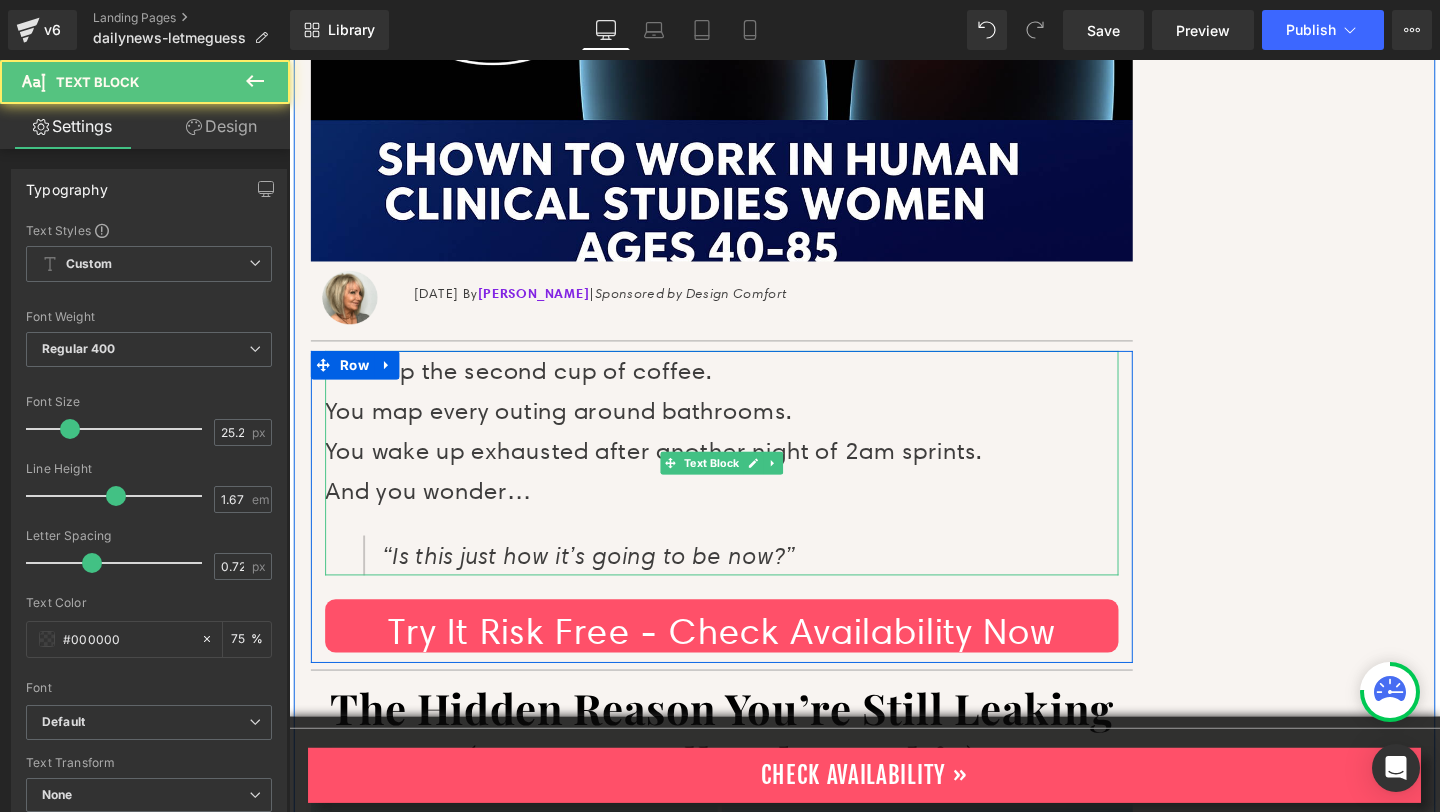 click on "“Is this just how it’s going to be now?”" at bounding box center (754, 581) 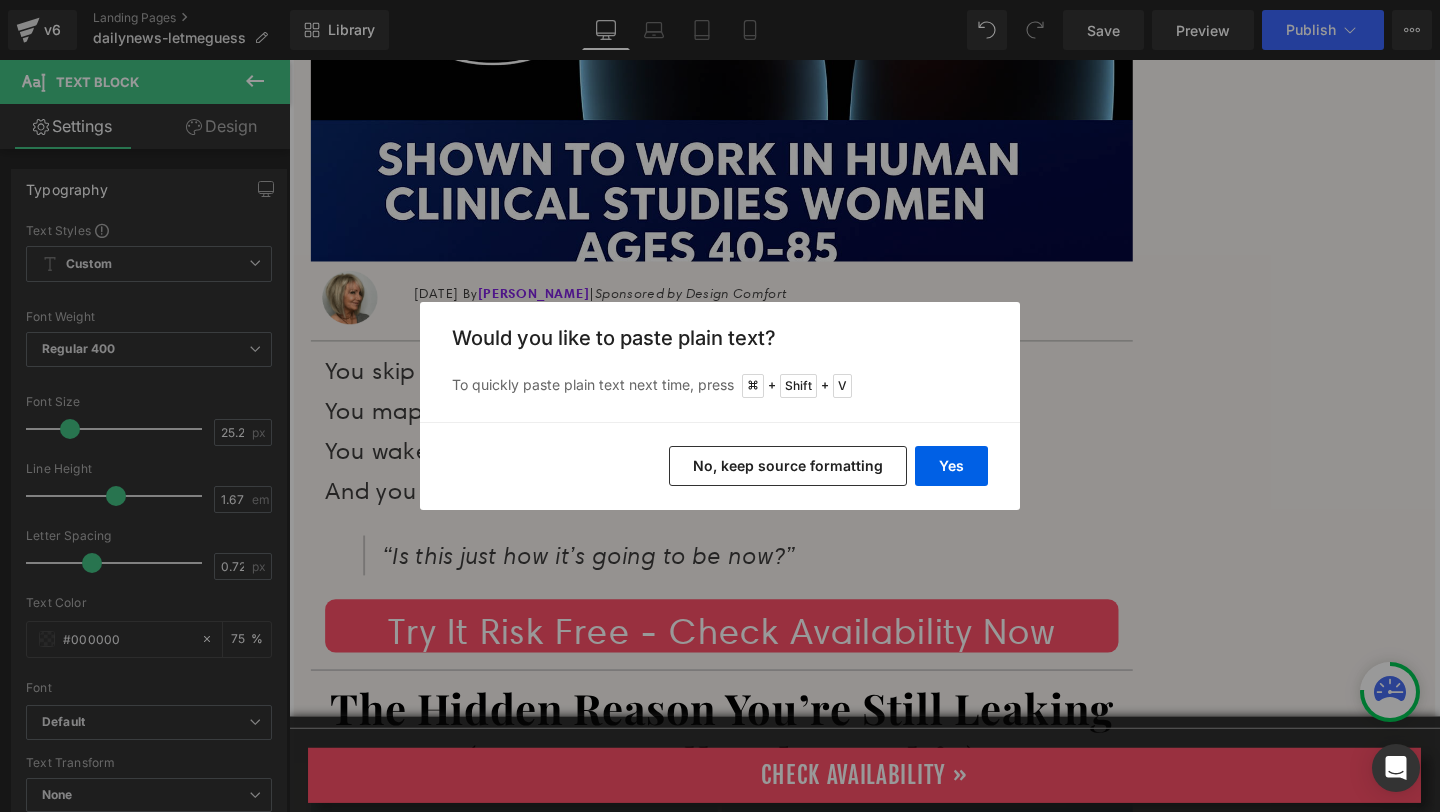 click on "No, keep source formatting" at bounding box center [788, 466] 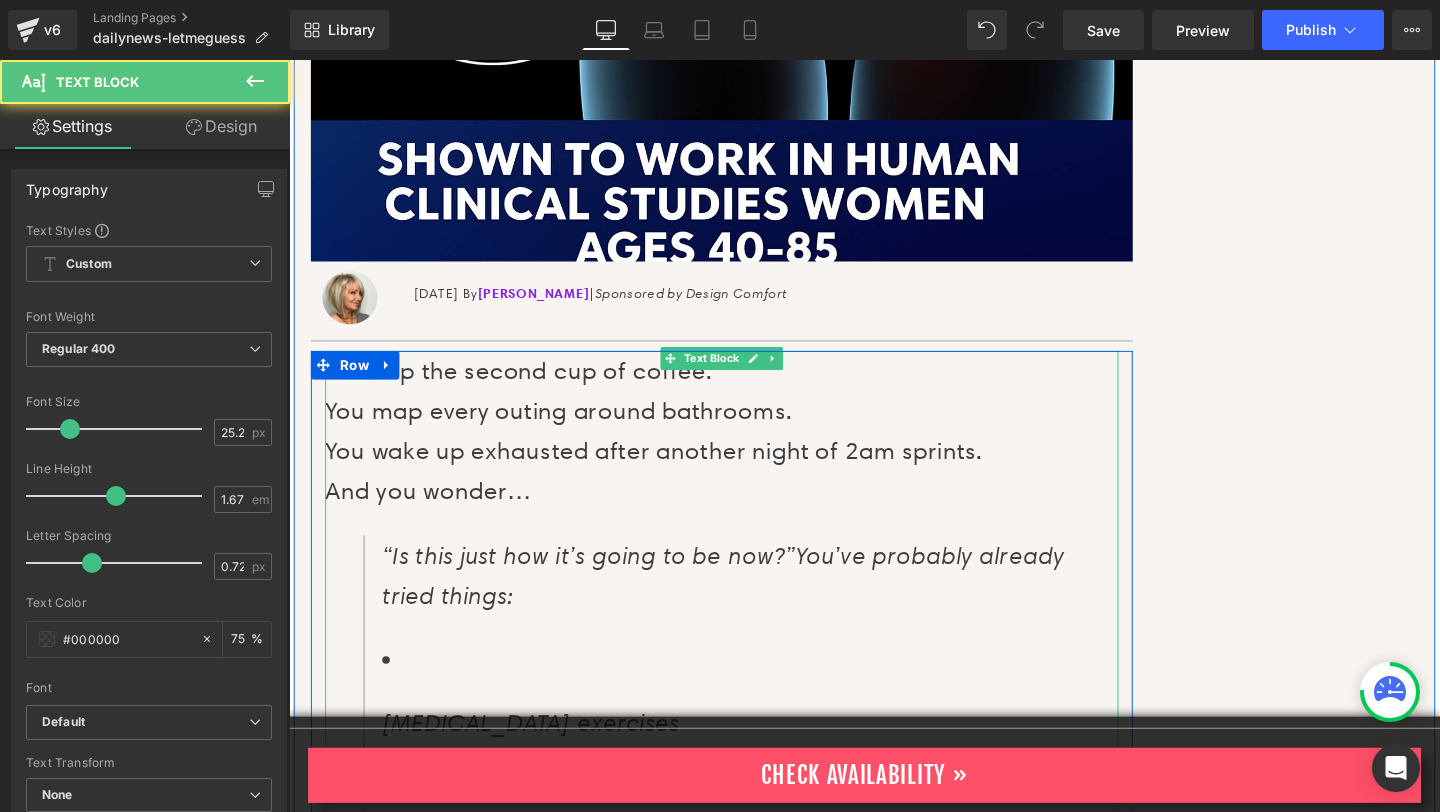 click on "“Is this just how it’s going to be now?”" at bounding box center (604, 580) 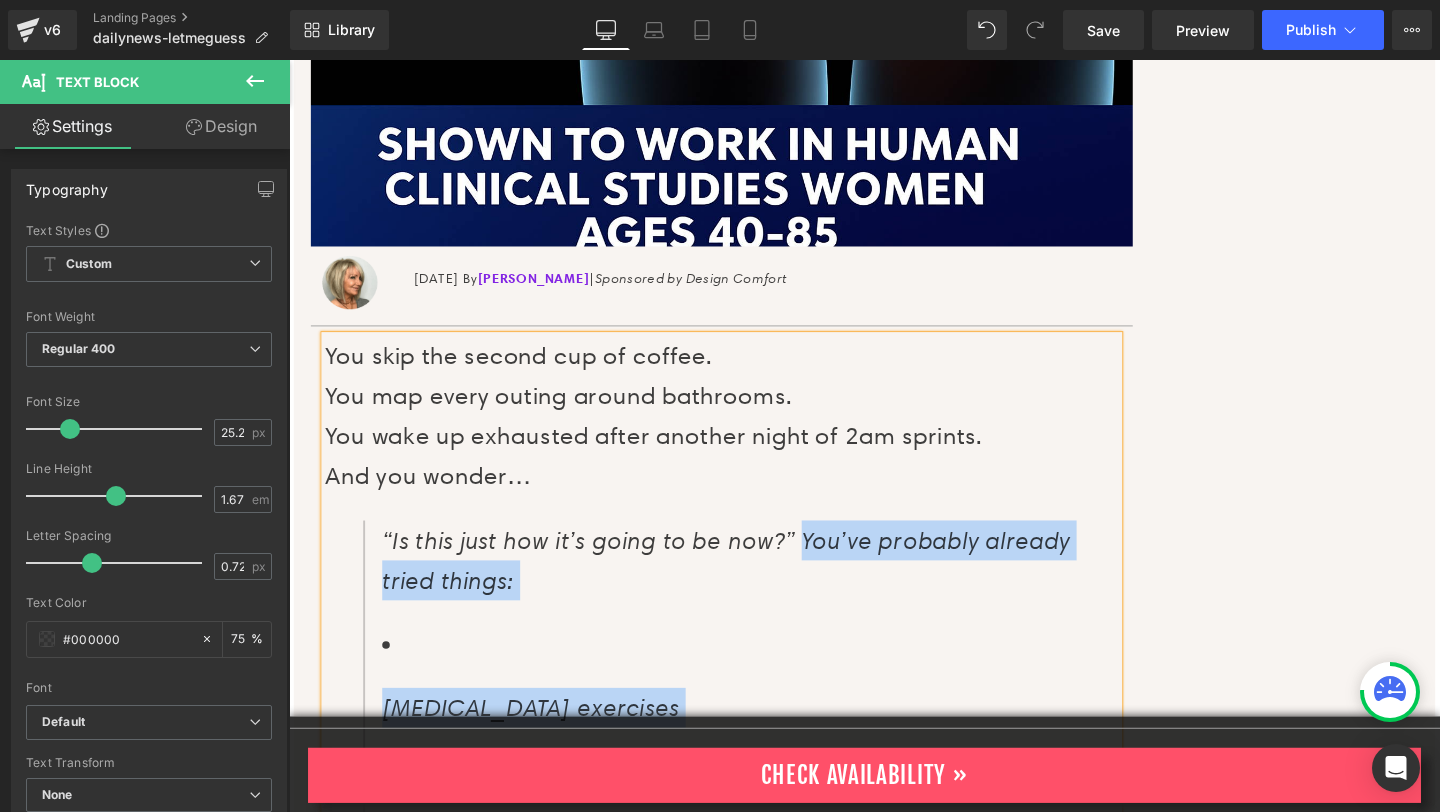scroll, scrollTop: 800, scrollLeft: 0, axis: vertical 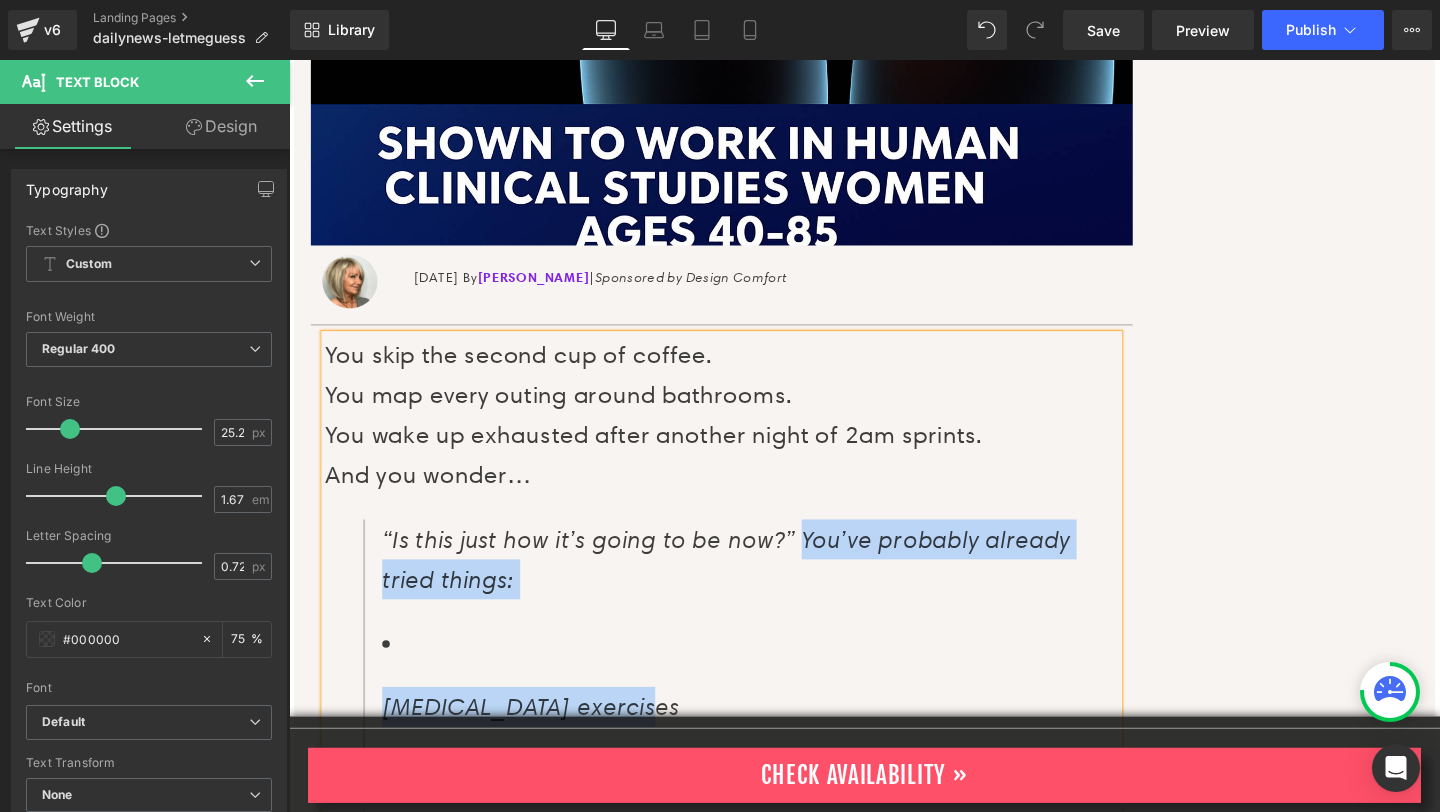 drag, startPoint x: 857, startPoint y: 567, endPoint x: 930, endPoint y: 719, distance: 168.62088 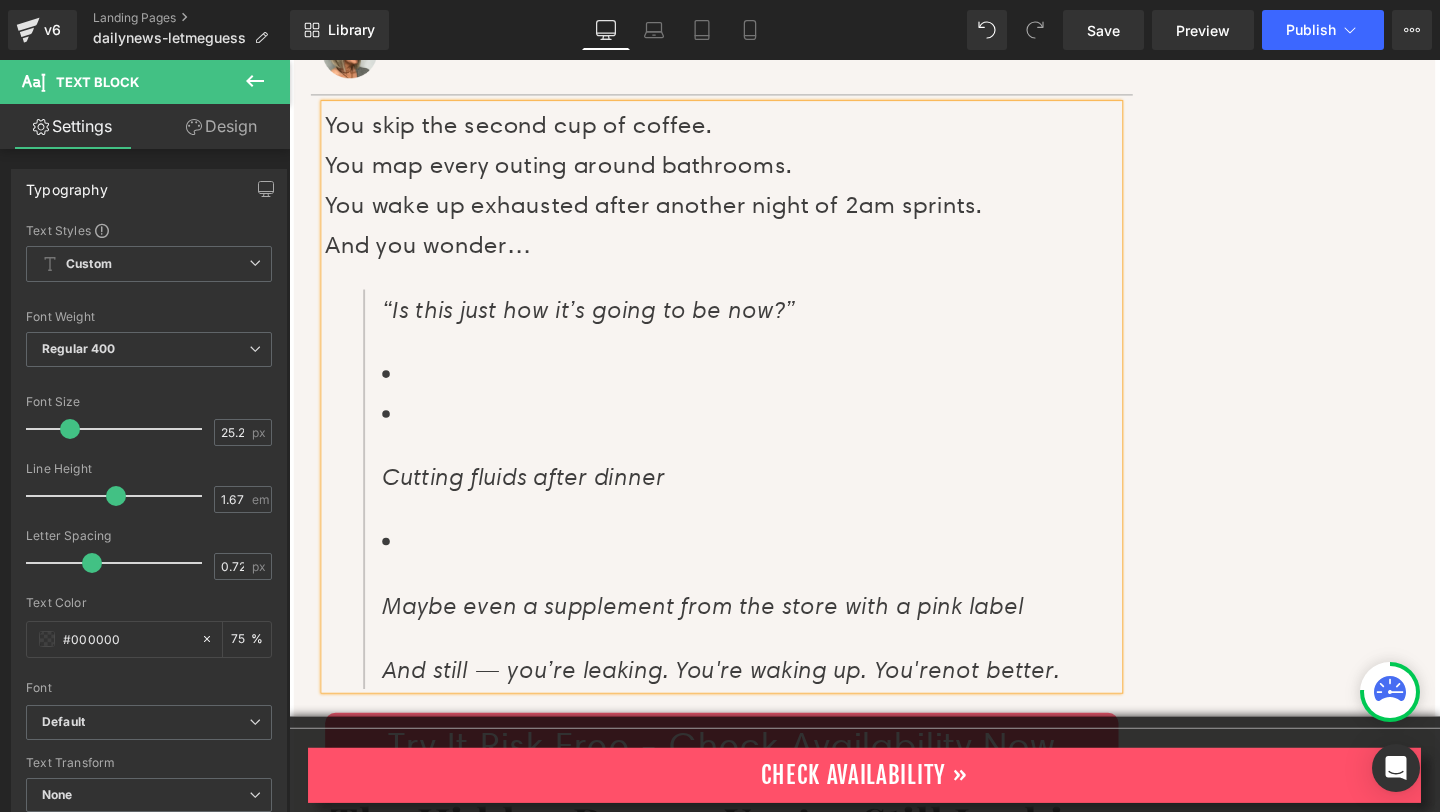 scroll, scrollTop: 1150, scrollLeft: 0, axis: vertical 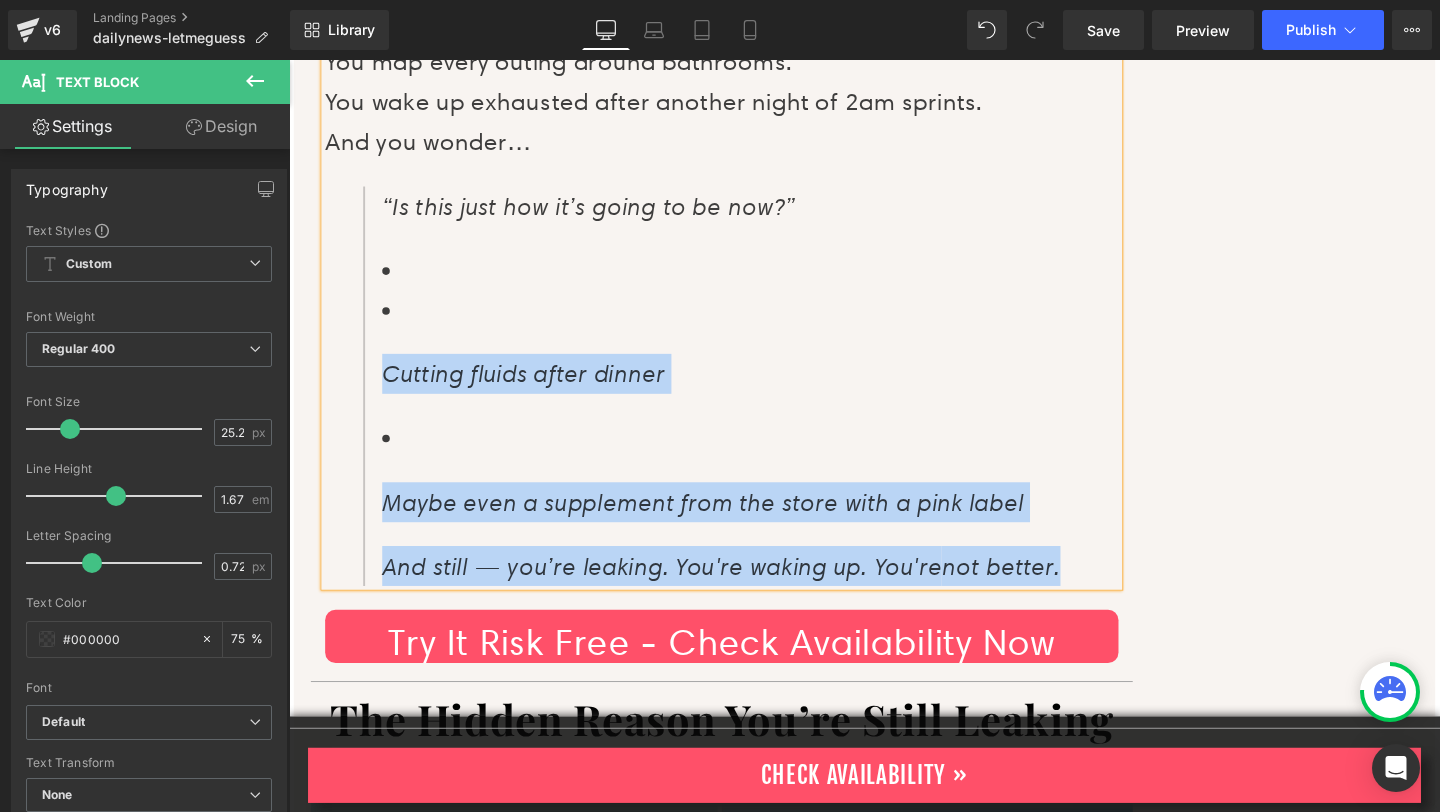 drag, startPoint x: 823, startPoint y: 614, endPoint x: 396, endPoint y: 265, distance: 551.4798 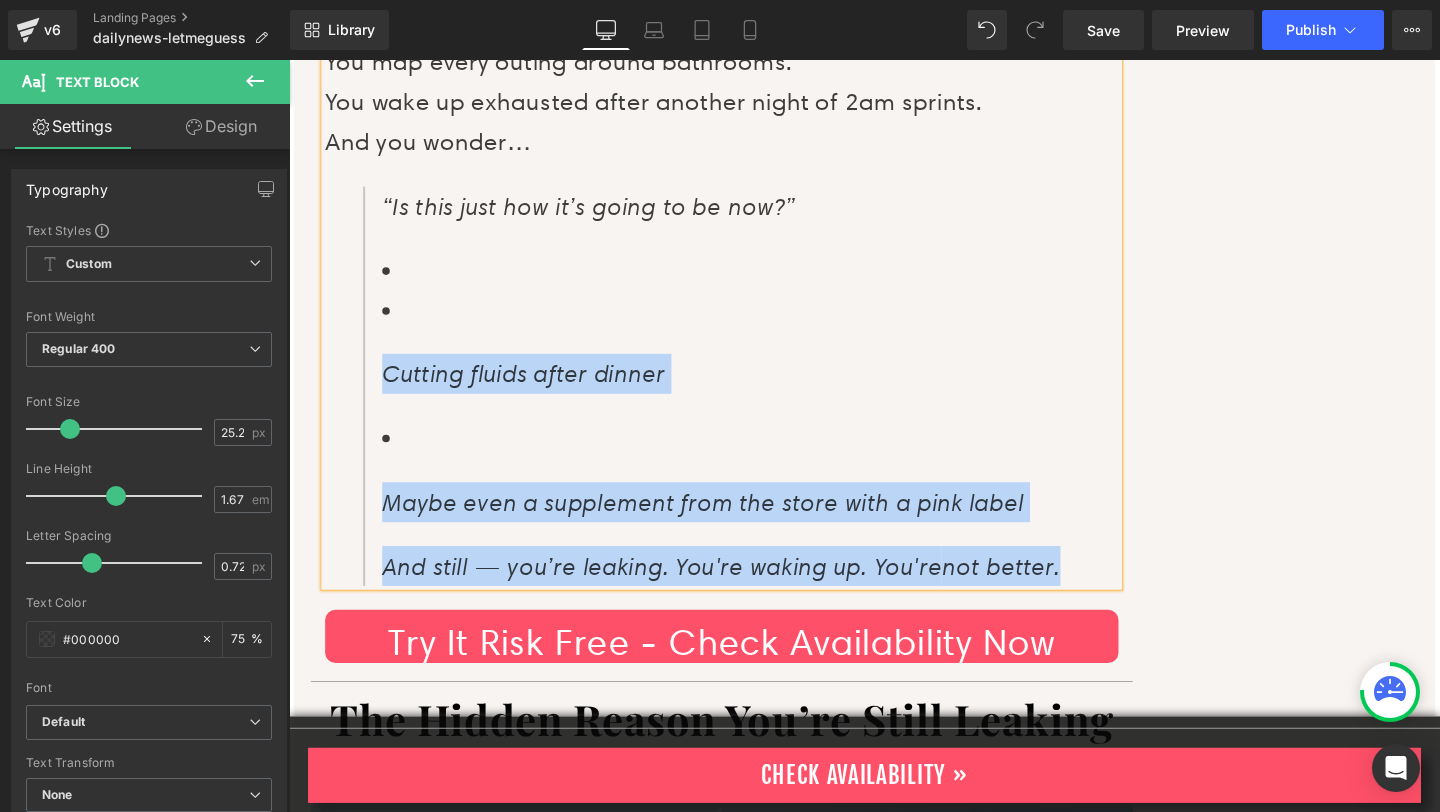 click on "“Is this just how it’s going to be now?”
Cutting fluids after dinner
Maybe even a supplement from the store with a pink label
And still — you’re leaking. You're waking up. You're  not better." at bounding box center [744, 403] 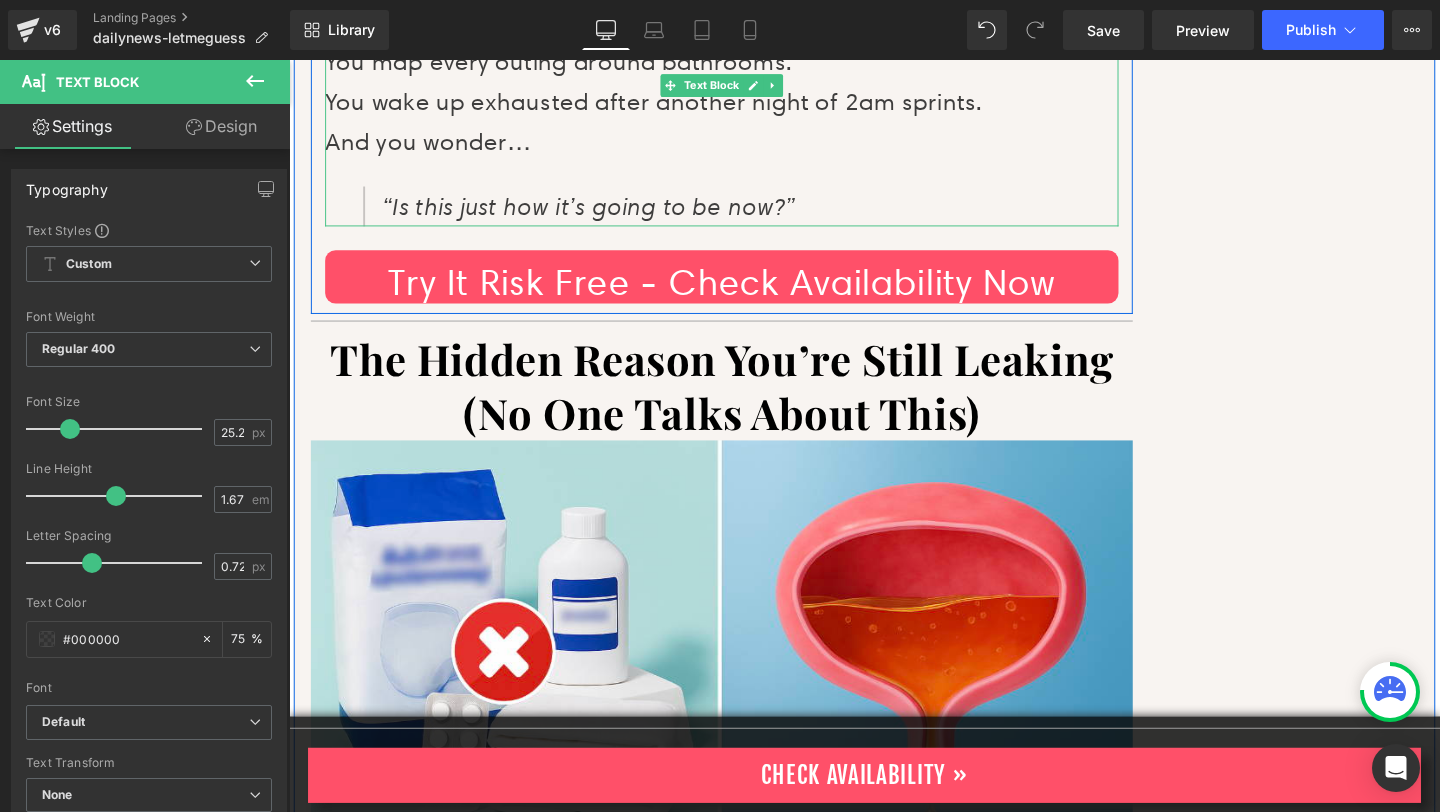 click on "“Is this just how it’s going to be now?”" at bounding box center (604, 213) 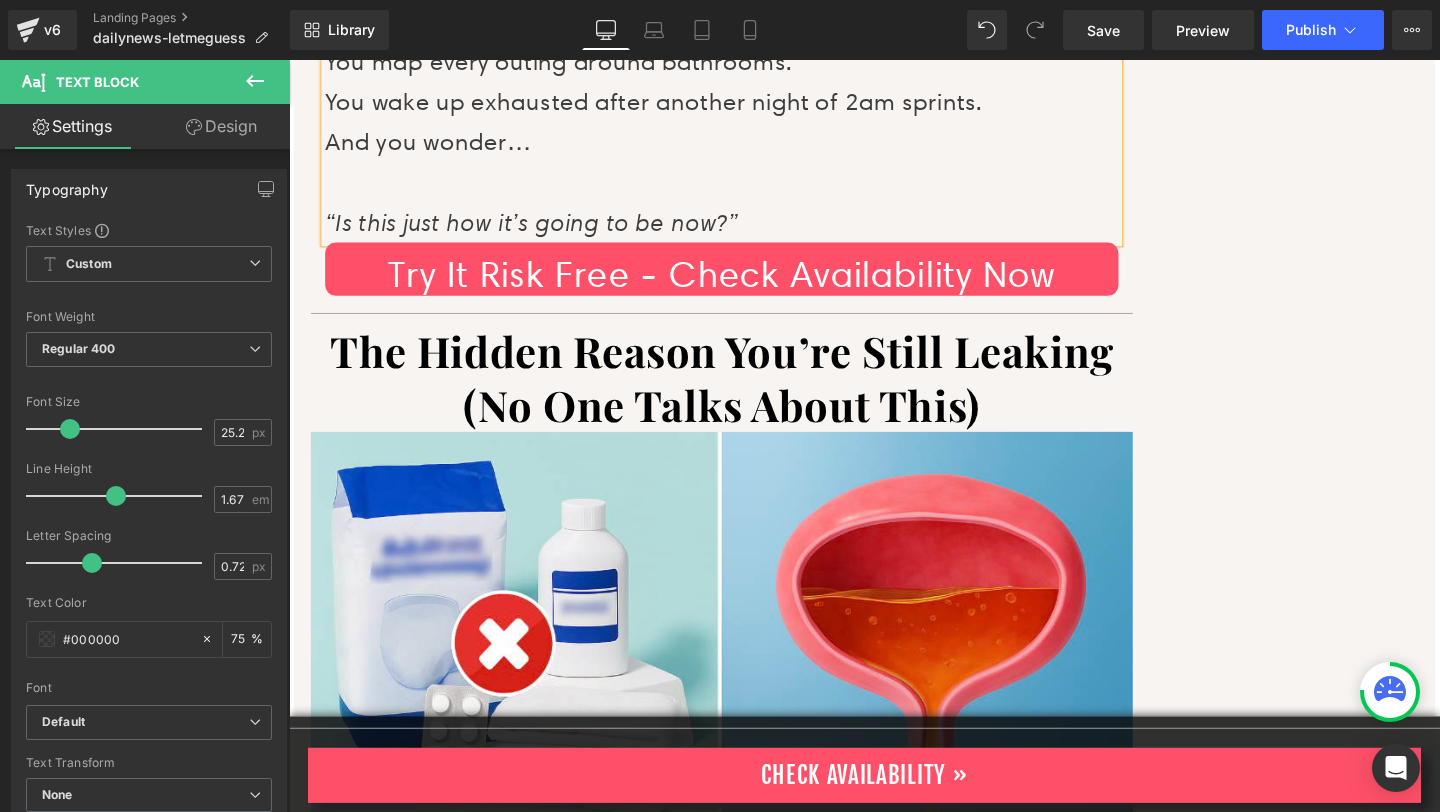 click on "“Is this just how it’s going to be now?”" at bounding box center [744, 231] 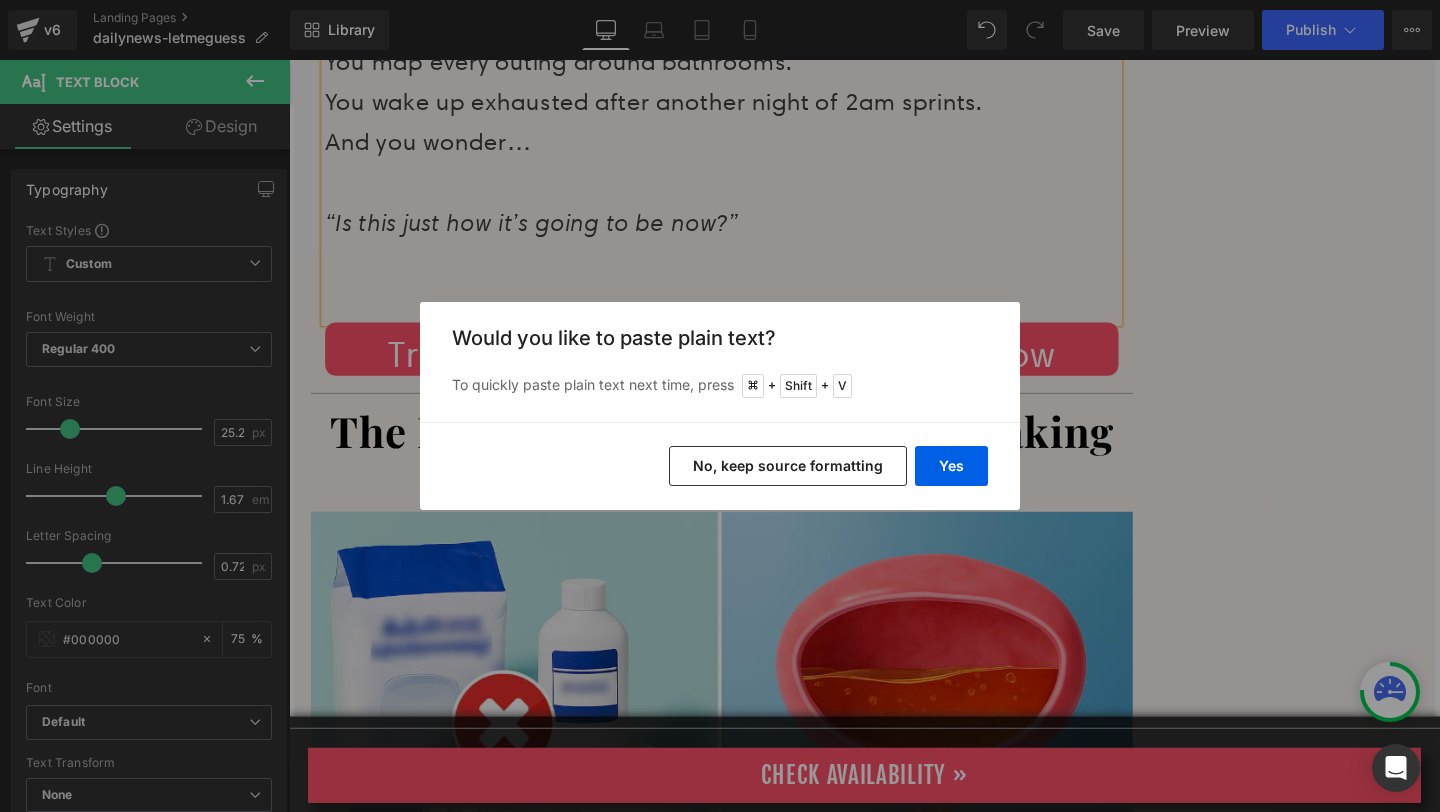 click on "No, keep source formatting" at bounding box center (788, 466) 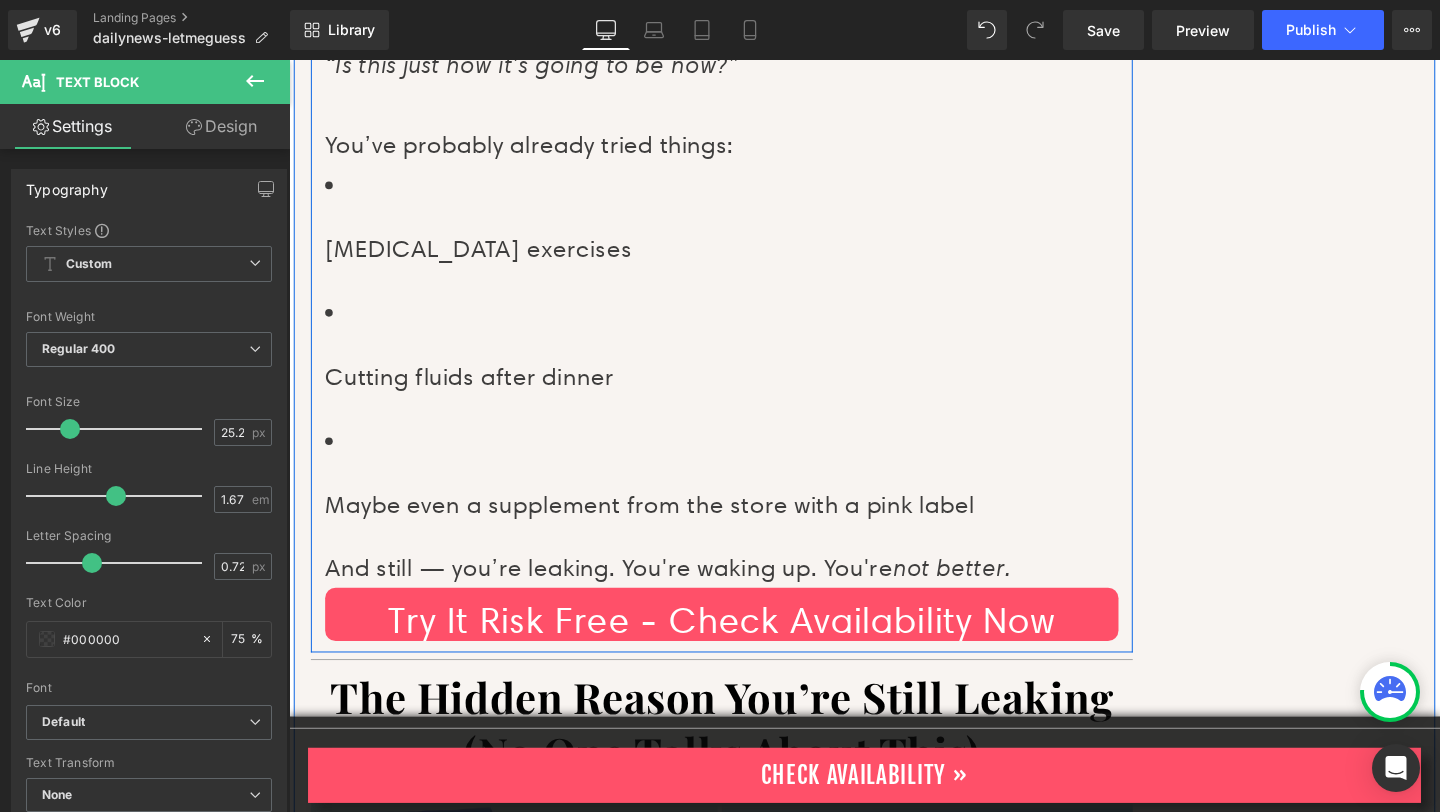 scroll, scrollTop: 1337, scrollLeft: 0, axis: vertical 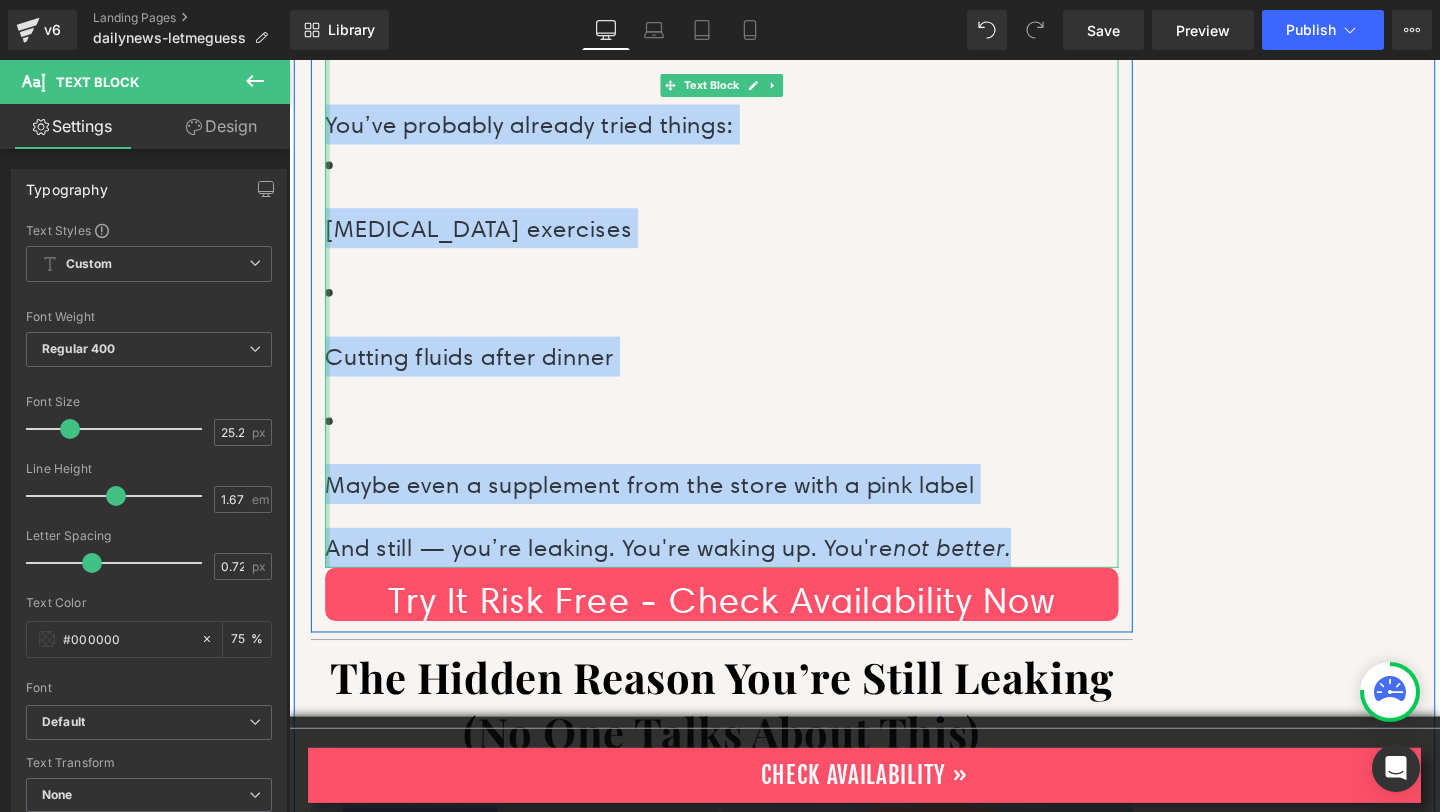 drag, startPoint x: 1083, startPoint y: 562, endPoint x: 329, endPoint y: 103, distance: 882.7214 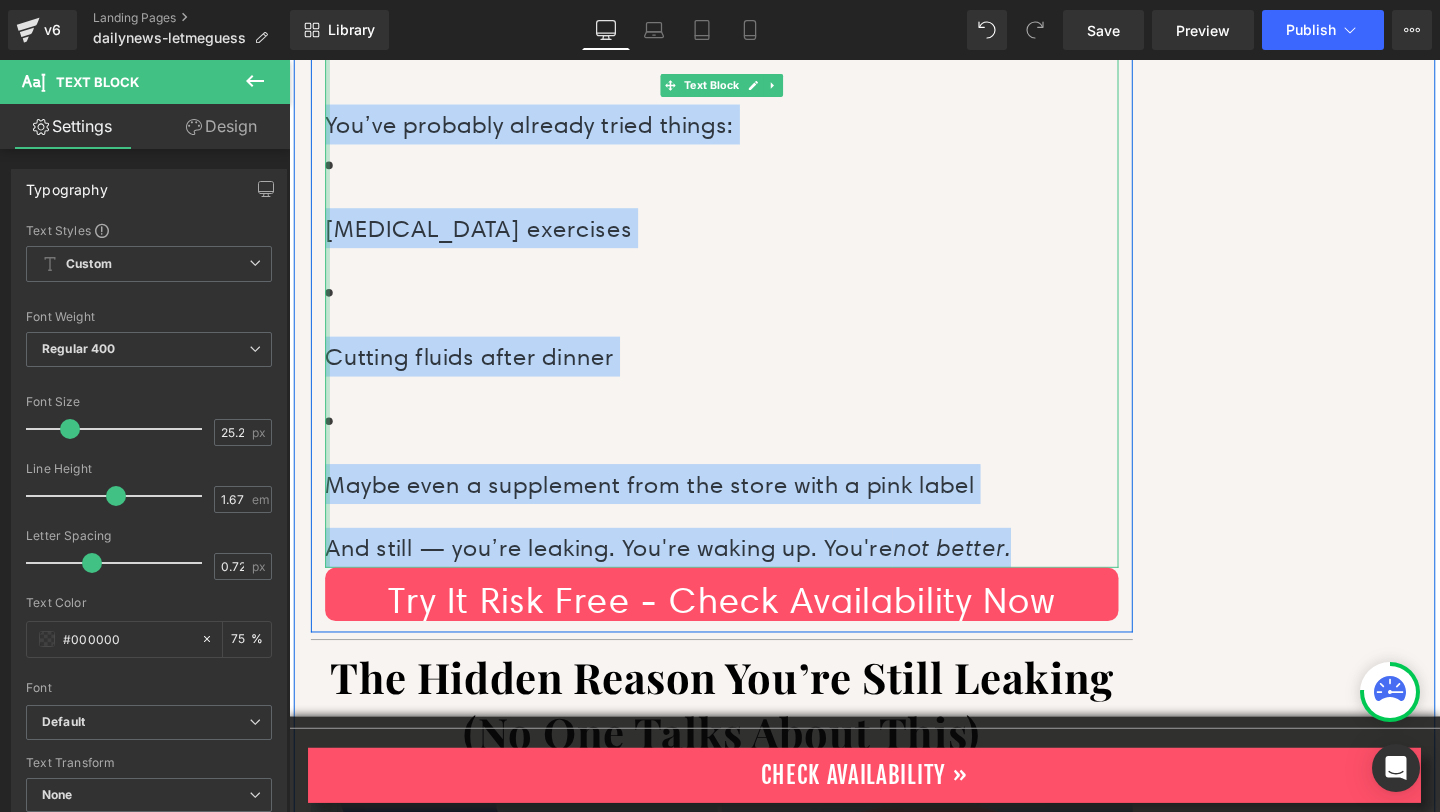 click on "You skip the second cup of coffee.
You map every outing around bathrooms.
You wake up exhausted after another night of 2am sprints.
And you wonder… “Is this just how it’s going to be now?”     You’ve probably already tried things:
[MEDICAL_DATA] exercises
Cutting fluids after dinner
Maybe even a supplement from the store with a pink label
And still — you’re leaking. You're waking up. You're  not better. Text Block" at bounding box center (744, 203) 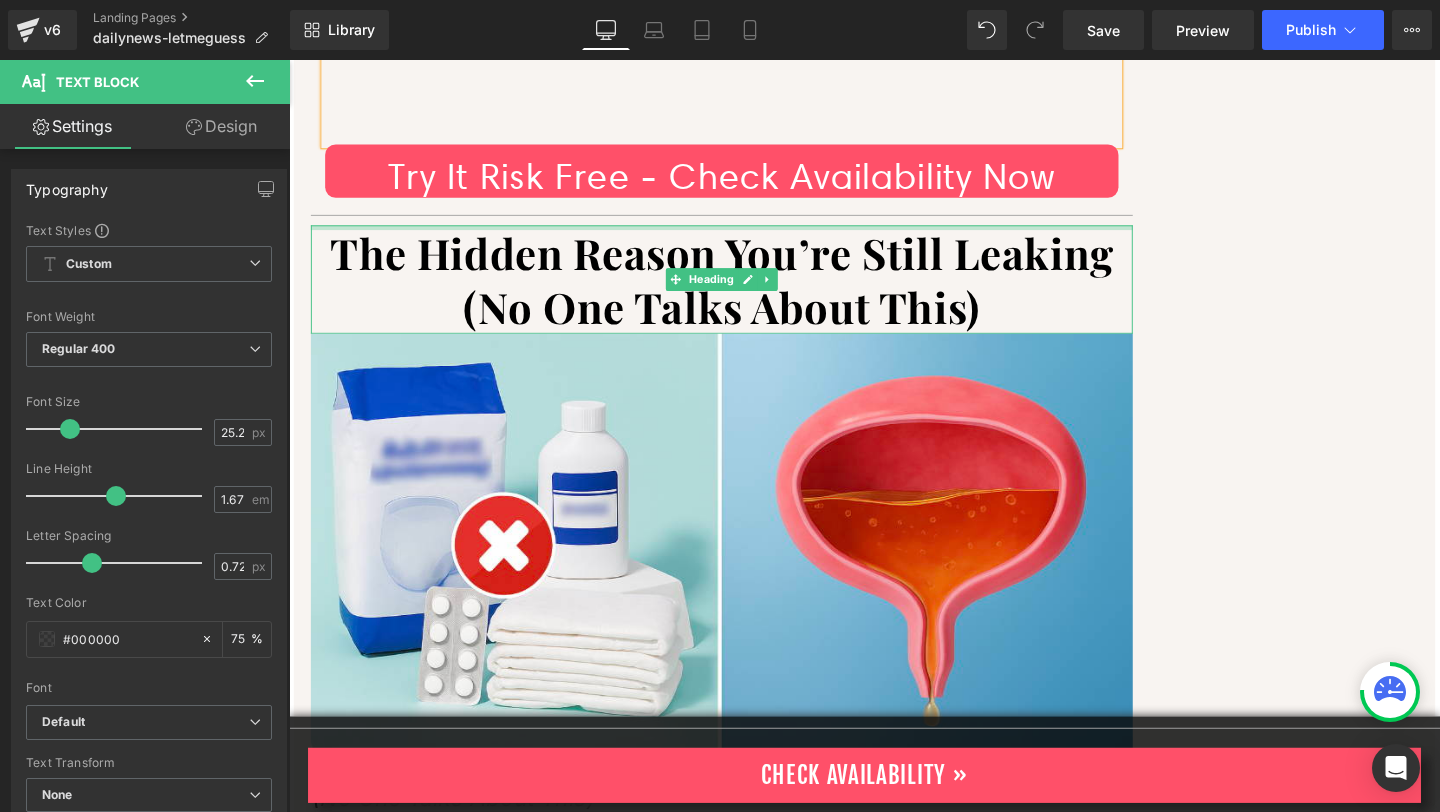 scroll, scrollTop: 1085, scrollLeft: 0, axis: vertical 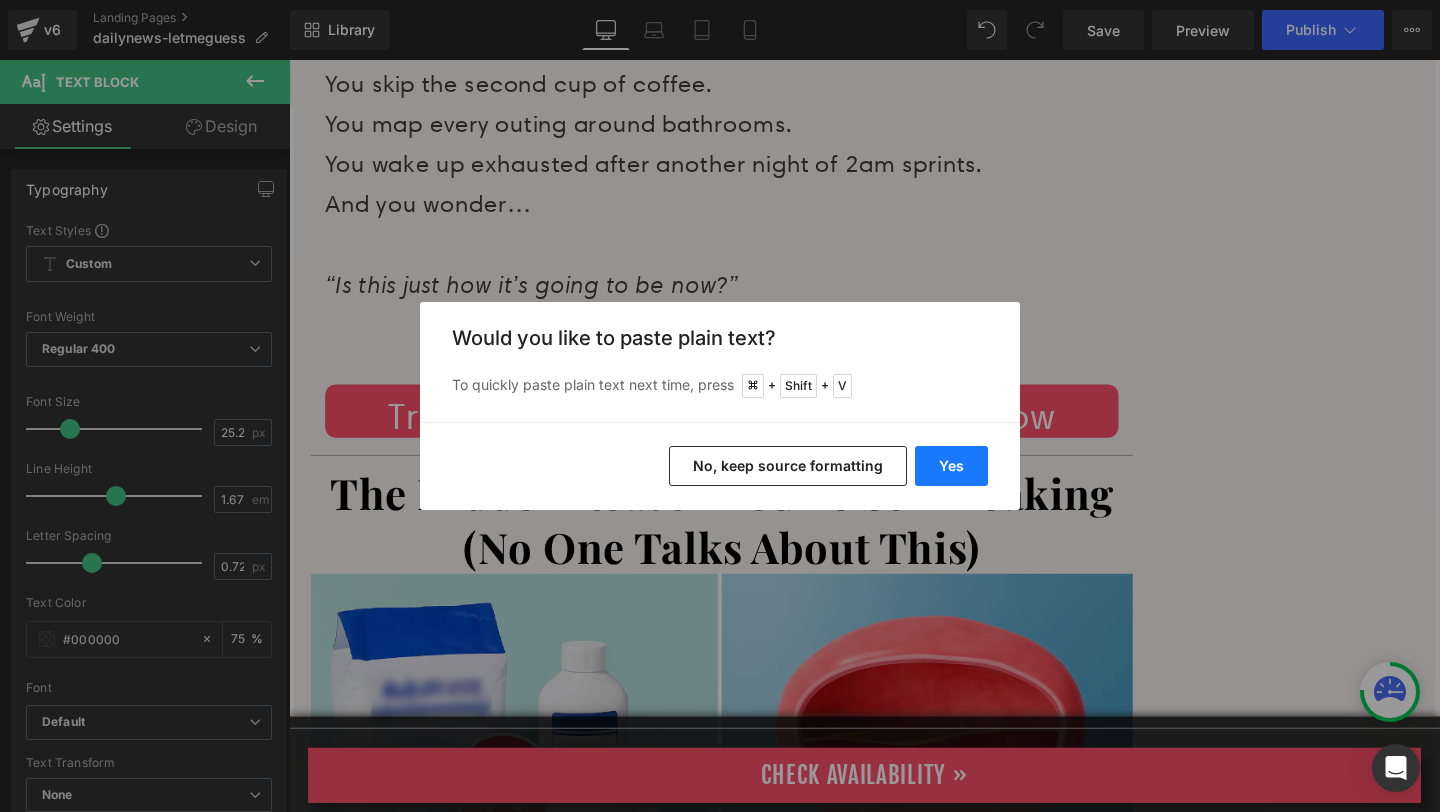 click on "Yes" at bounding box center [951, 466] 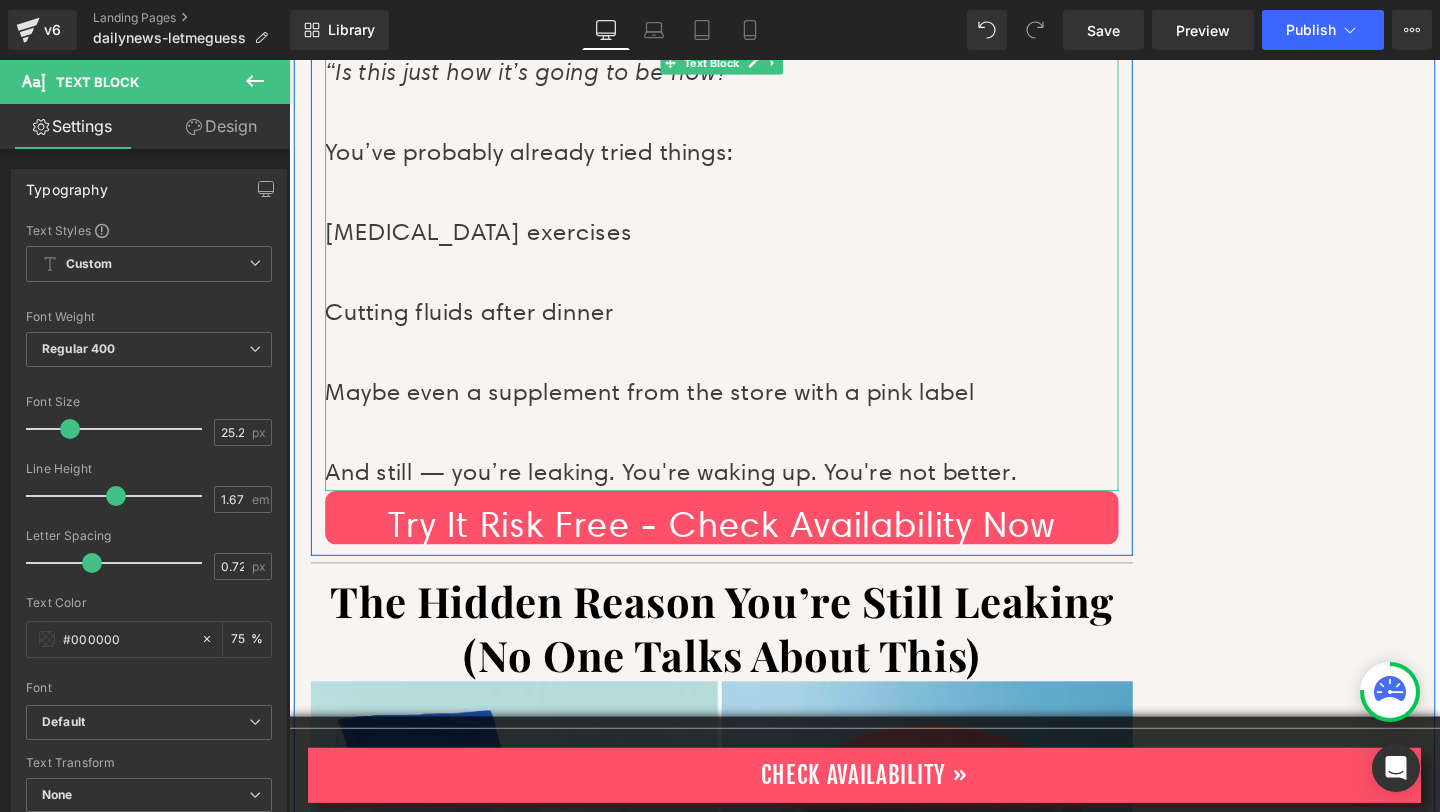 scroll, scrollTop: 1317, scrollLeft: 0, axis: vertical 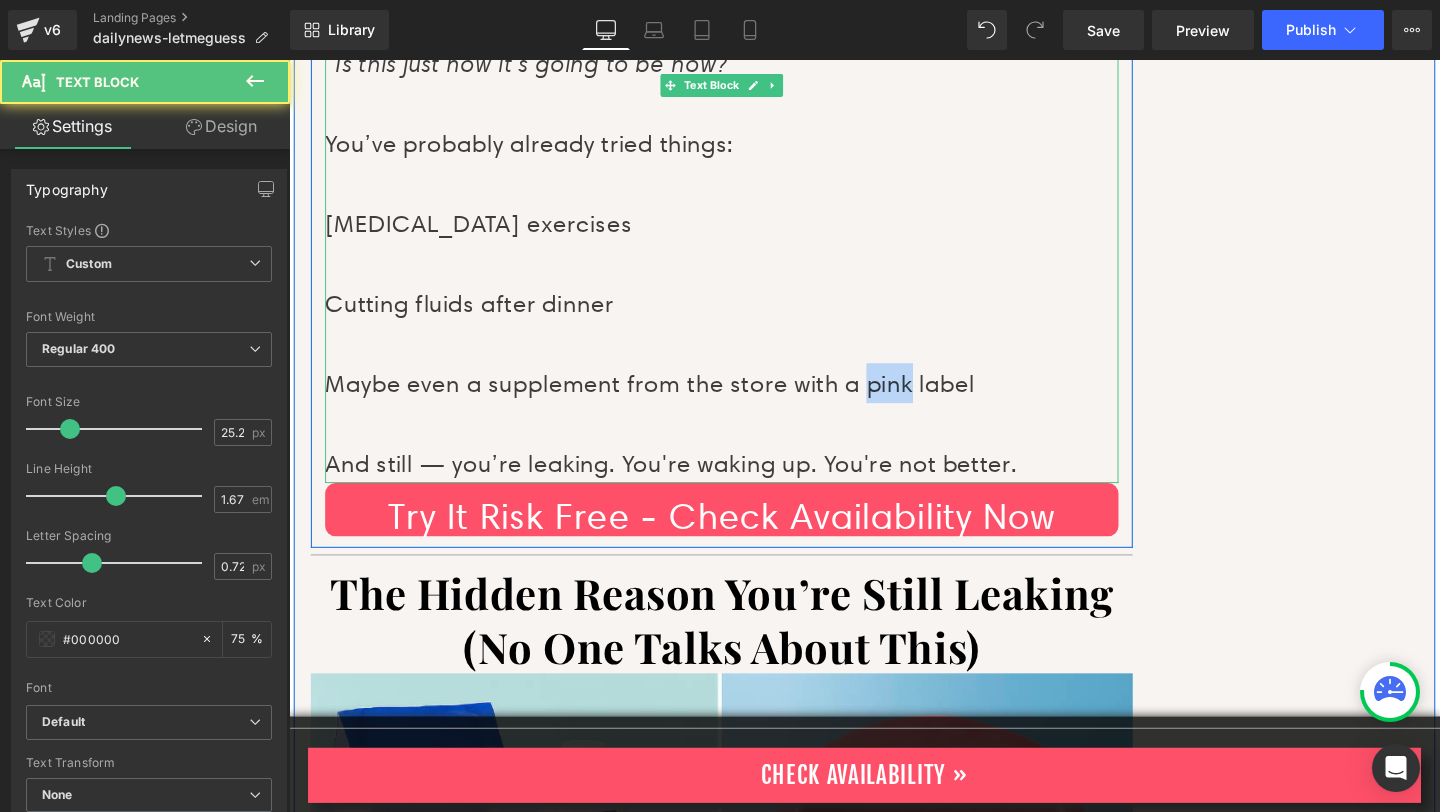 drag, startPoint x: 946, startPoint y: 399, endPoint x: 900, endPoint y: 399, distance: 46 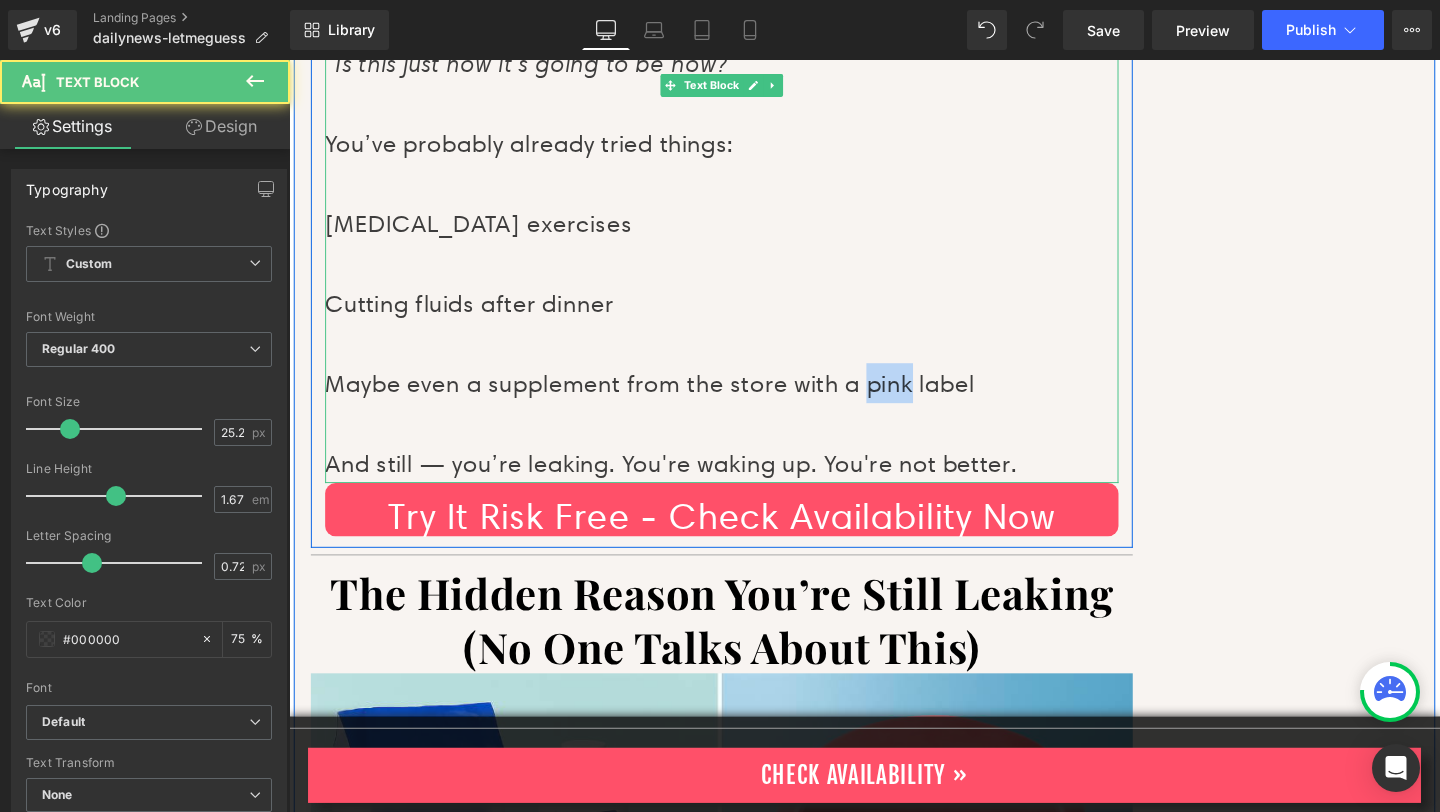 click on "Maybe even a supplement from the store with a pink label" at bounding box center [744, 400] 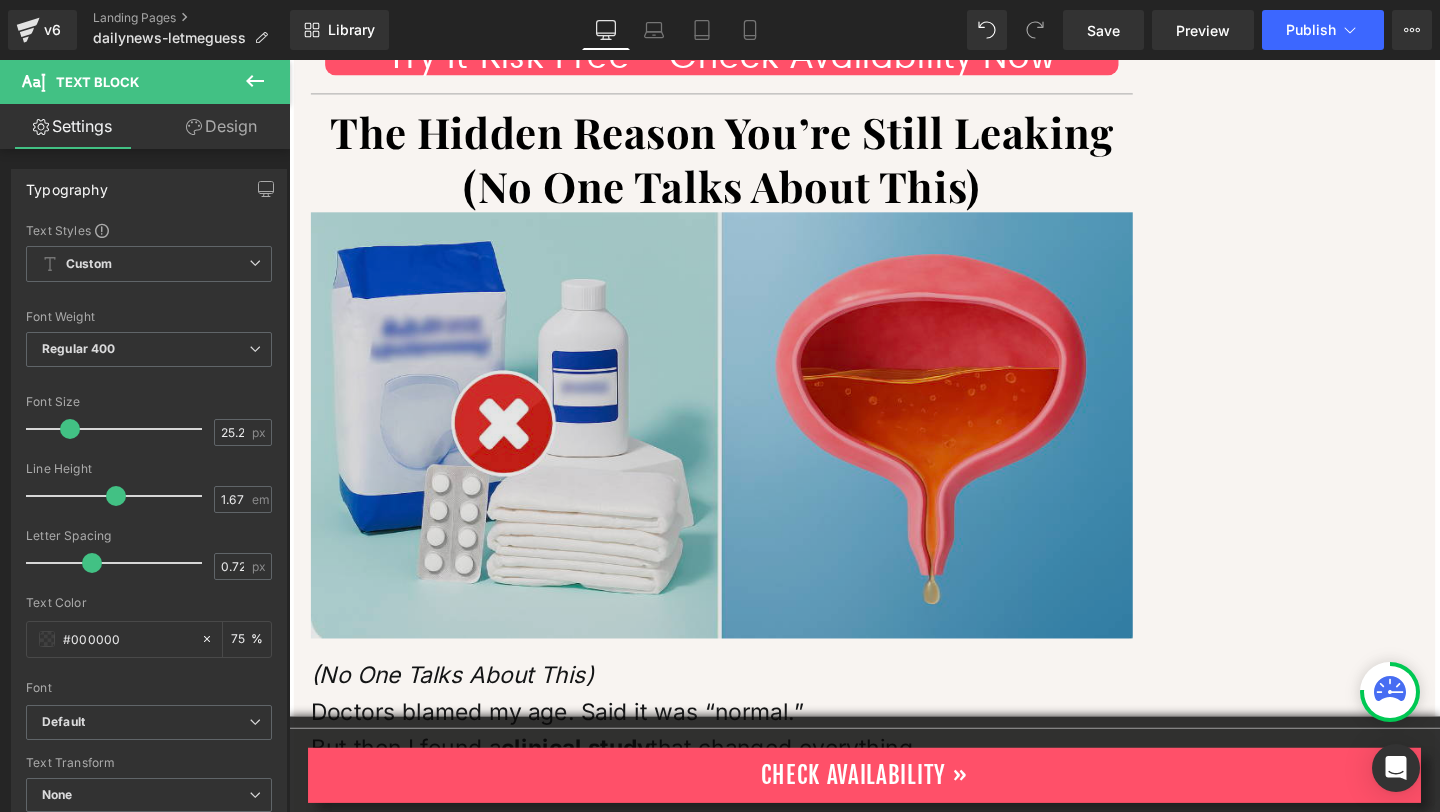 scroll, scrollTop: 1801, scrollLeft: 0, axis: vertical 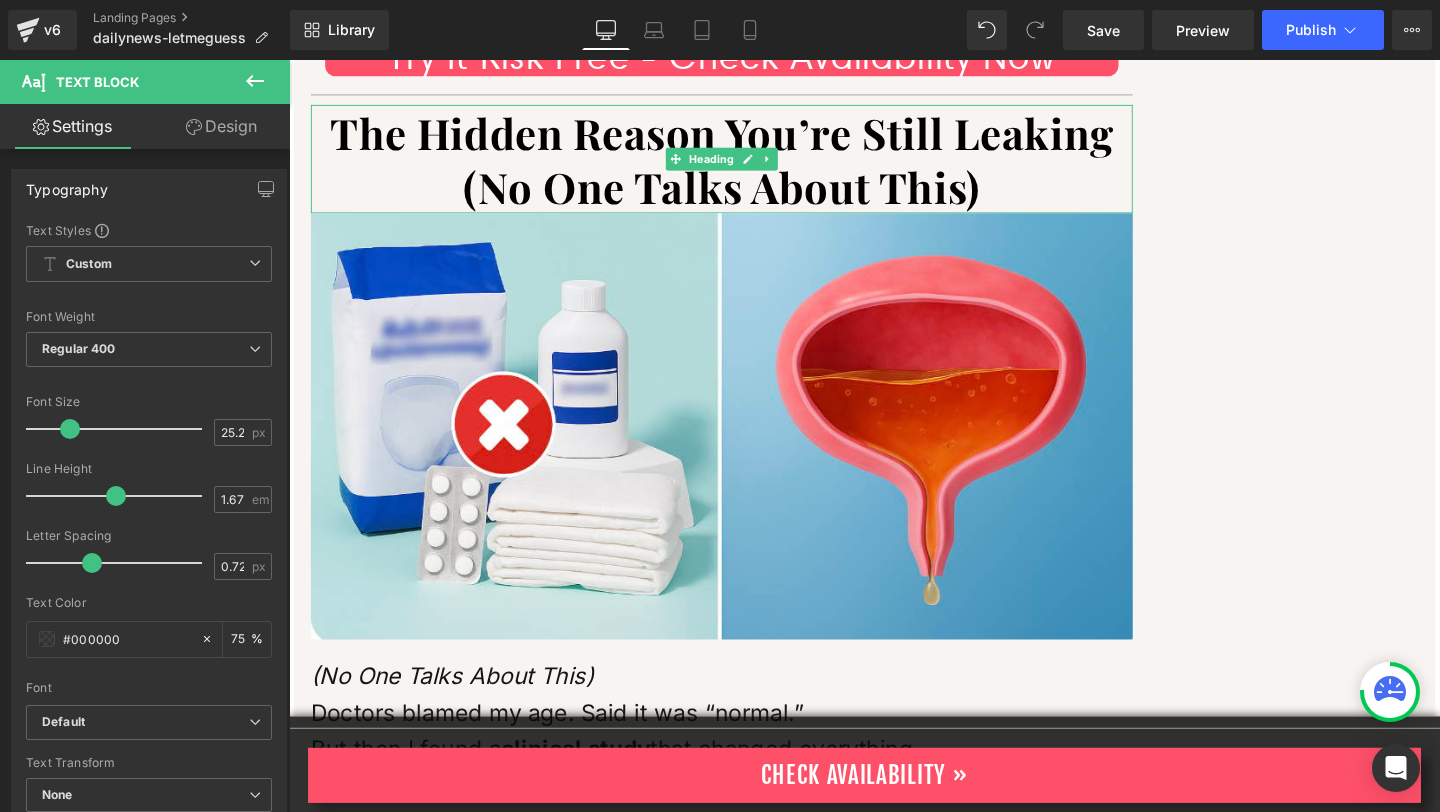 click on "The Hidden Reason You’re Still Leaking (No One Talks About This)" at bounding box center (743, 164) 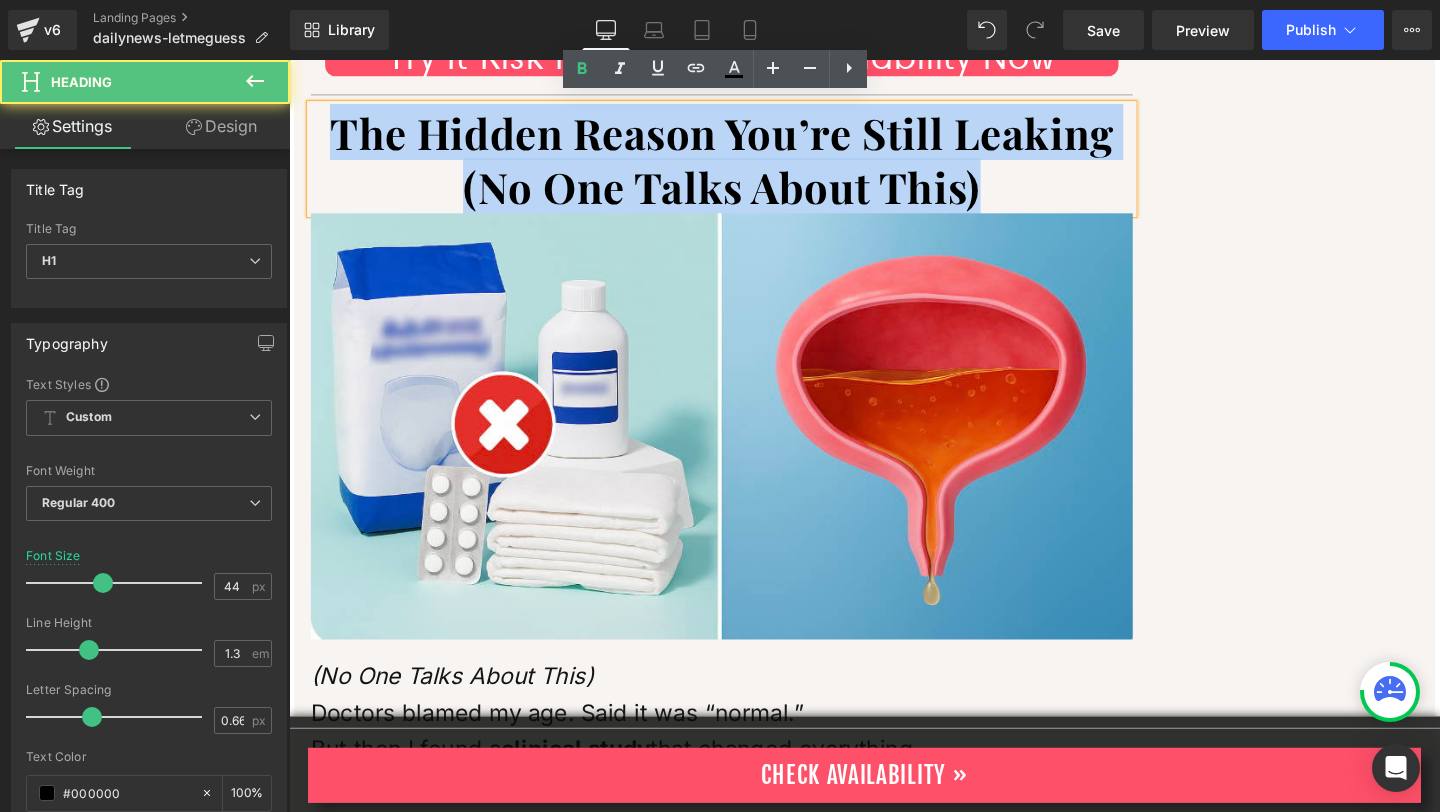 drag, startPoint x: 1025, startPoint y: 186, endPoint x: 320, endPoint y: 143, distance: 706.3101 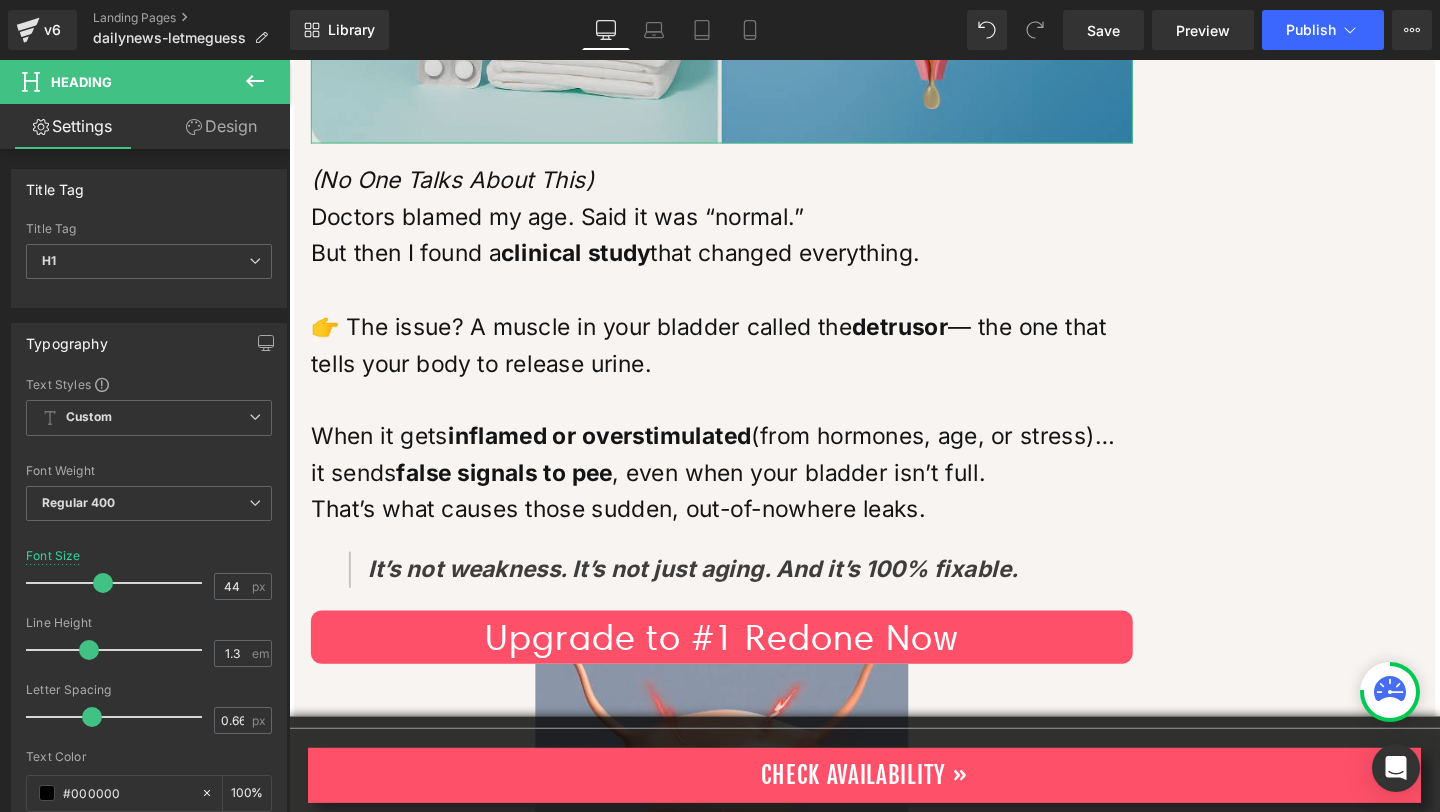 scroll, scrollTop: 2408, scrollLeft: 0, axis: vertical 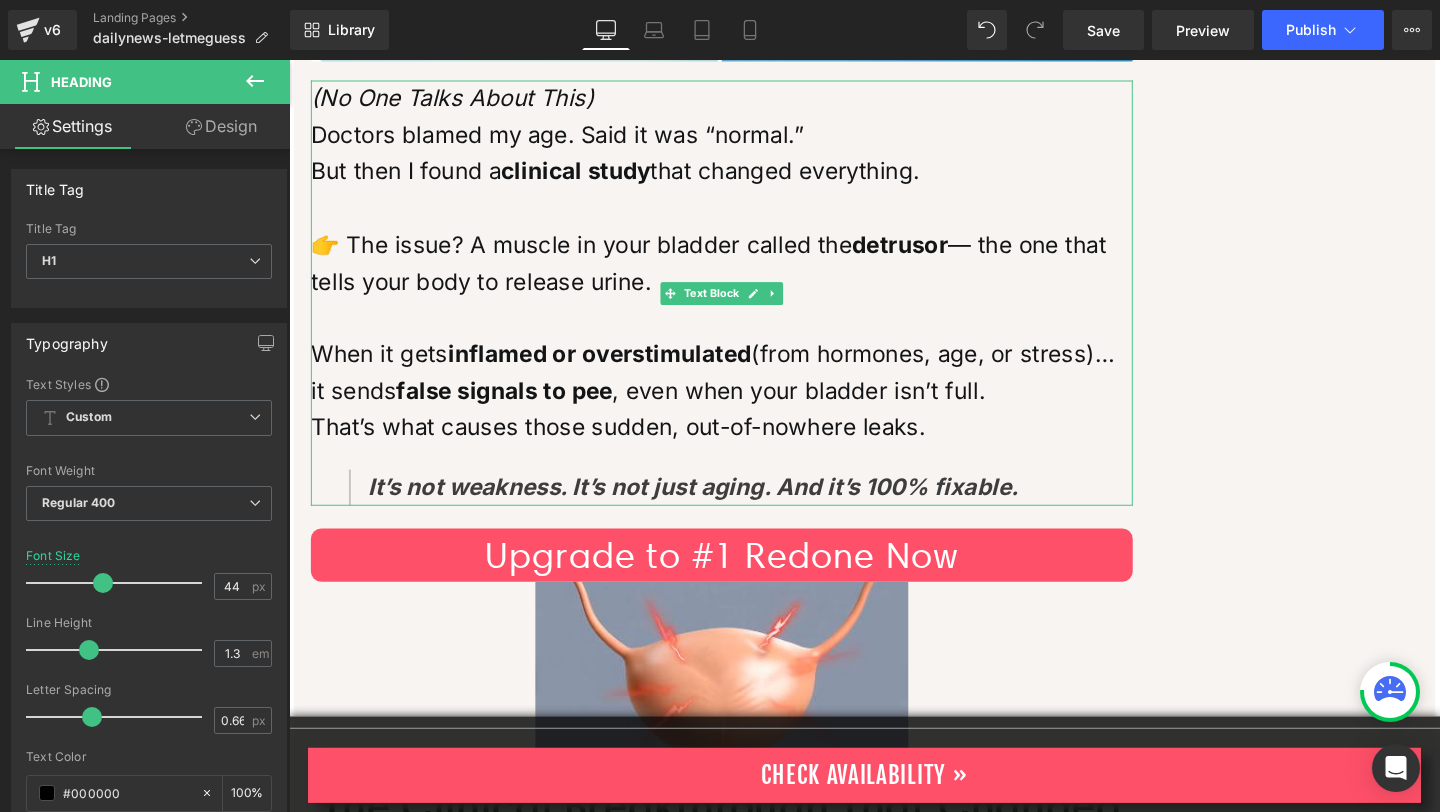 click on "(No One Talks About This) Doctors blamed my age. Said it was “normal.” But then I found a  clinical study  that changed everything. 👉 The issue? A muscle in your bladder called the  detrusor  — the one that tells your body to release urine. When it gets  inflamed or overstimulated  (from hormones, age, or stress)… it sends  false signals to pee , even when your bladder isn’t full. That’s what causes those sudden, out-of-nowhere leaks. It’s not weakness. It’s not just aging. And it’s 100% fixable." at bounding box center [744, 305] 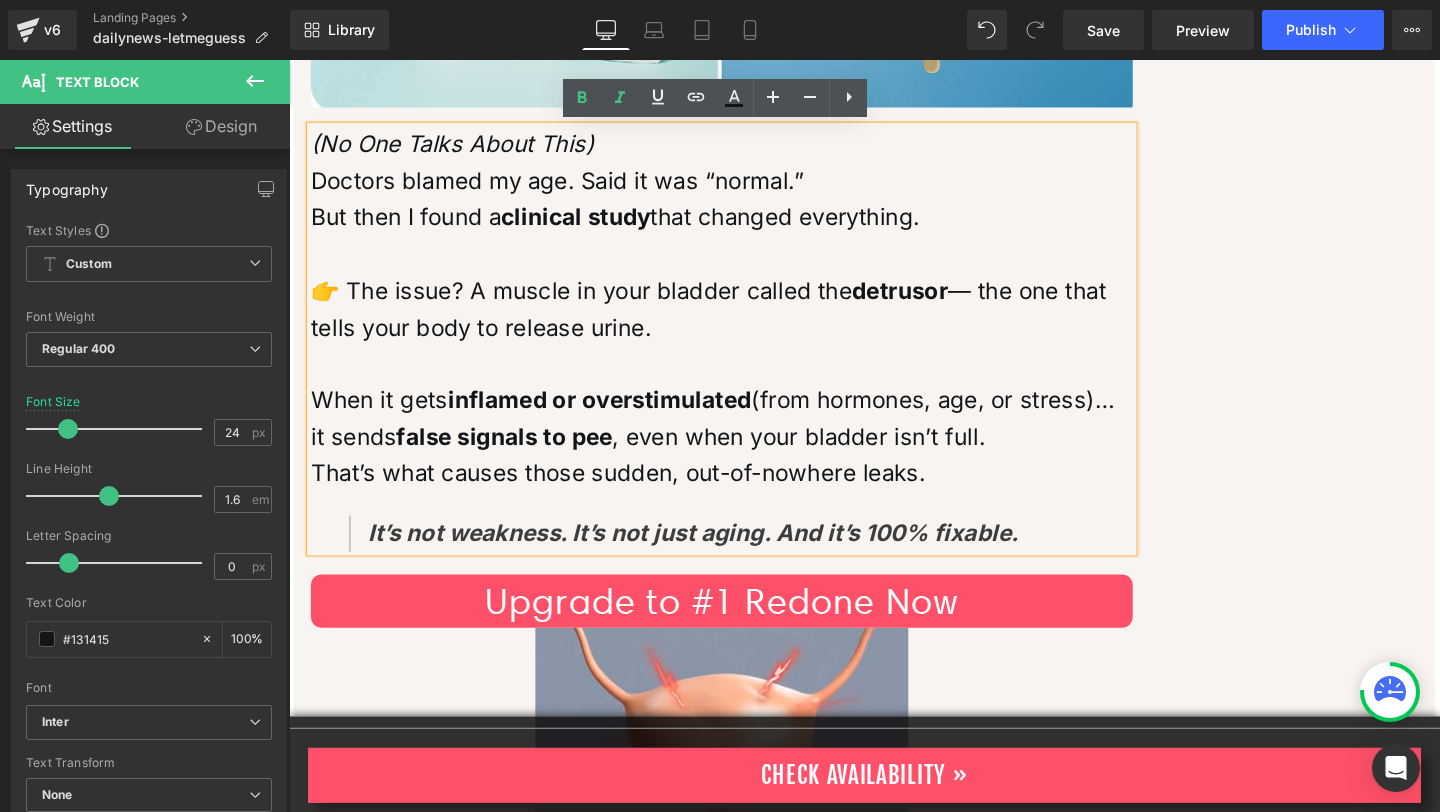 scroll, scrollTop: 2354, scrollLeft: 0, axis: vertical 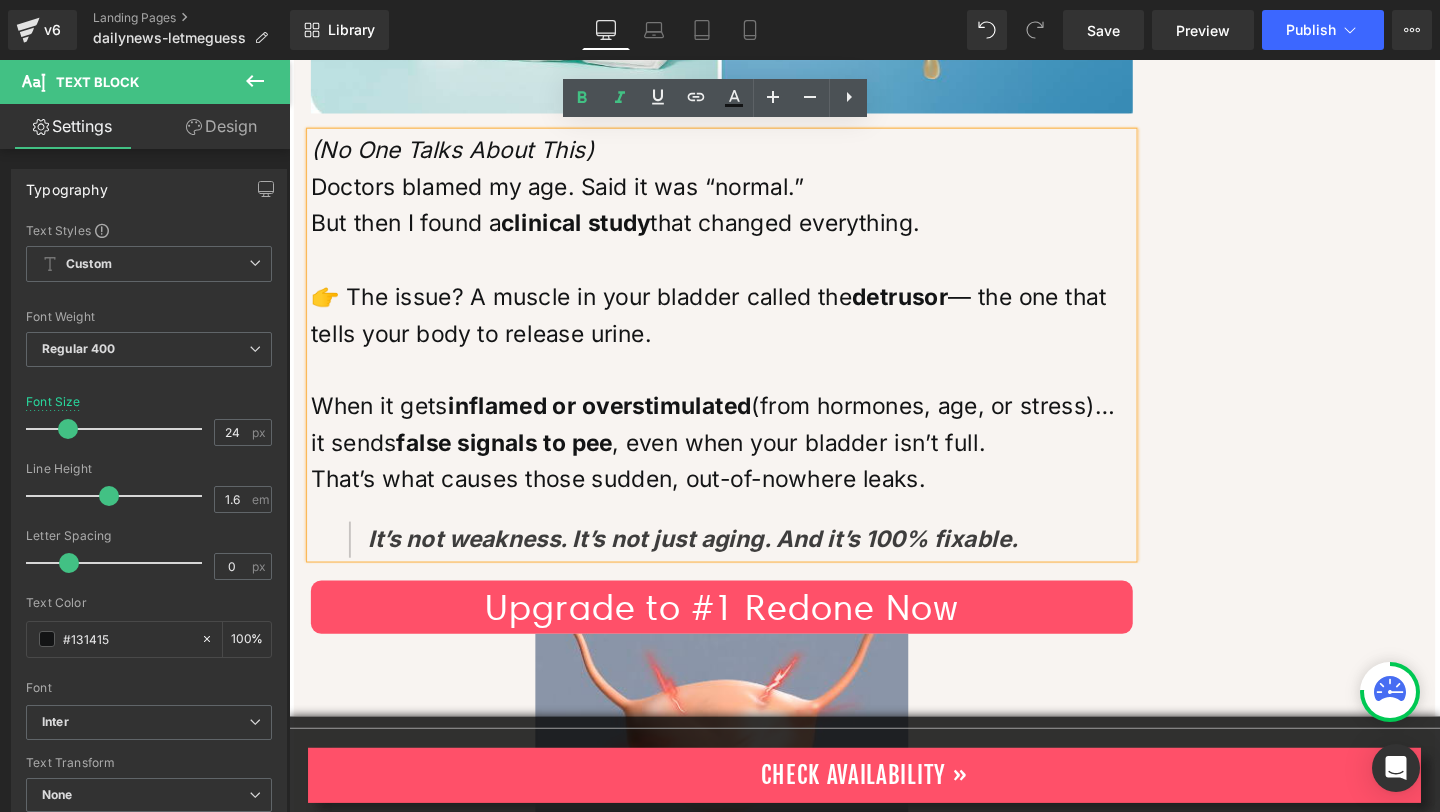 click on "It’s not weakness. It’s not just aging. And it’s 100% fixable." at bounding box center [754, 564] 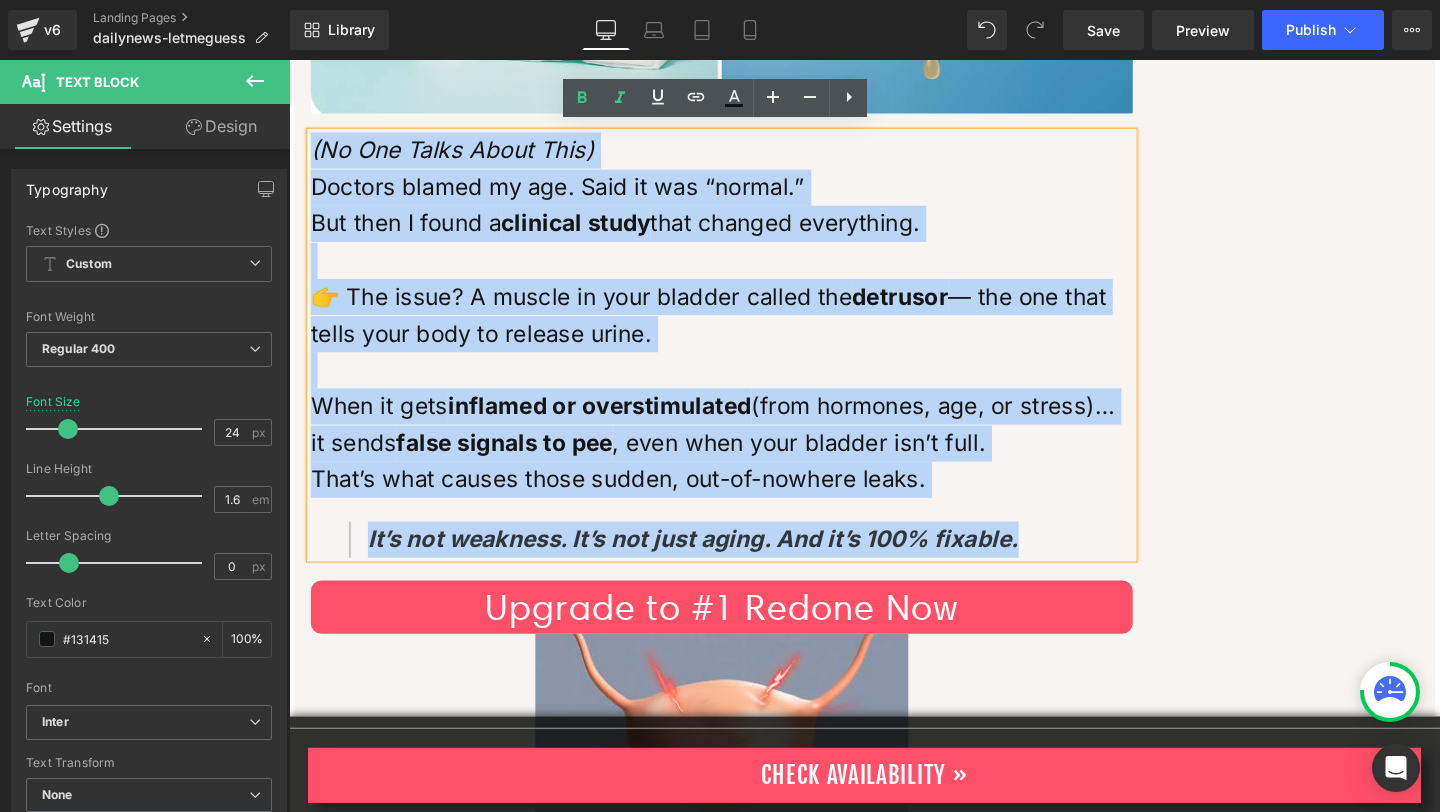 drag, startPoint x: 1120, startPoint y: 562, endPoint x: 296, endPoint y: 84, distance: 952.60693 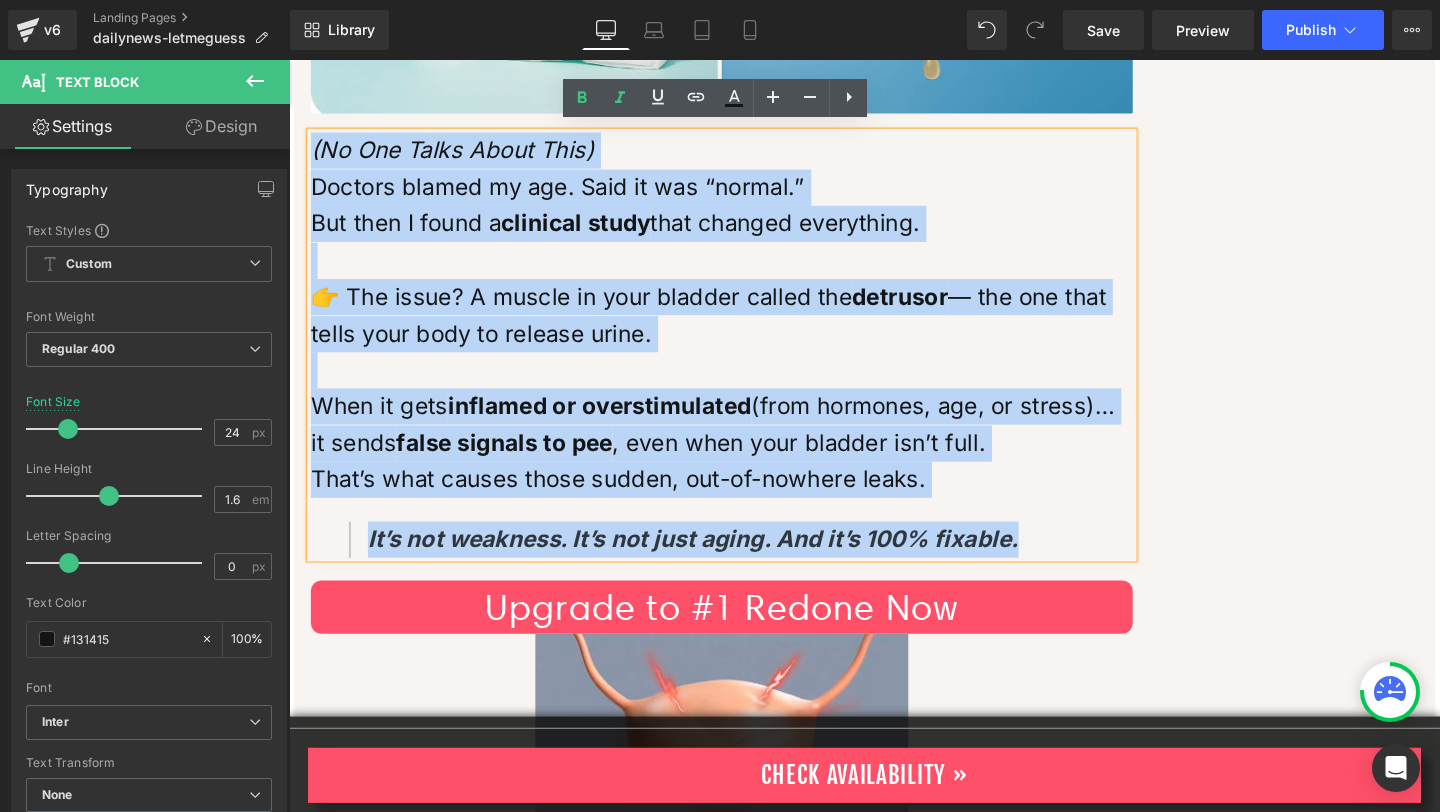 click on "Image         Home > Trending > Women's Bladder Health  Text Block         Let me guess... Heading         It’s like walking around with a ticking time bomb strapped to your bladder. You don’t know when it’ll go off — just that it probably will. So you stay tense. On edge. Always ready to sprint. That’s not freedom. That’s survival. Text Block         Image         Image         [DATE] By  [PERSON_NAME]   |  Sponsored by Design Comfort Text Block         Row         Separator         You skip the second cup of coffee.
You map every outing around bathrooms.
You wake up exhausted after another night of 2am sprints.
And you wonder… “Is this just how it’s going to be now?”     You’ve probably already tried things: [MEDICAL_DATA] exercises Cutting fluids after dinner Maybe even a supplement from the store with a orange label And still — you’re leaking. You're waking up. You're not better. Text Block         Try It Risk Free - Check Availability Now Button         Row" at bounding box center [744, 4786] 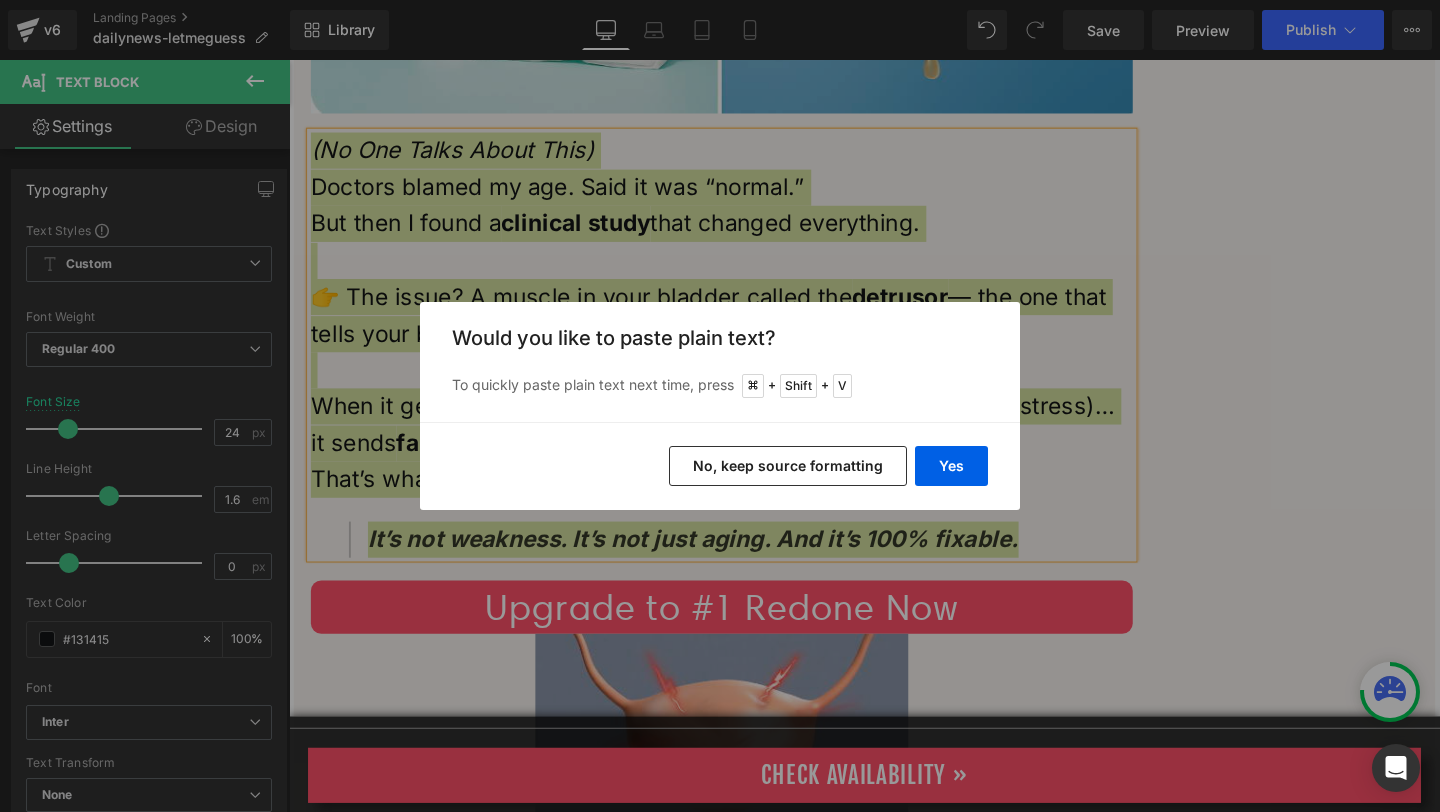 click on "No, keep source formatting" at bounding box center [788, 466] 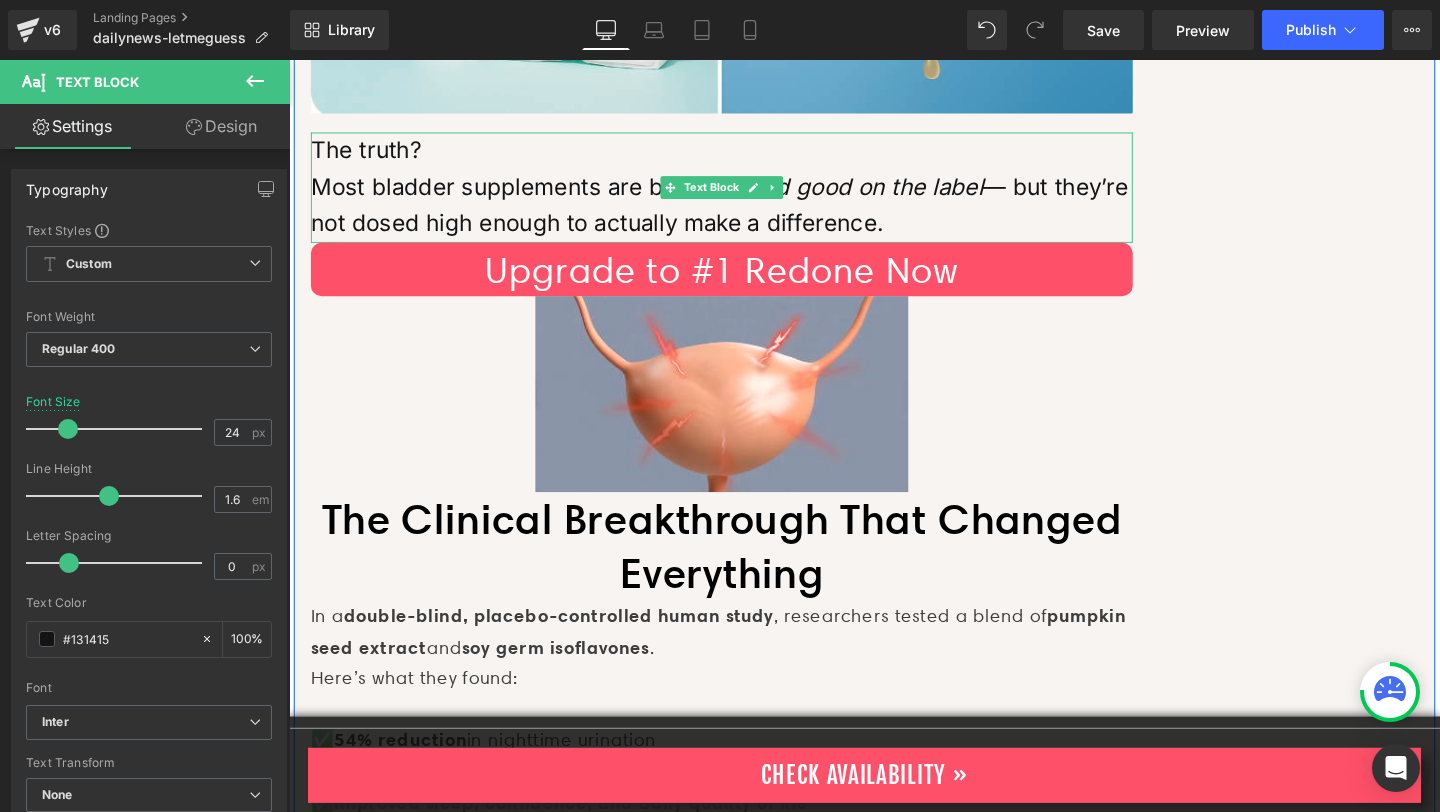click on "Most bladder supplements are built to  sound good on the label  — but they’re not dosed high enough to actually make a difference." at bounding box center [744, 213] 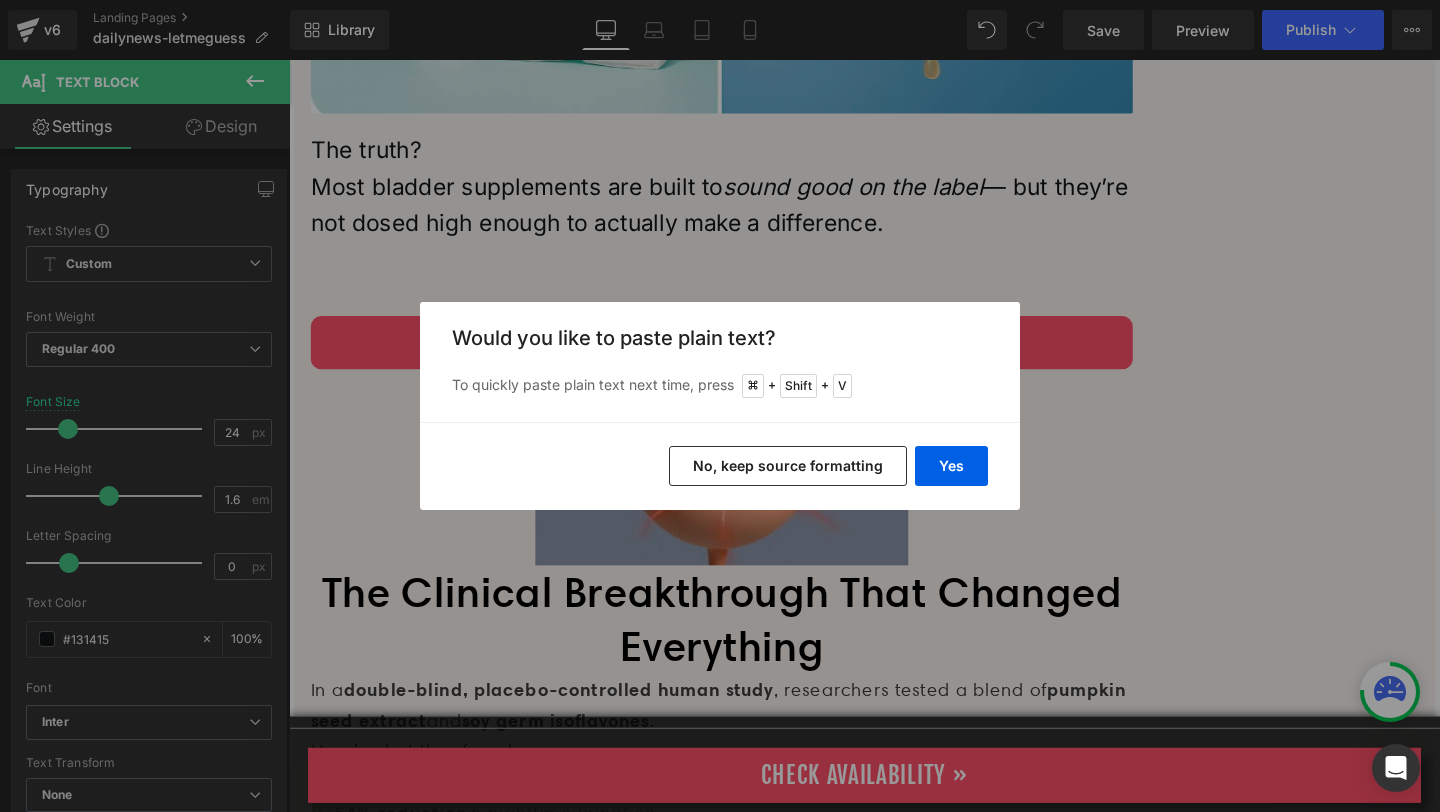 click on "No, keep source formatting" at bounding box center (788, 466) 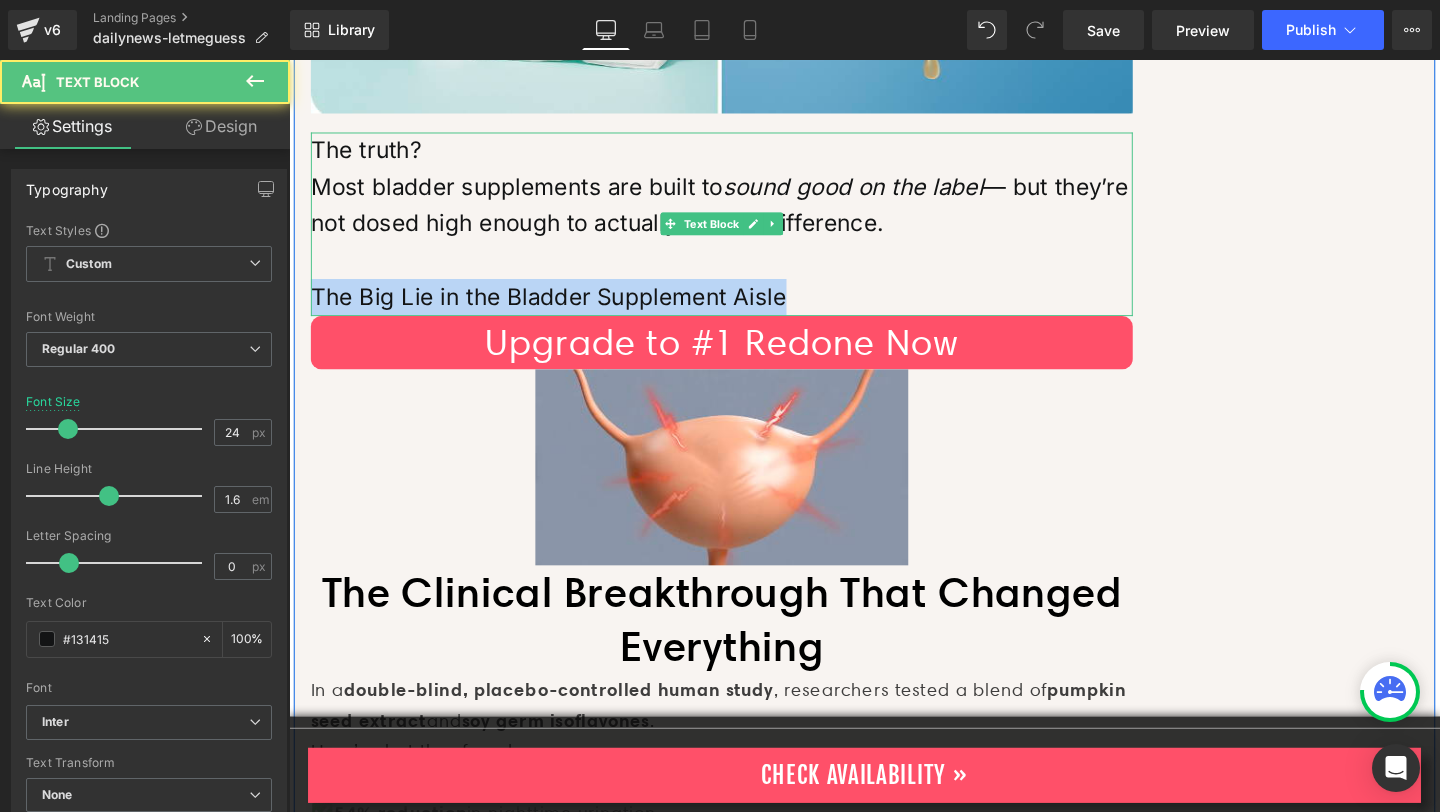drag, startPoint x: 826, startPoint y: 301, endPoint x: 296, endPoint y: 295, distance: 530.03394 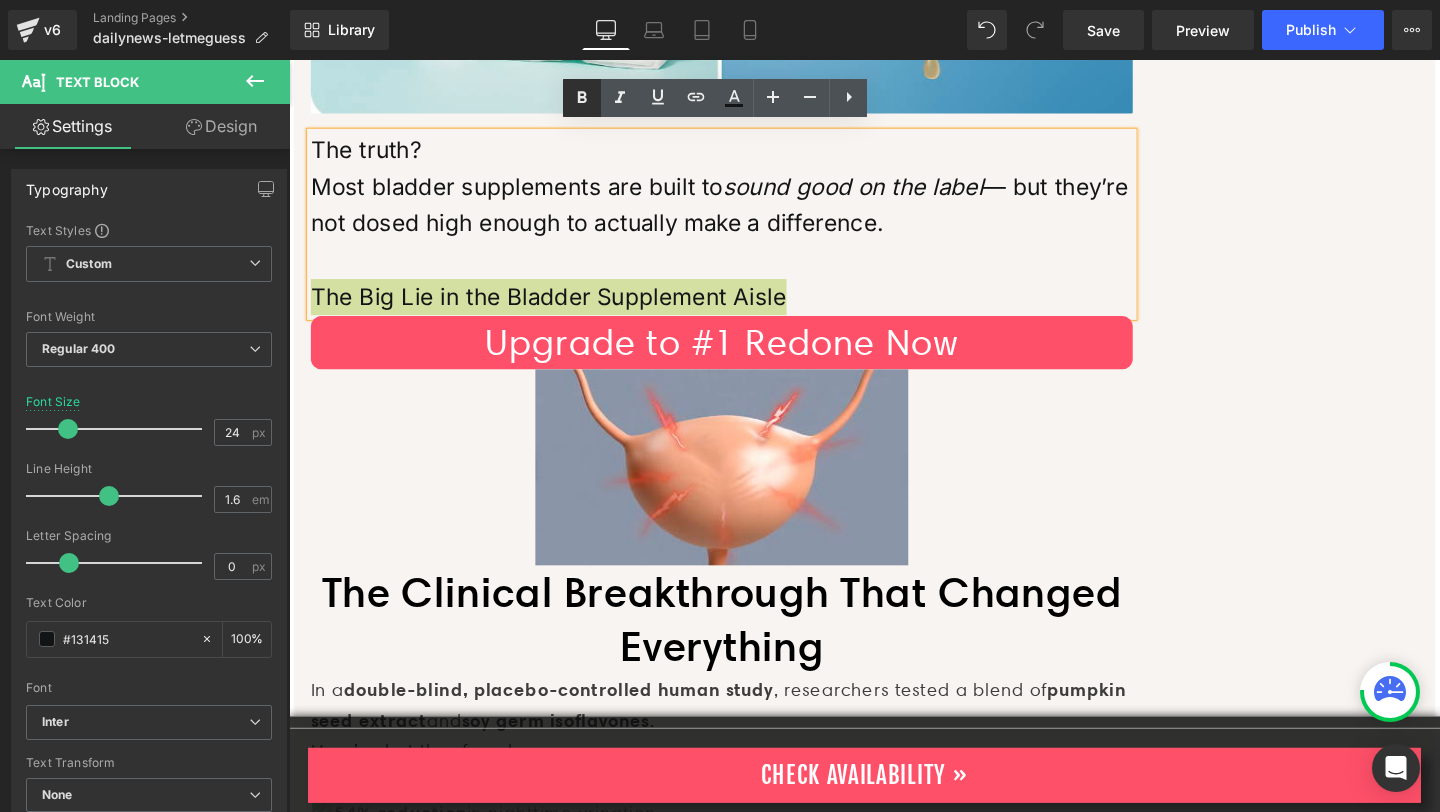 click at bounding box center [582, 98] 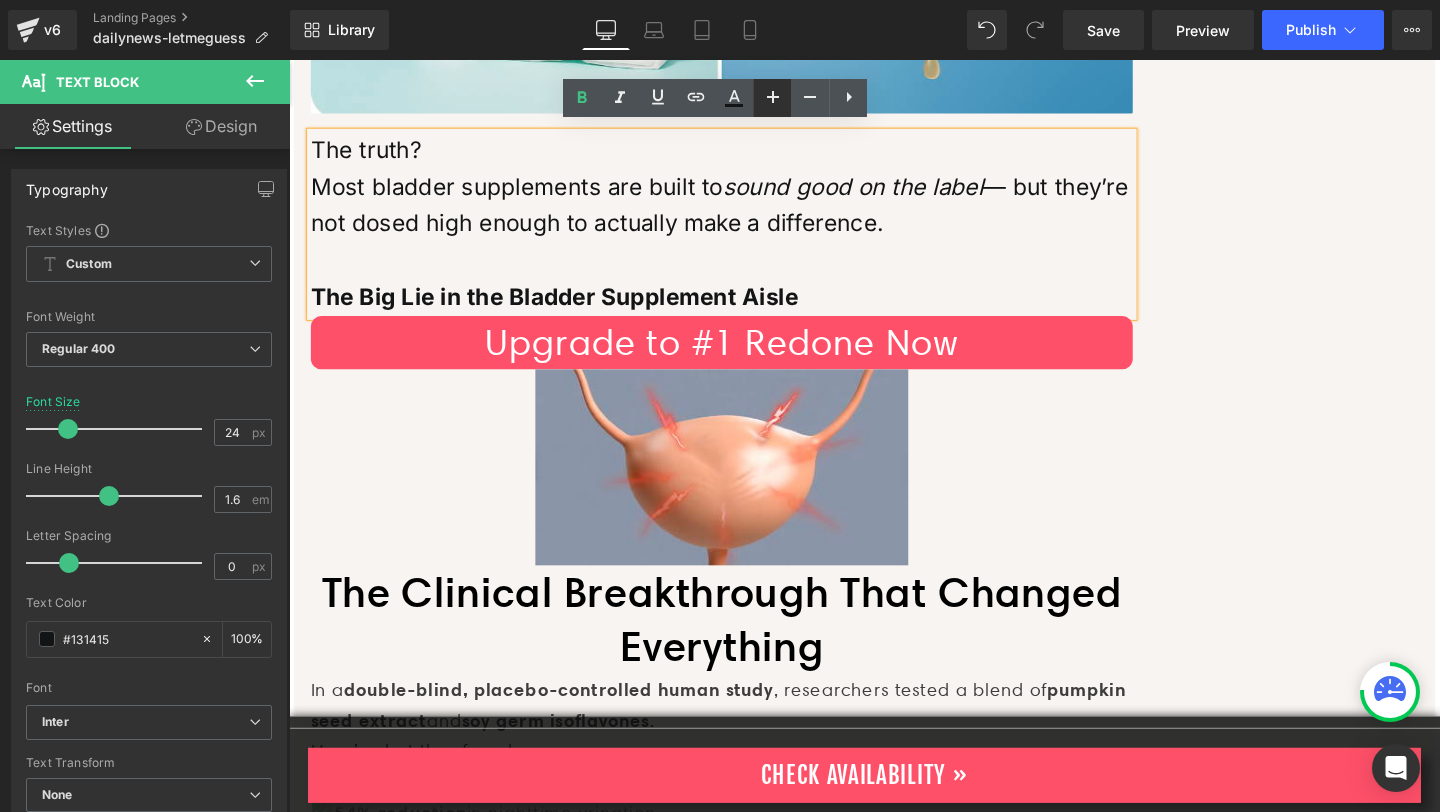 click 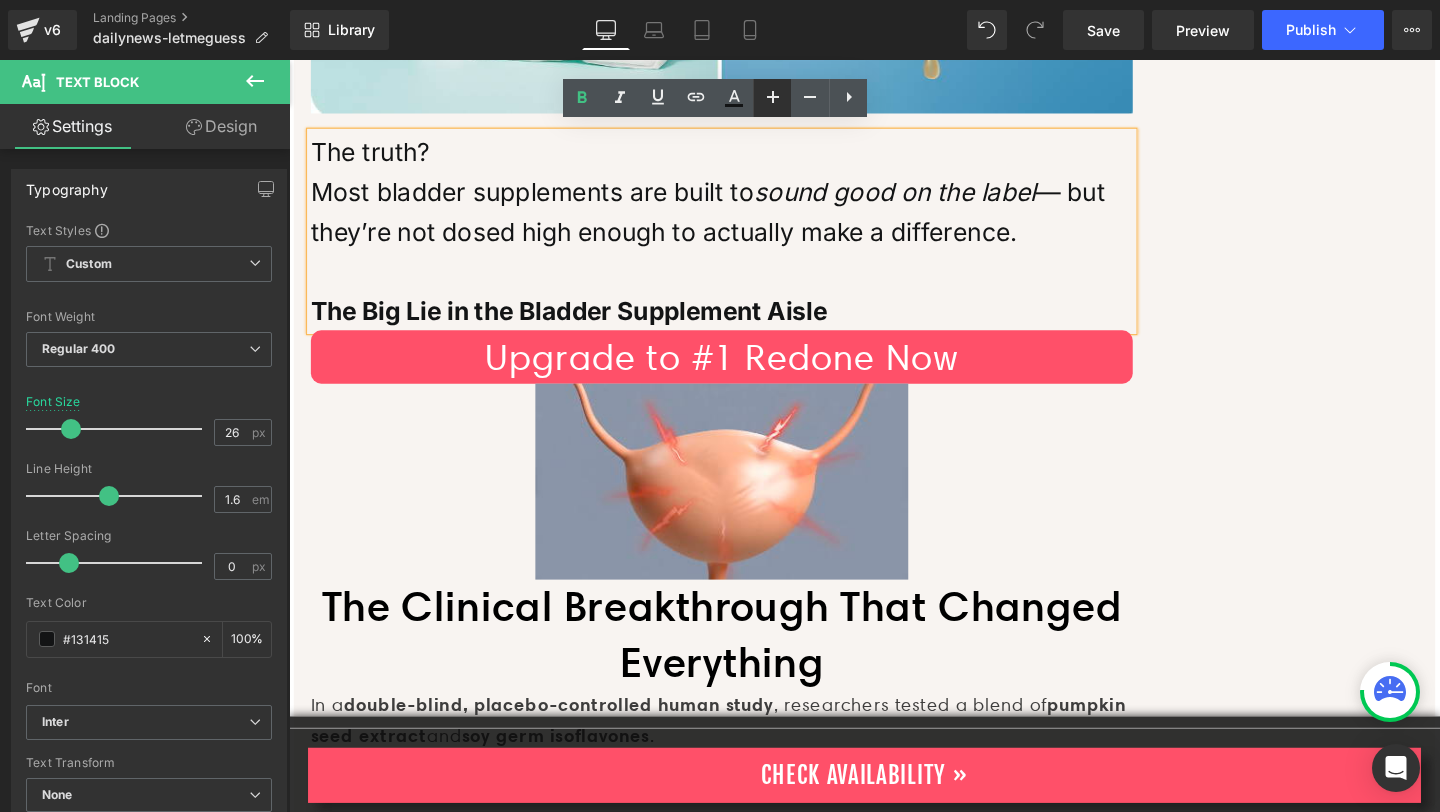 click 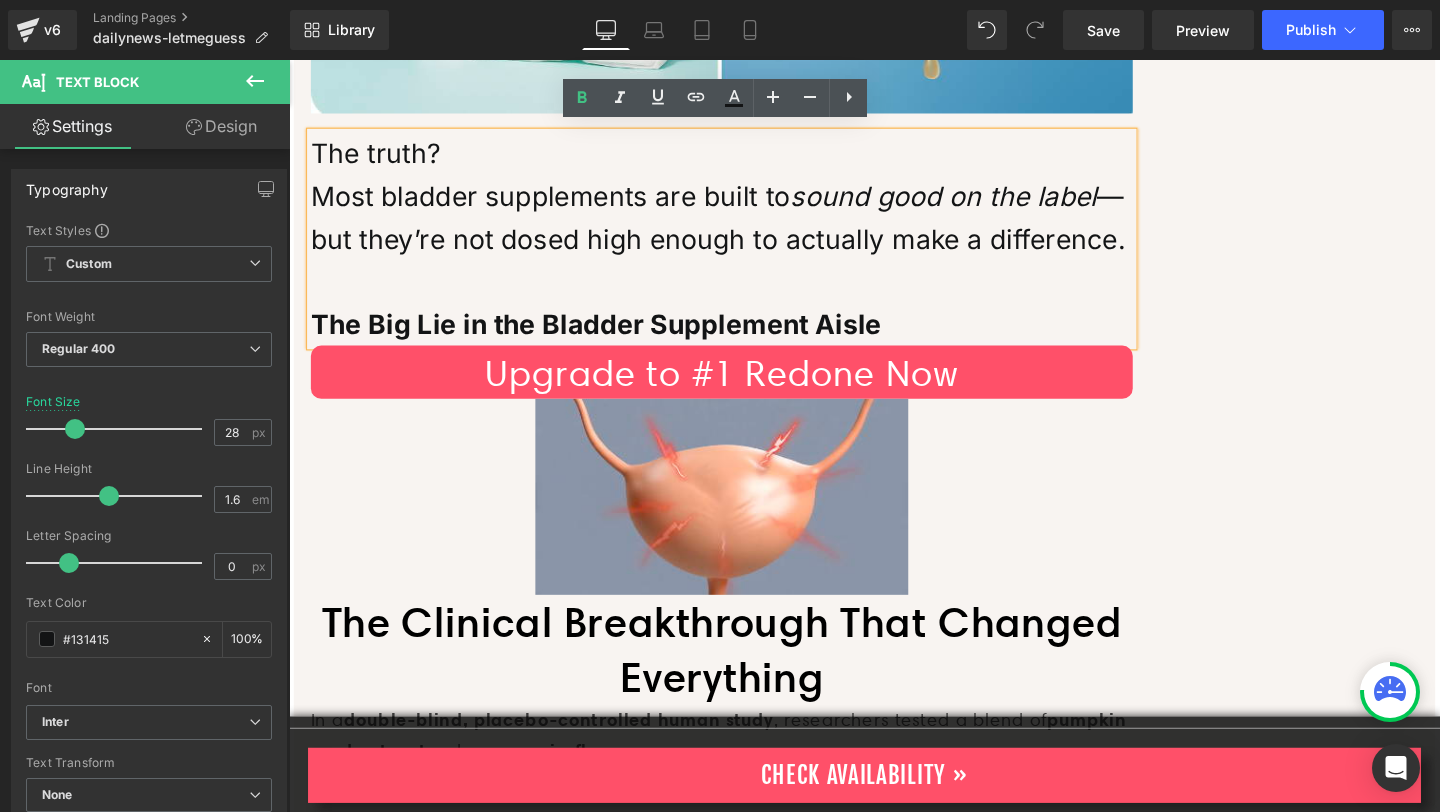 click on "The Big Lie in the Bladder Supplement Aisle" at bounding box center (744, 338) 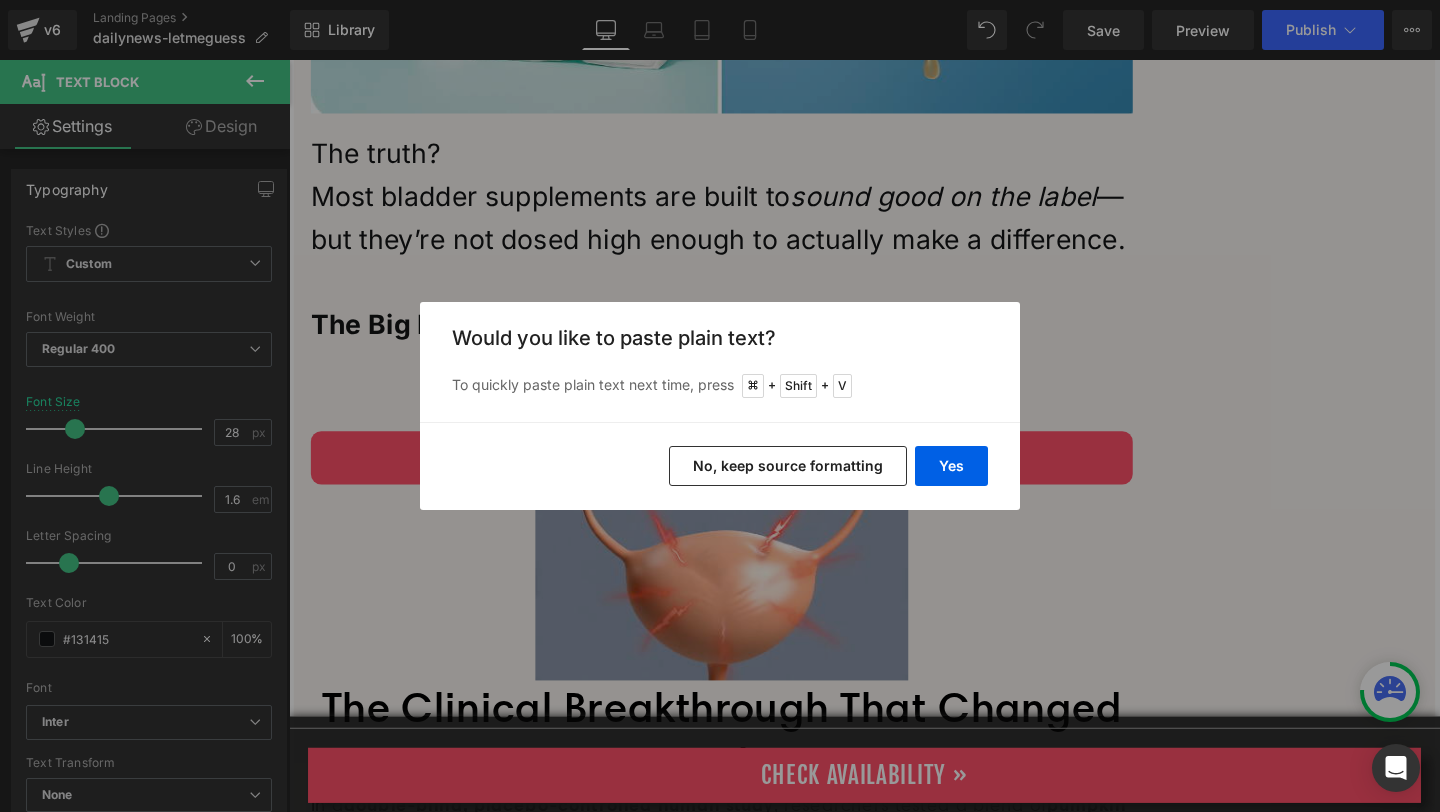 click on "No, keep source formatting" at bounding box center (788, 466) 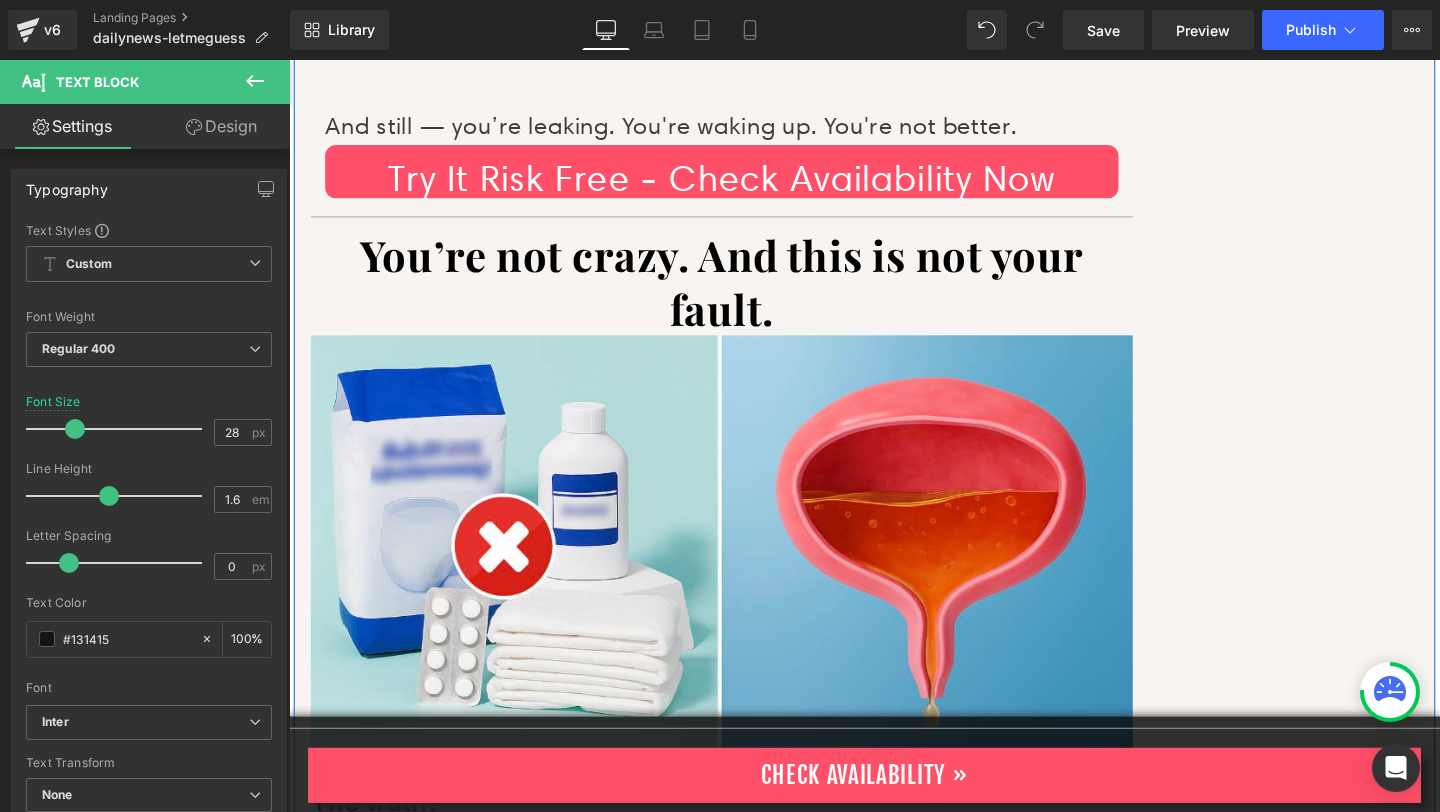 scroll, scrollTop: 1658, scrollLeft: 0, axis: vertical 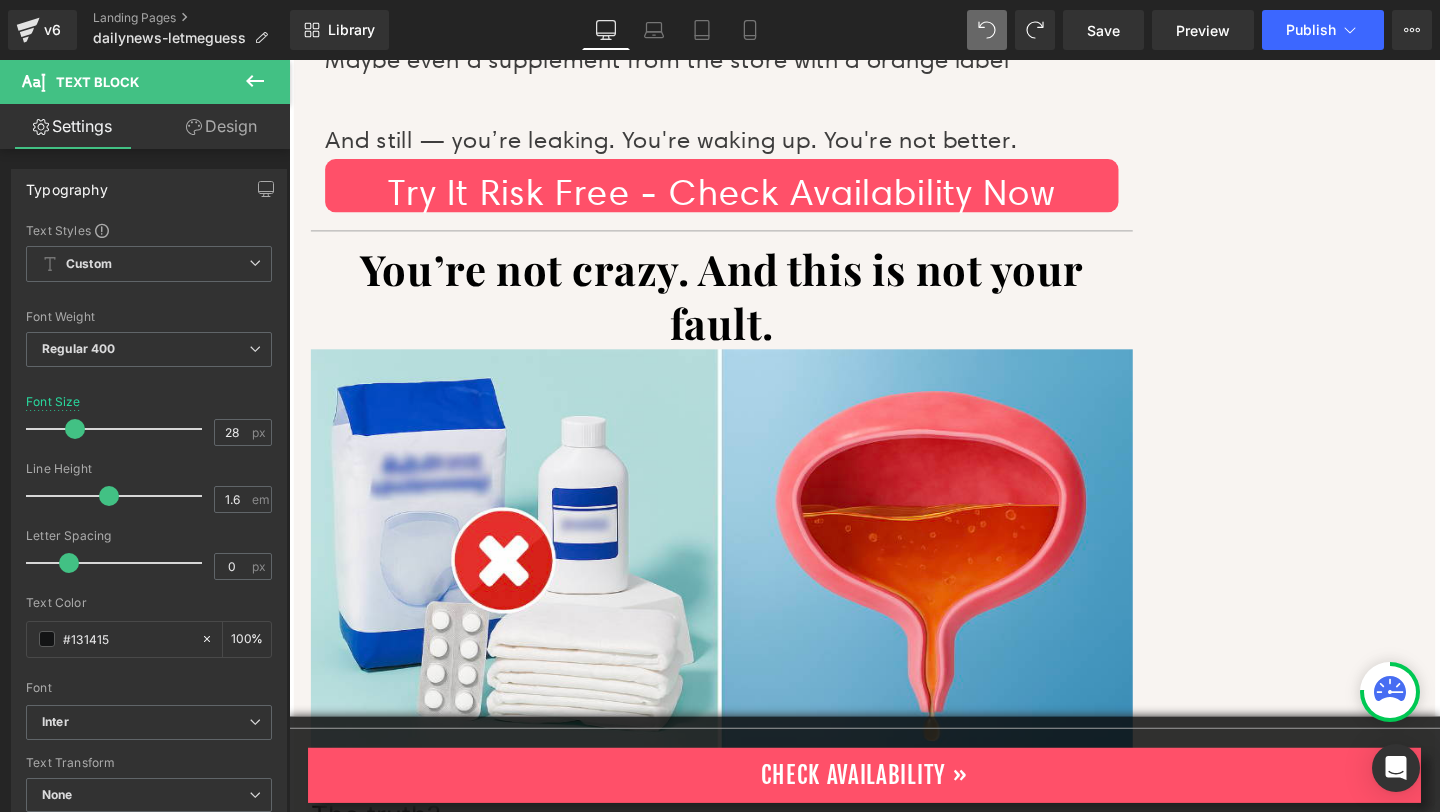 type on "24" 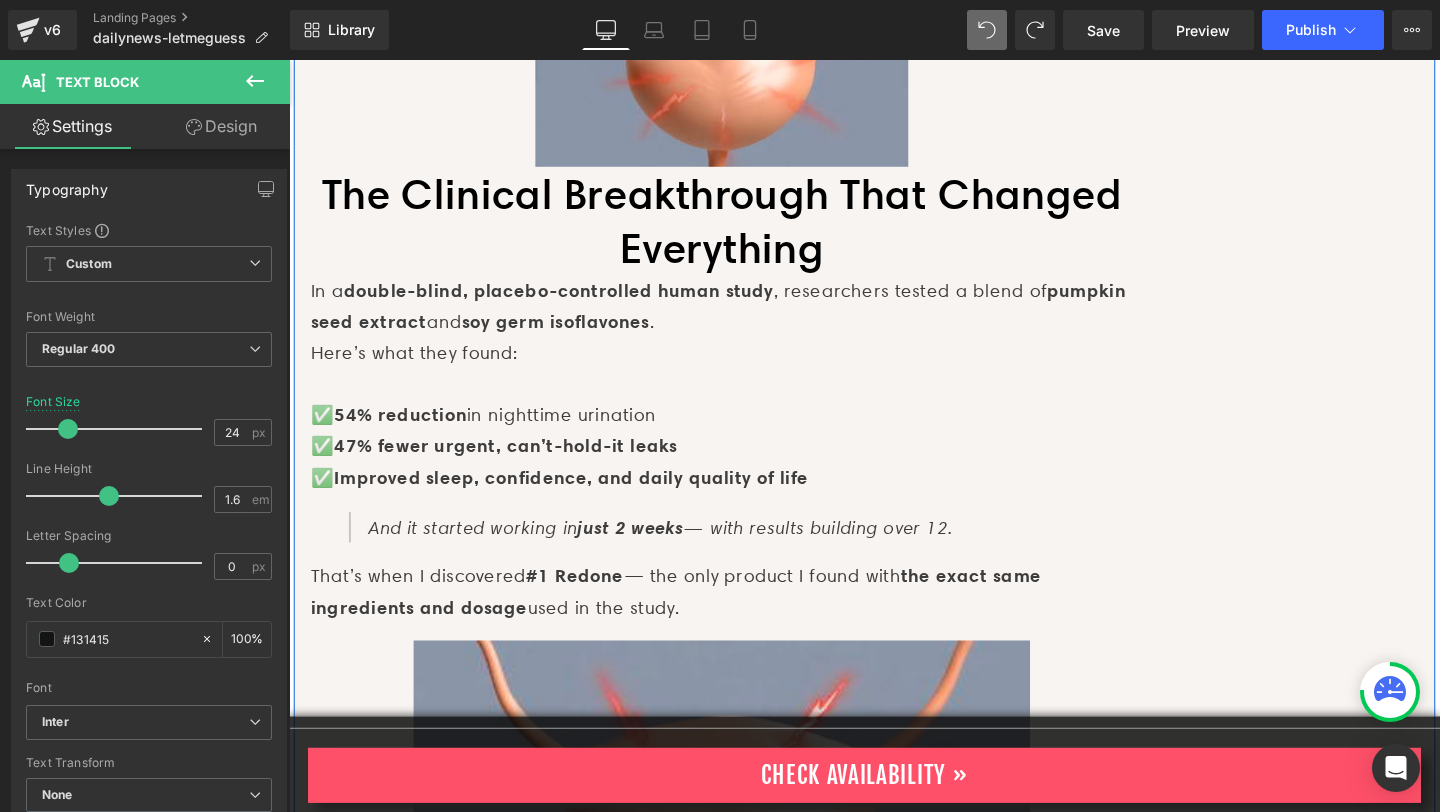 scroll, scrollTop: 3053, scrollLeft: 0, axis: vertical 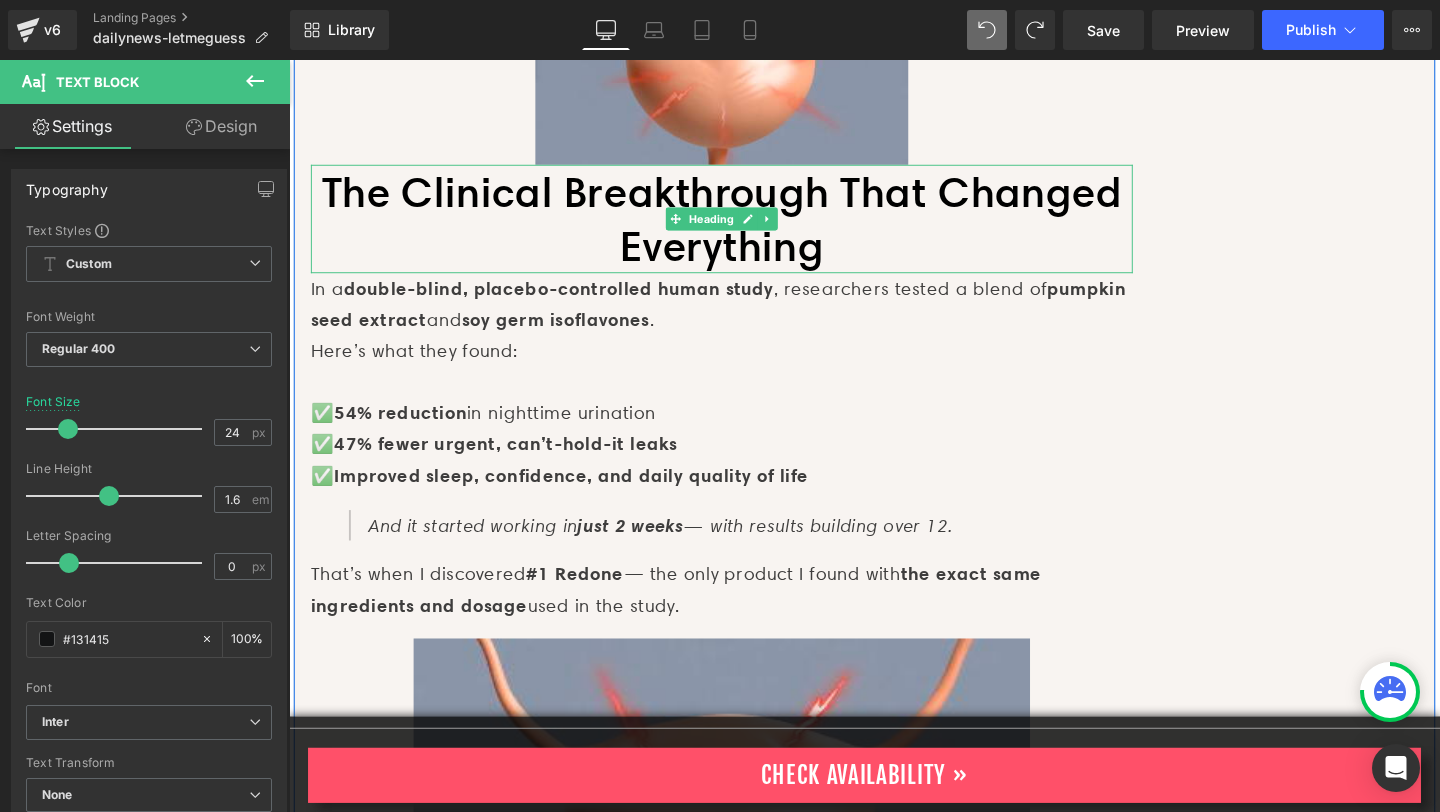 click on "The Clinical Breakthrough That Changed Everything" at bounding box center [744, 227] 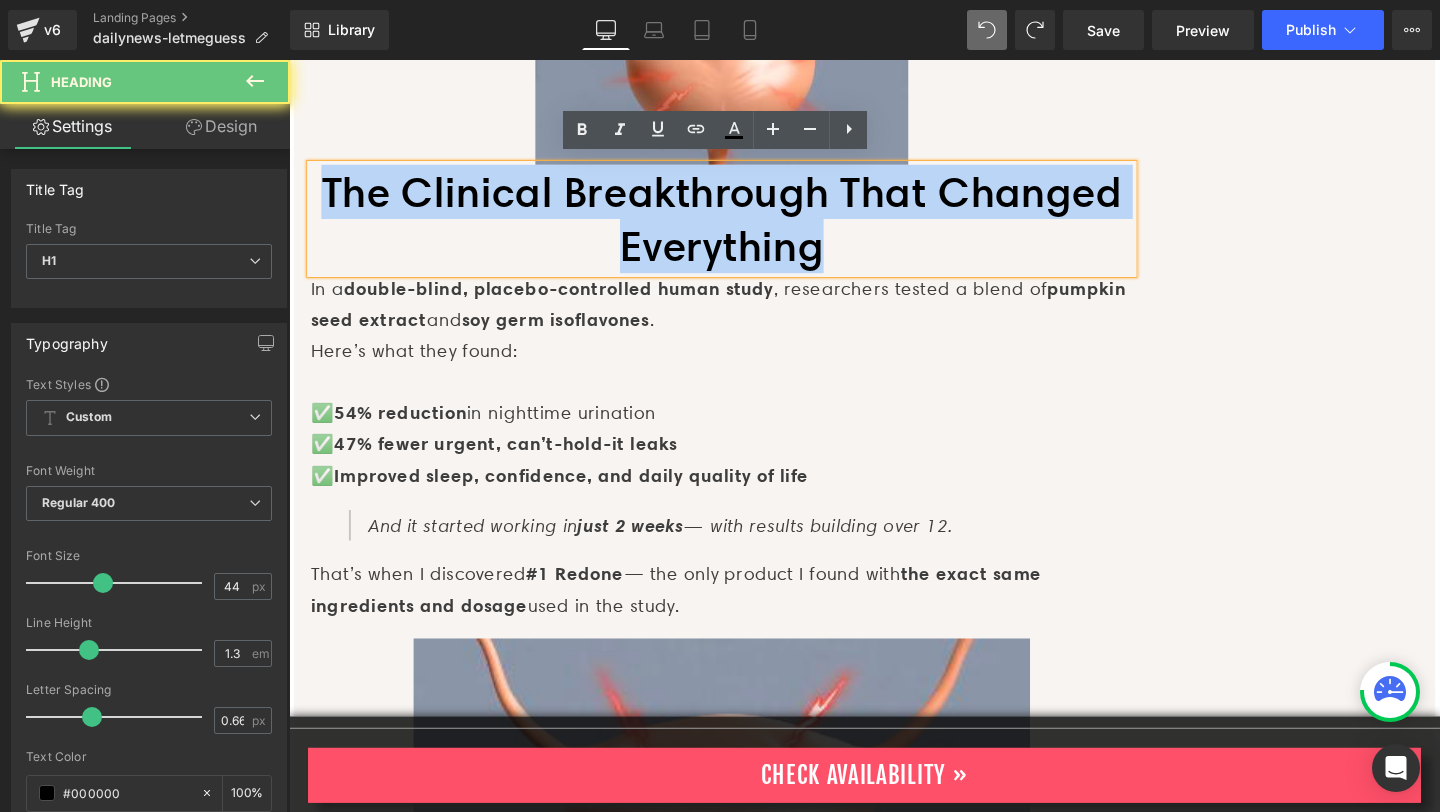 drag, startPoint x: 1007, startPoint y: 251, endPoint x: 391, endPoint y: 202, distance: 617.9458 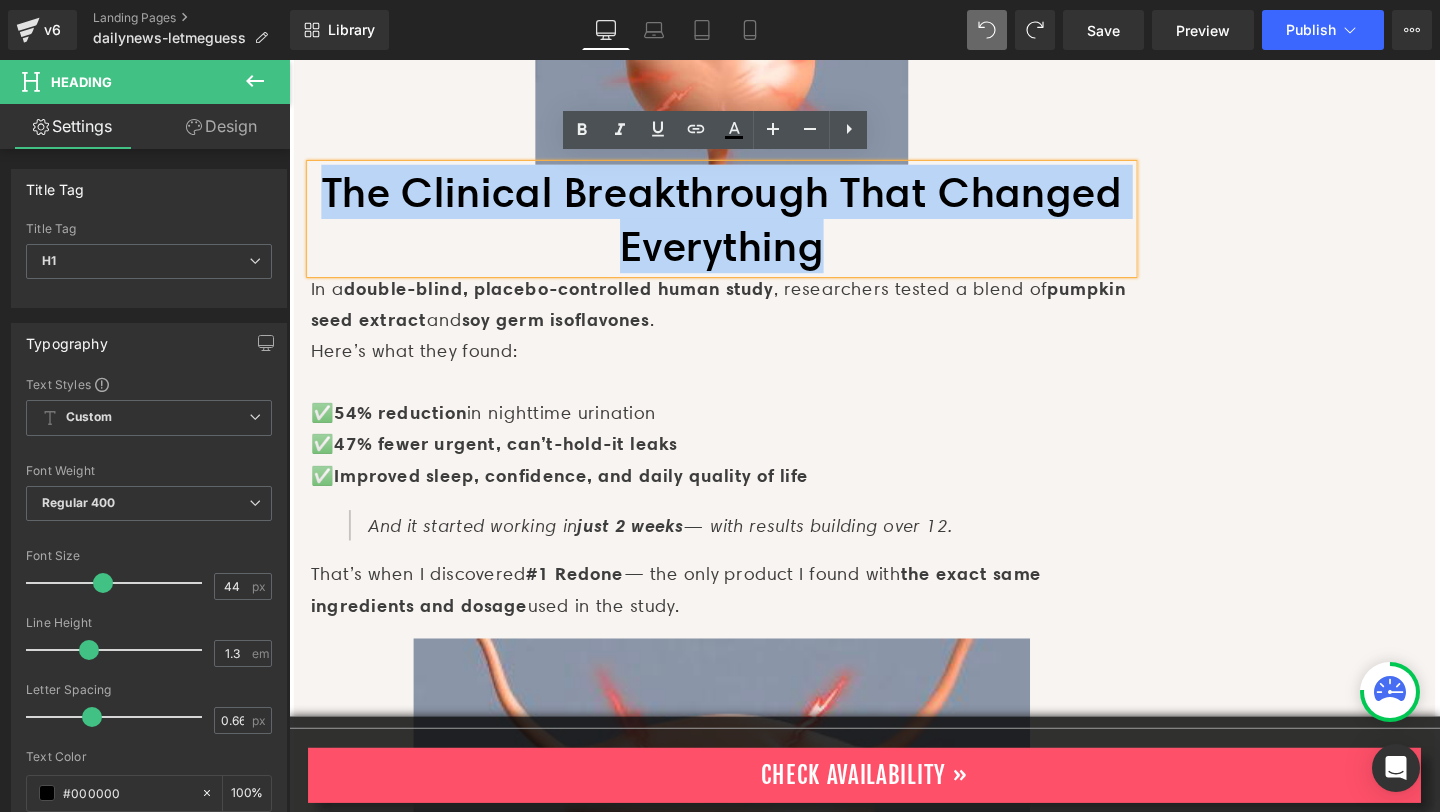 paste 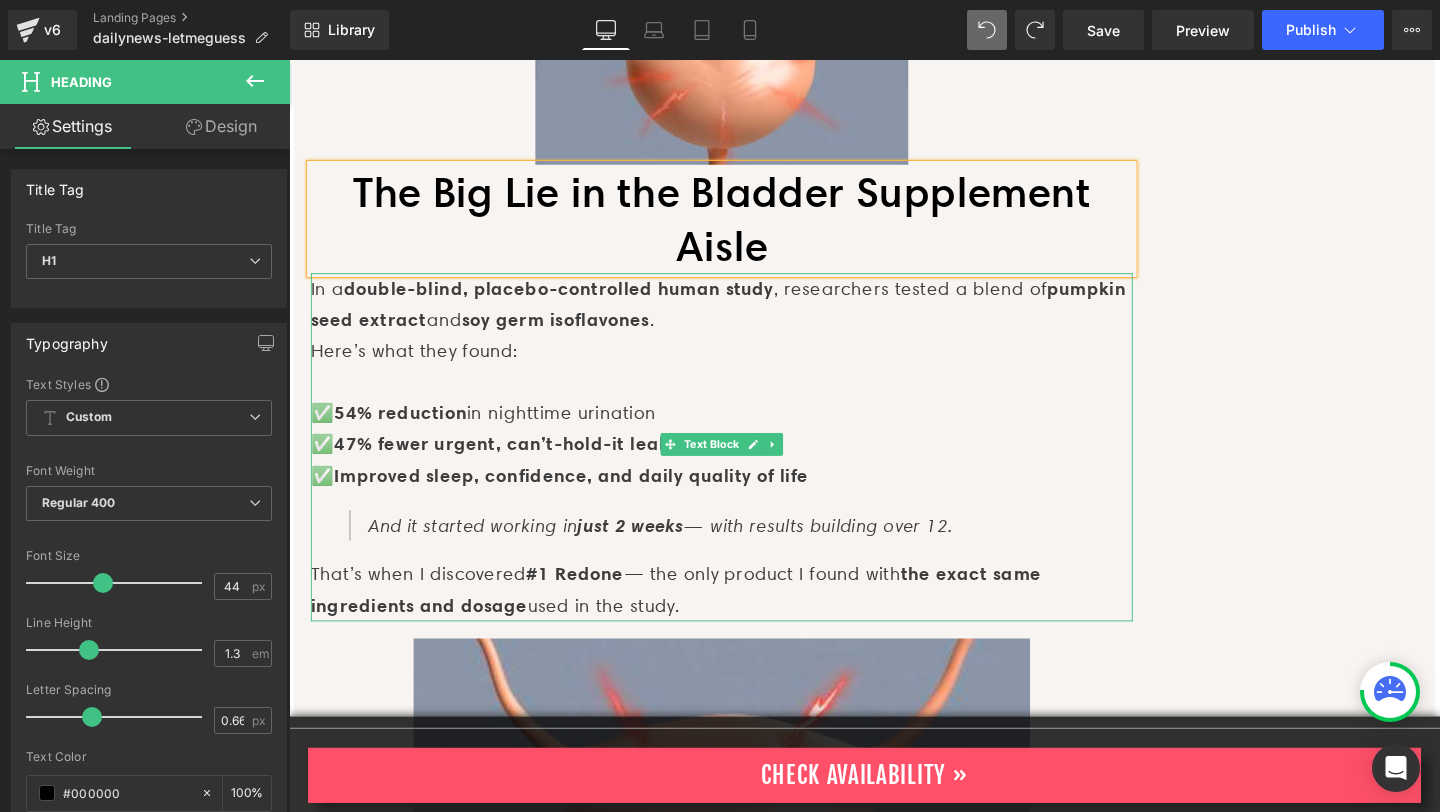 click on "That’s when I discovered  #1 Redone  — the only product I found with  the exact same ingredients and dosage  used in the study." at bounding box center (744, 617) 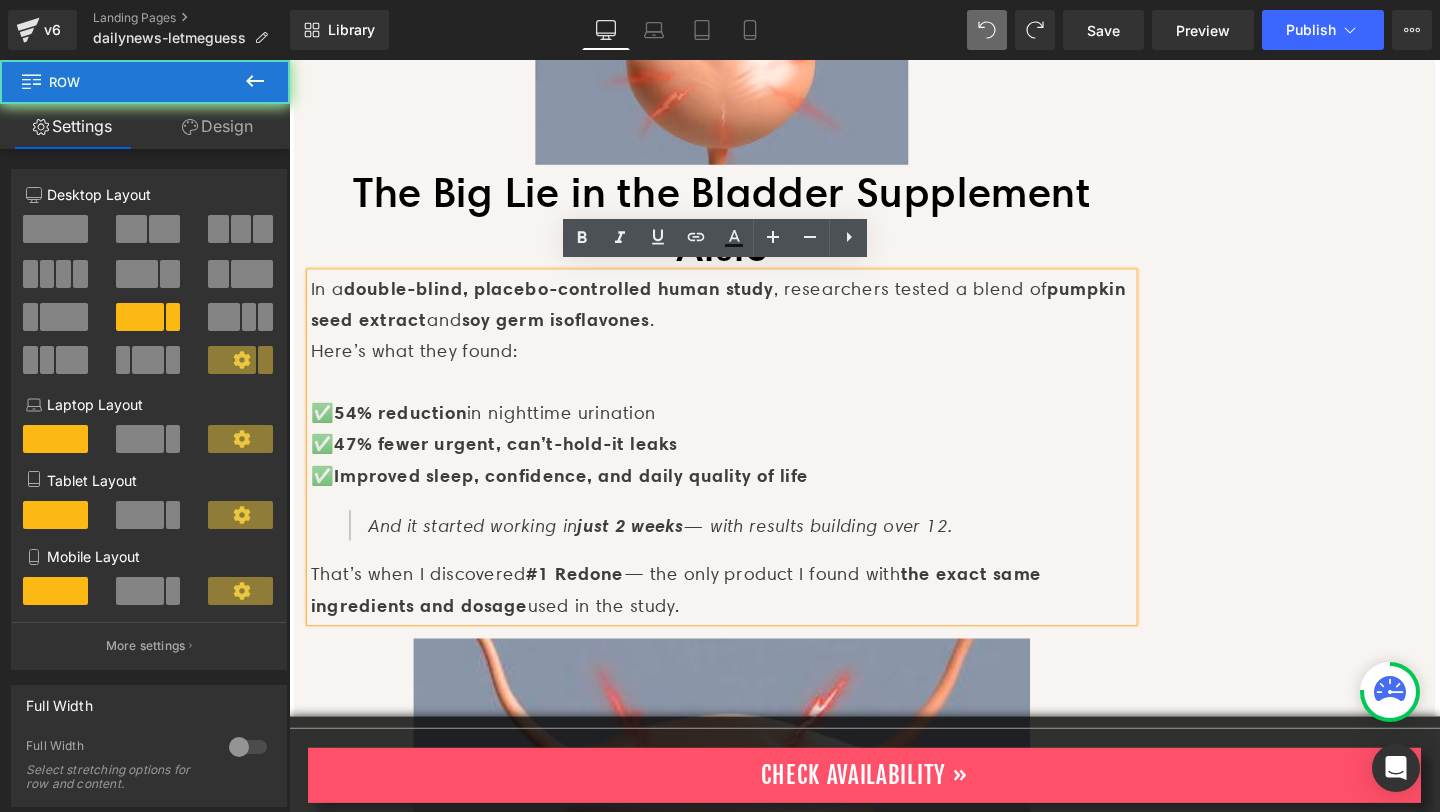 click on "Image         Home > Trending > Women's Bladder Health  Text Block         Let me guess... Heading         It’s like walking around with a ticking time bomb strapped to your bladder. You don’t know when it’ll go off — just that it probably will. So you stay tense. On edge. Always ready to sprint. That’s not freedom. That’s survival. Text Block         Image         Image         [DATE] By  [PERSON_NAME]   |  Sponsored by Design Comfort Text Block         Row         Separator         You skip the second cup of coffee.
You map every outing around bathrooms.
You wake up exhausted after another night of 2am sprints.
And you wonder… “Is this just how it’s going to be now?”     You’ve probably already tried things: [MEDICAL_DATA] exercises Cutting fluids after dinner Maybe even a supplement from the store with a orange label And still — you’re leaking. You're waking up. You're not better. Text Block         Try It Risk Free - Check Availability Now Button         Row" at bounding box center [744, 4087] 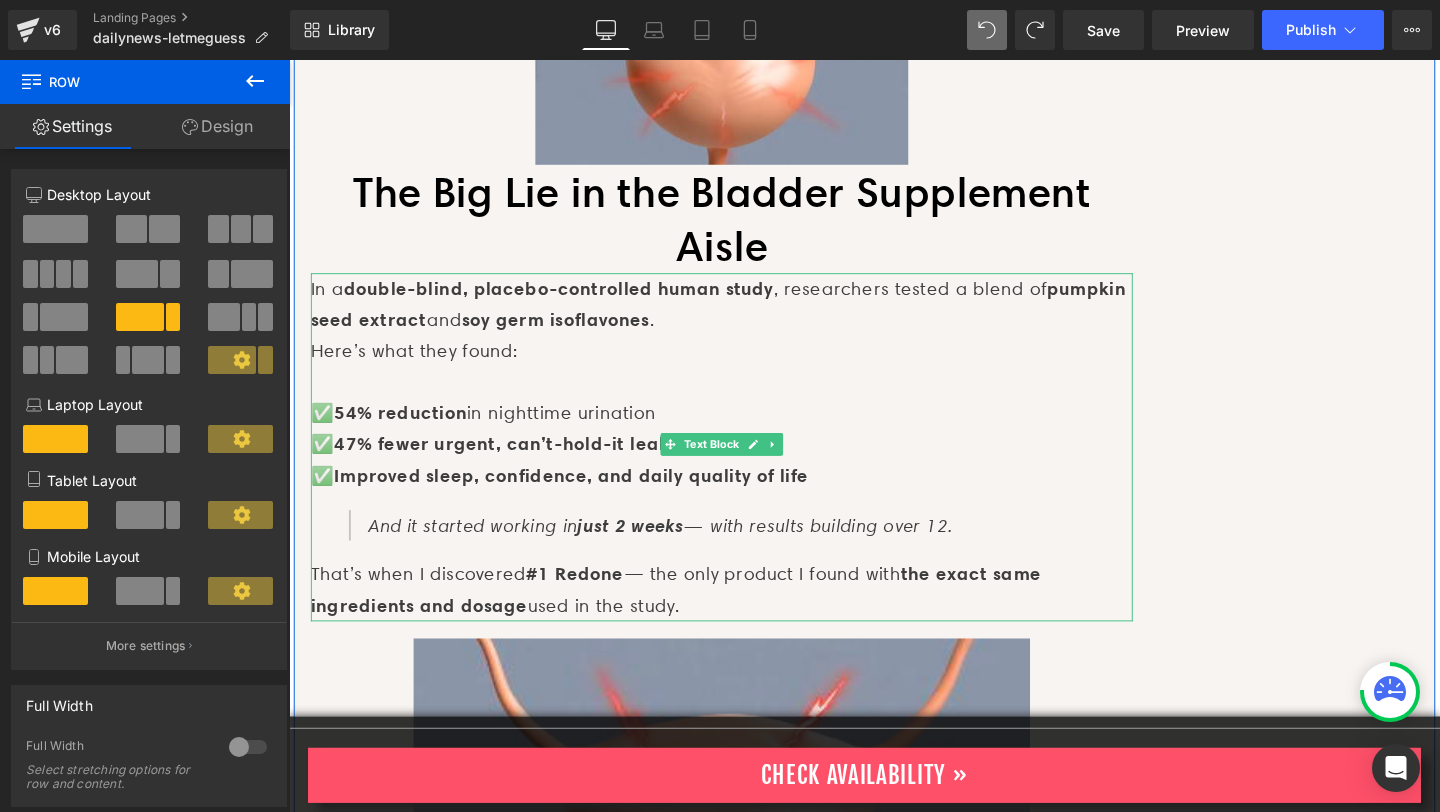 click on "That’s when I discovered  #1 Redone  — the only product I found with  the exact same ingredients and dosage  used in the study." at bounding box center [744, 617] 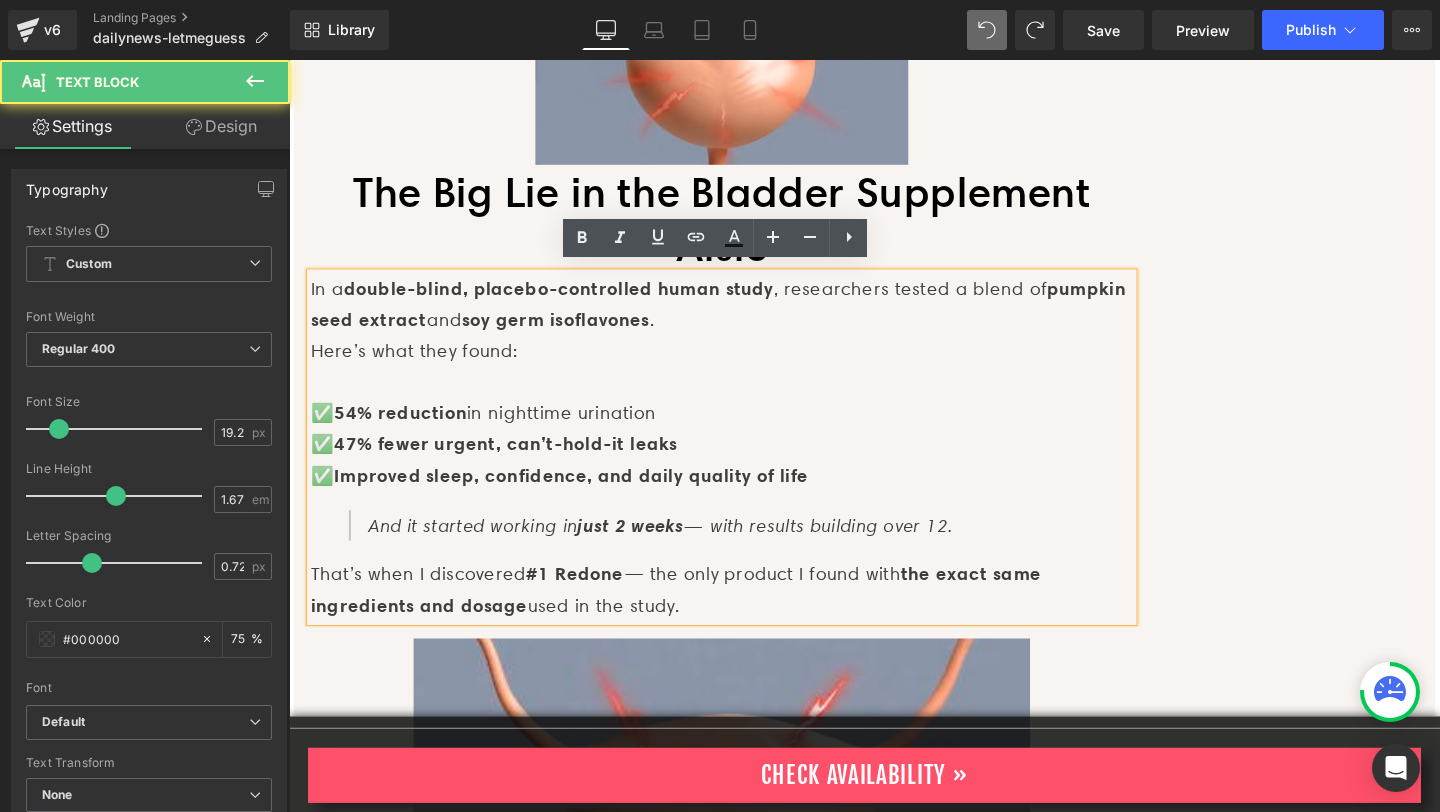 click on "That’s when I discovered  #1 Redone  — the only product I found with  the exact same ingredients and dosage  used in the study." at bounding box center (744, 617) 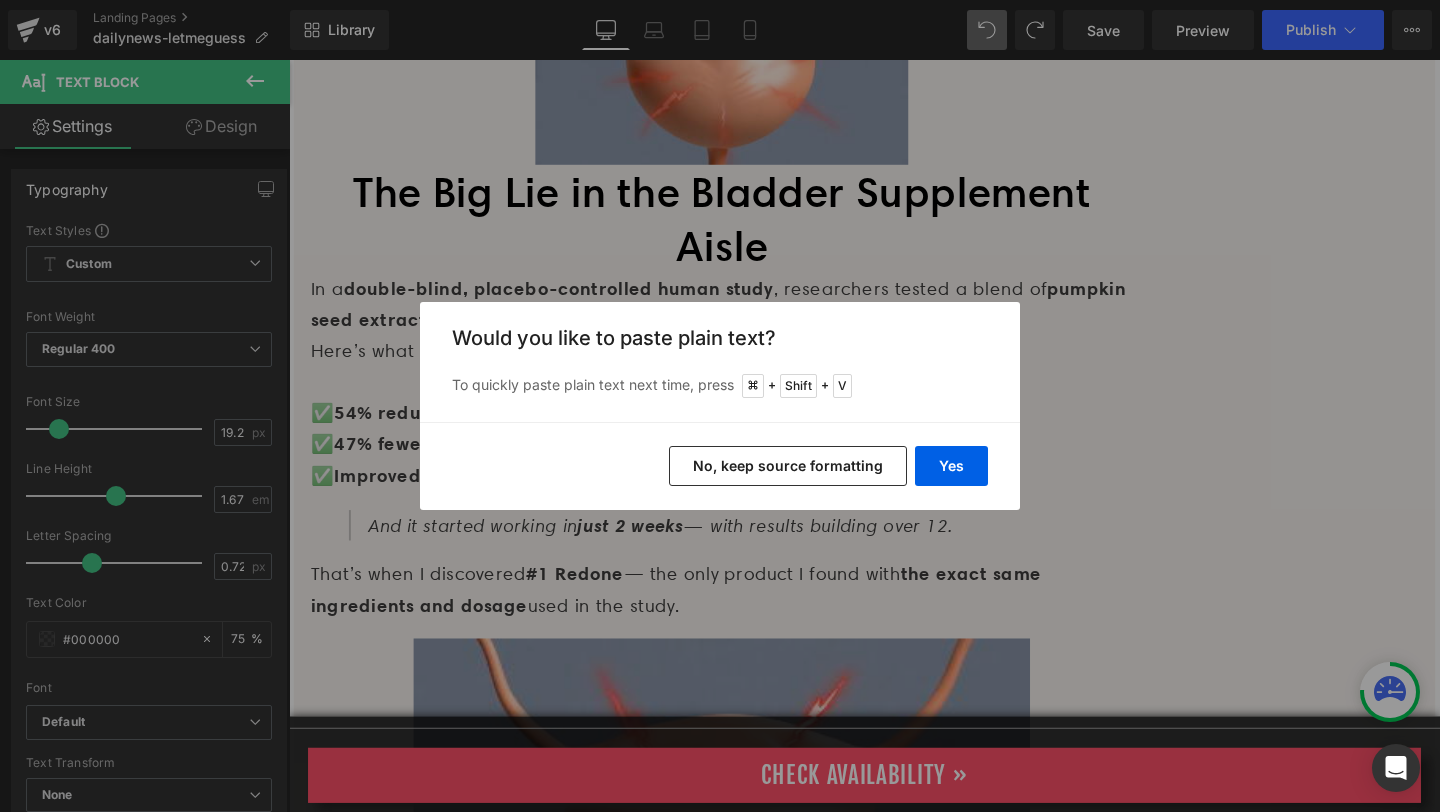 click on "No, keep source formatting" at bounding box center [788, 466] 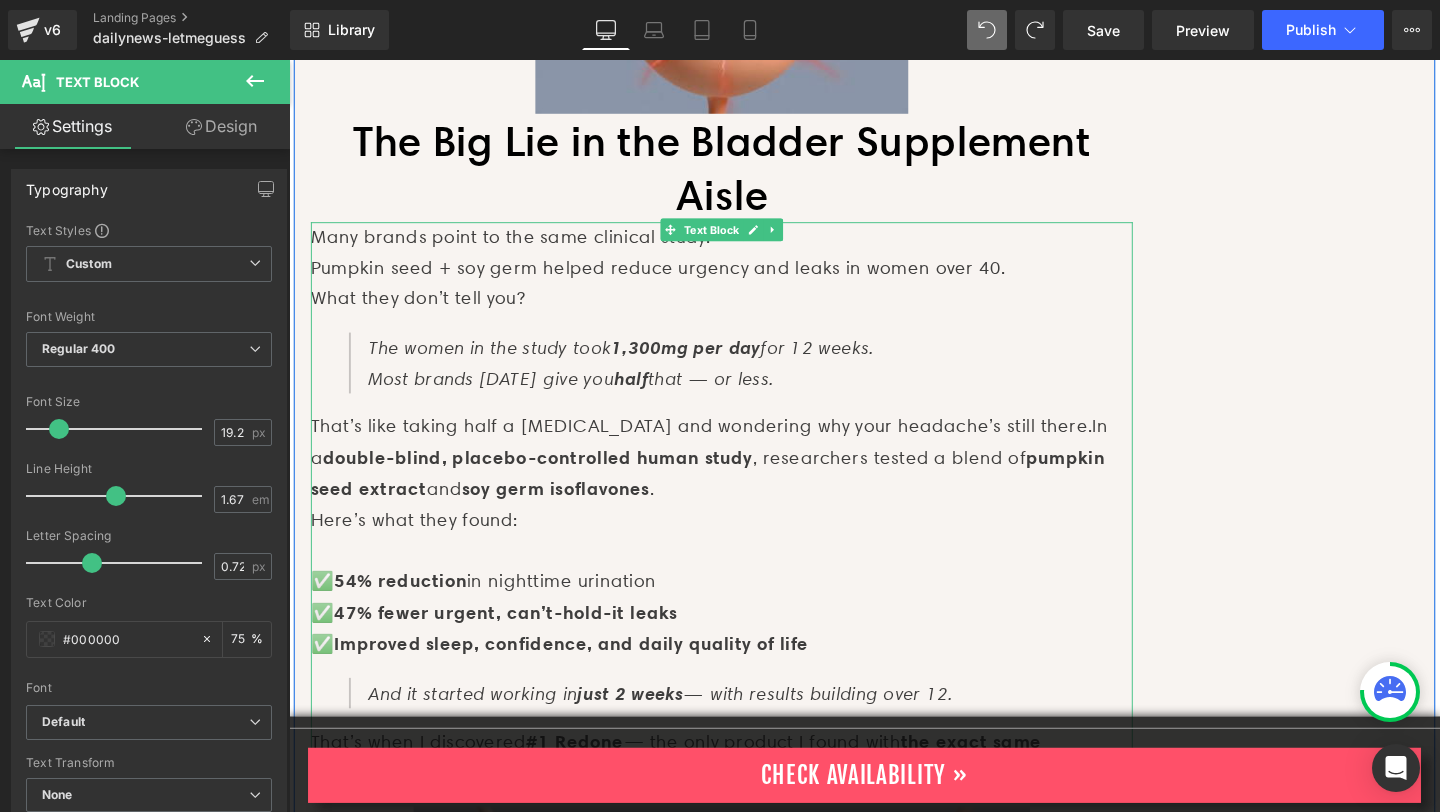 scroll, scrollTop: 3119, scrollLeft: 0, axis: vertical 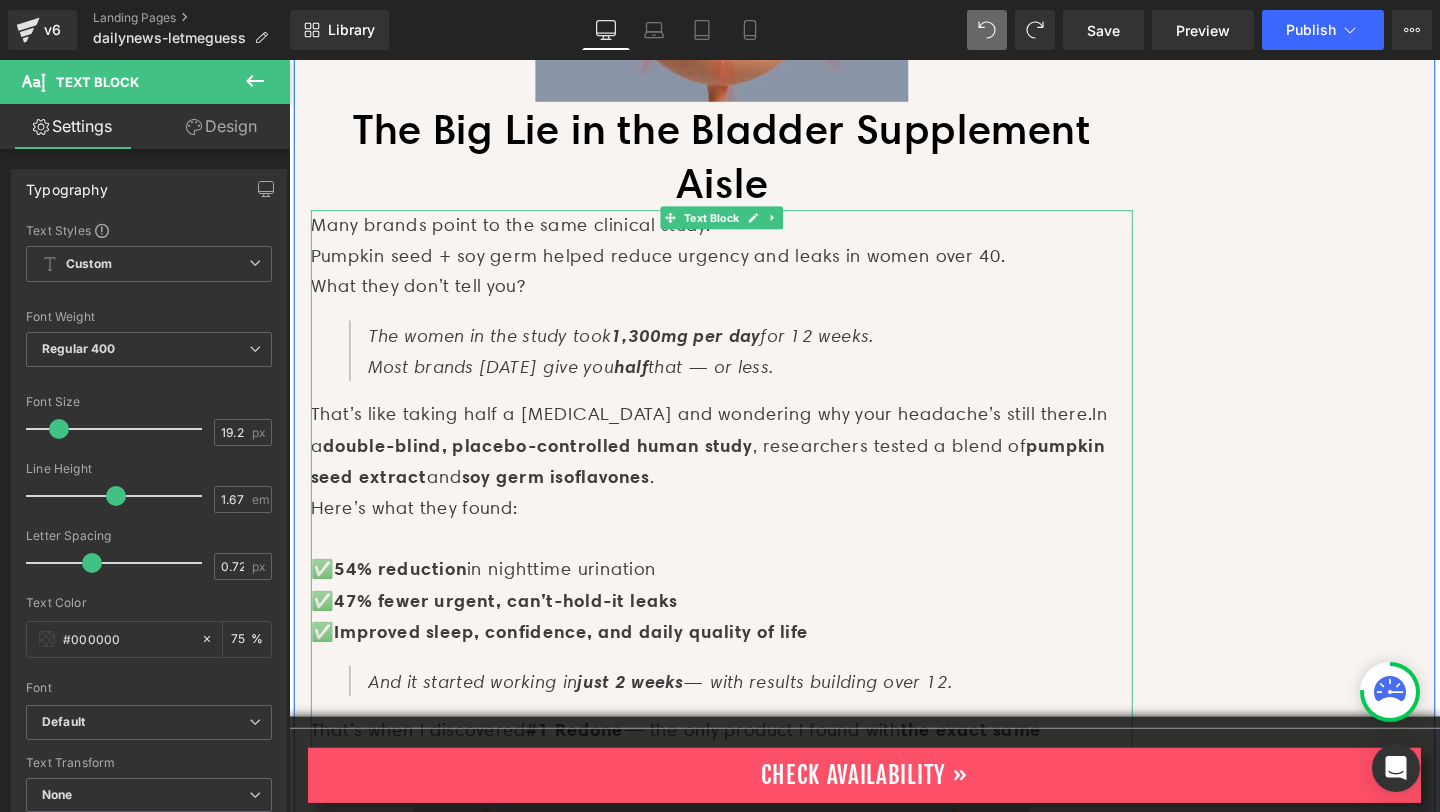 click on "Here’s what they found:" at bounding box center [744, 531] 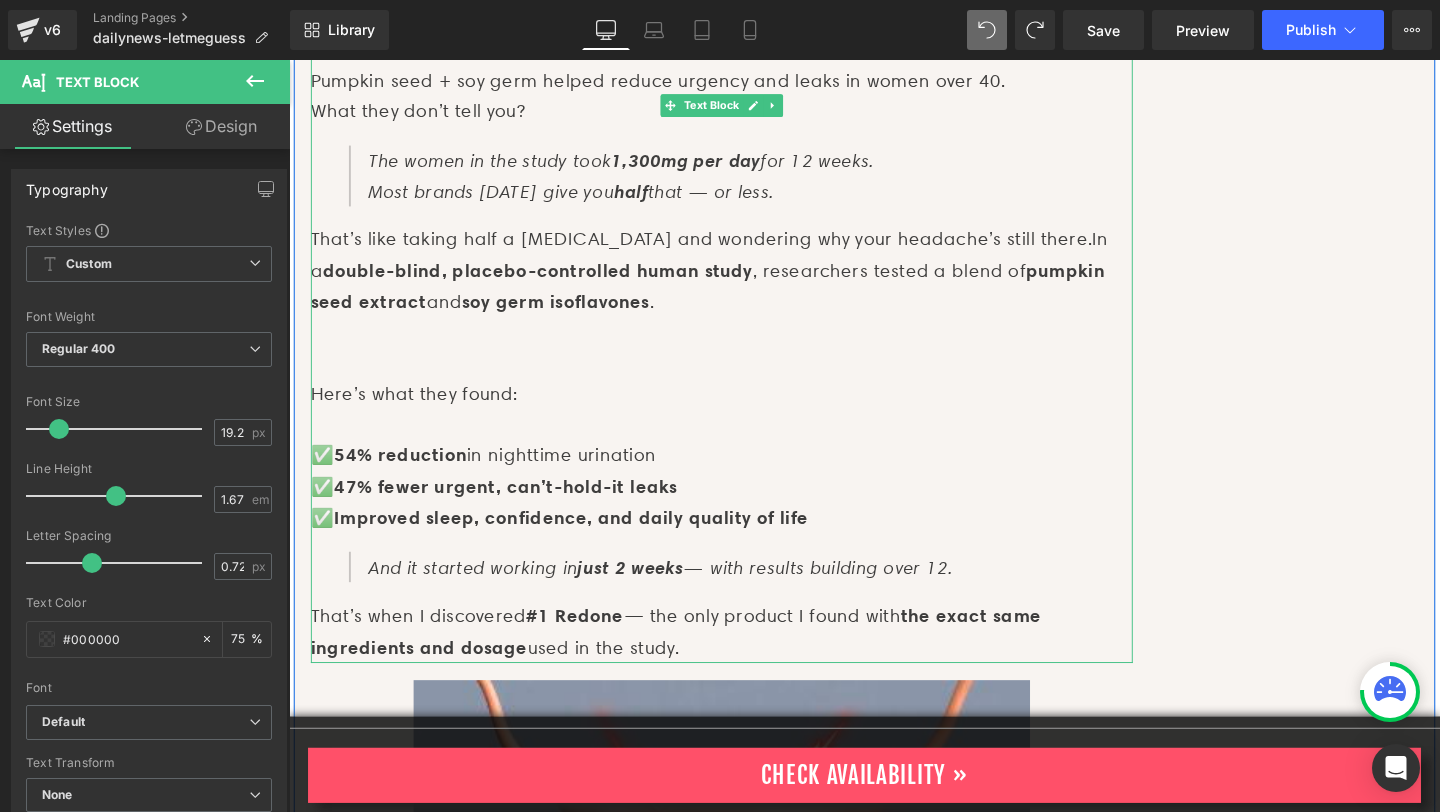 scroll, scrollTop: 3323, scrollLeft: 0, axis: vertical 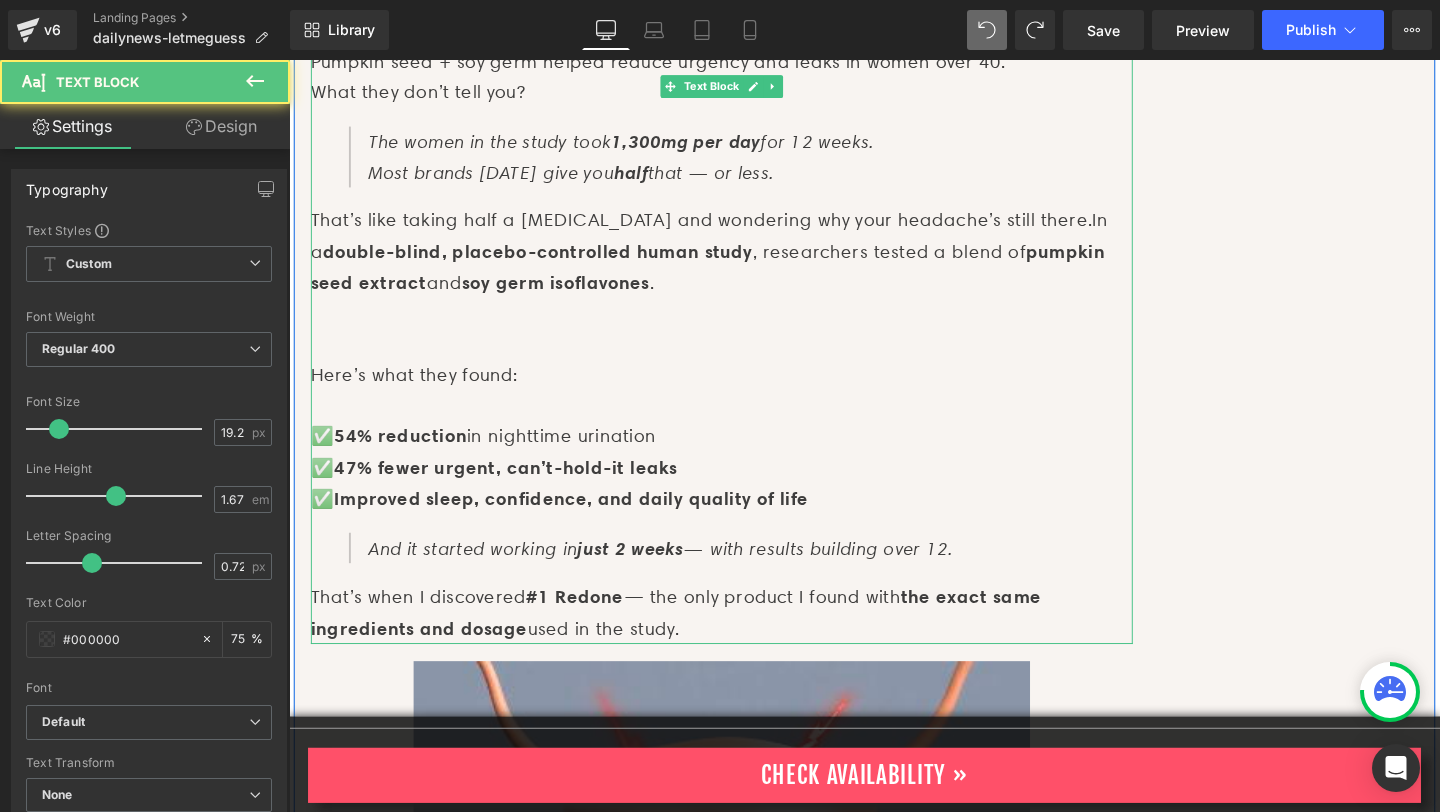 click on "Here’s what they found:" at bounding box center [744, 391] 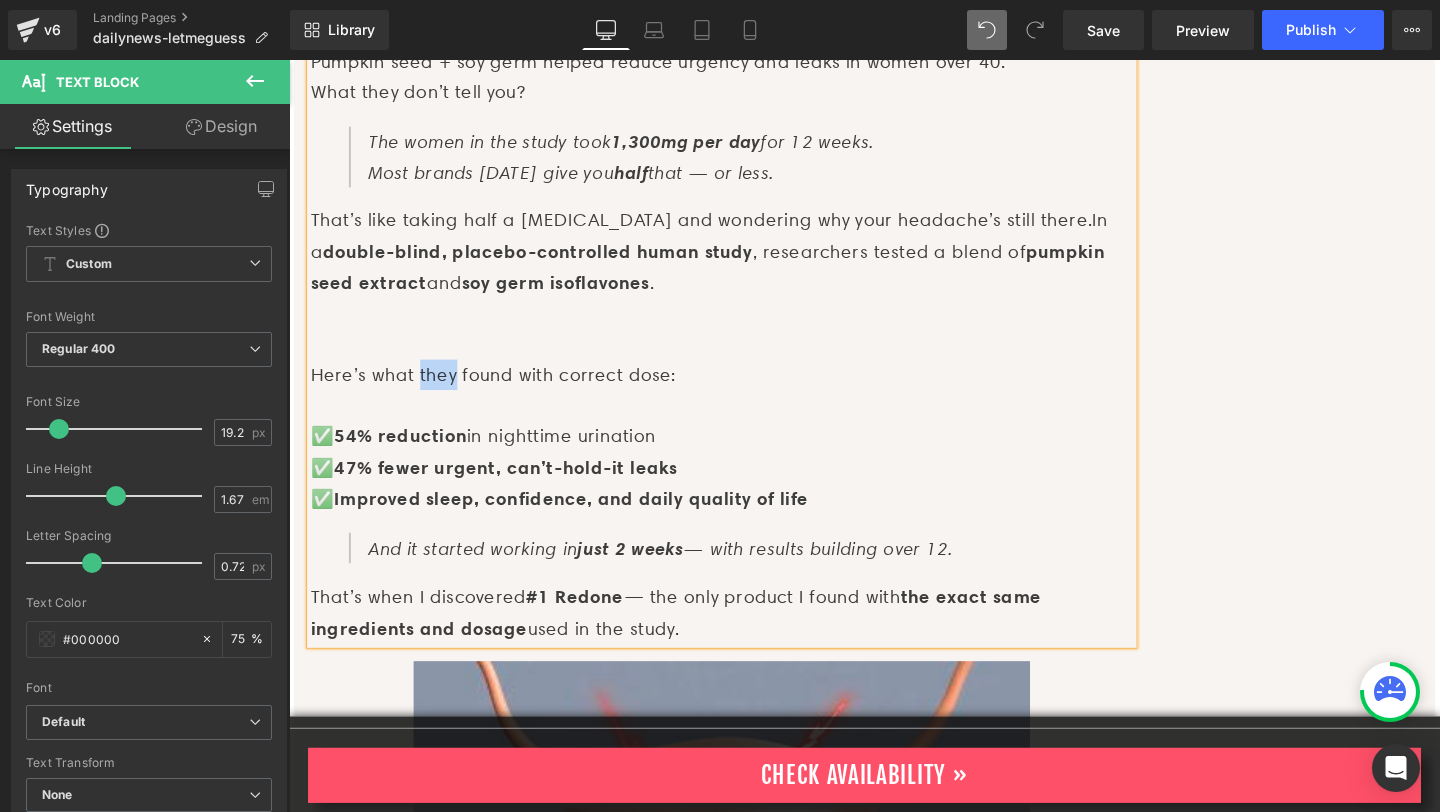 drag, startPoint x: 463, startPoint y: 383, endPoint x: 427, endPoint y: 384, distance: 36.013885 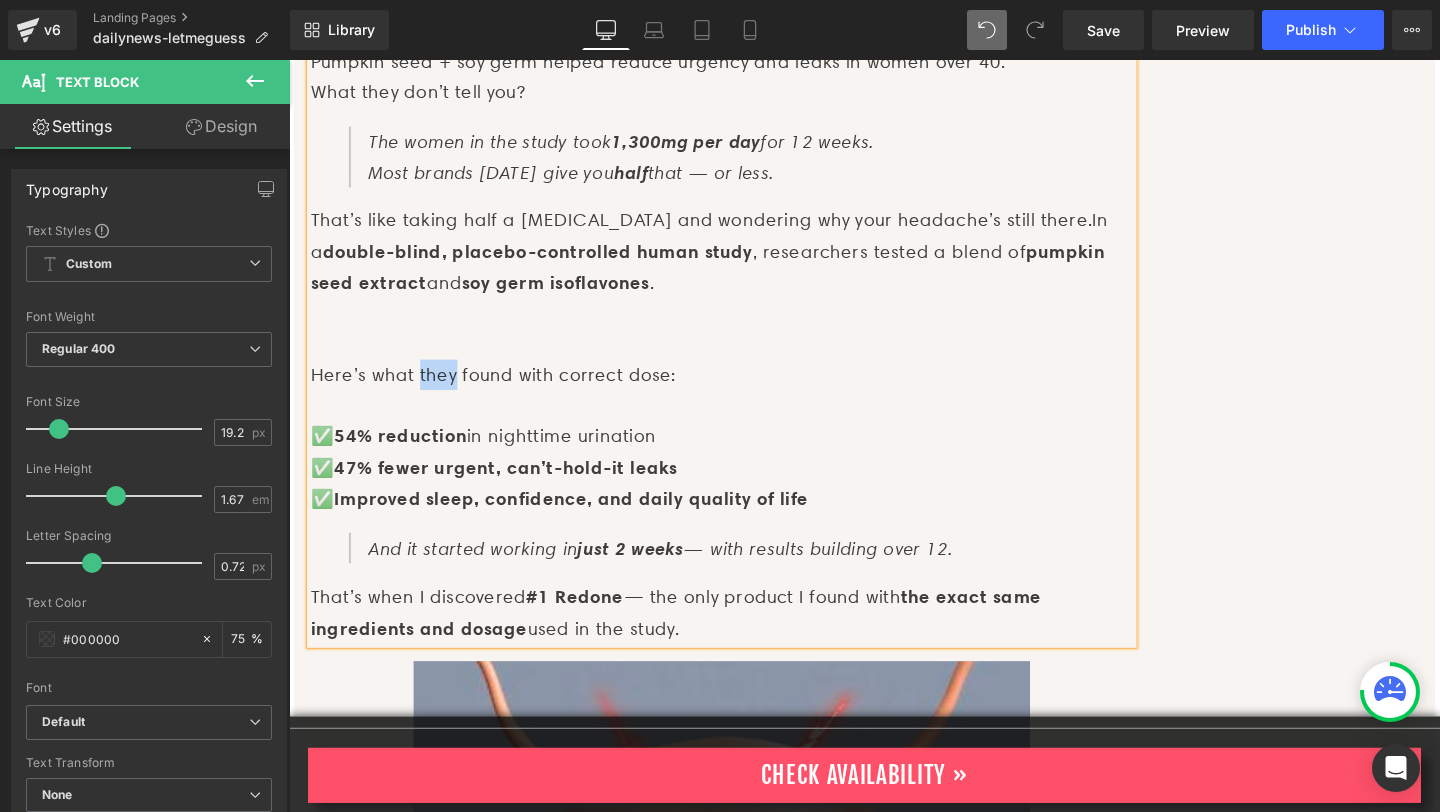 click on "Here’s what they found with correct dose:" at bounding box center [744, 391] 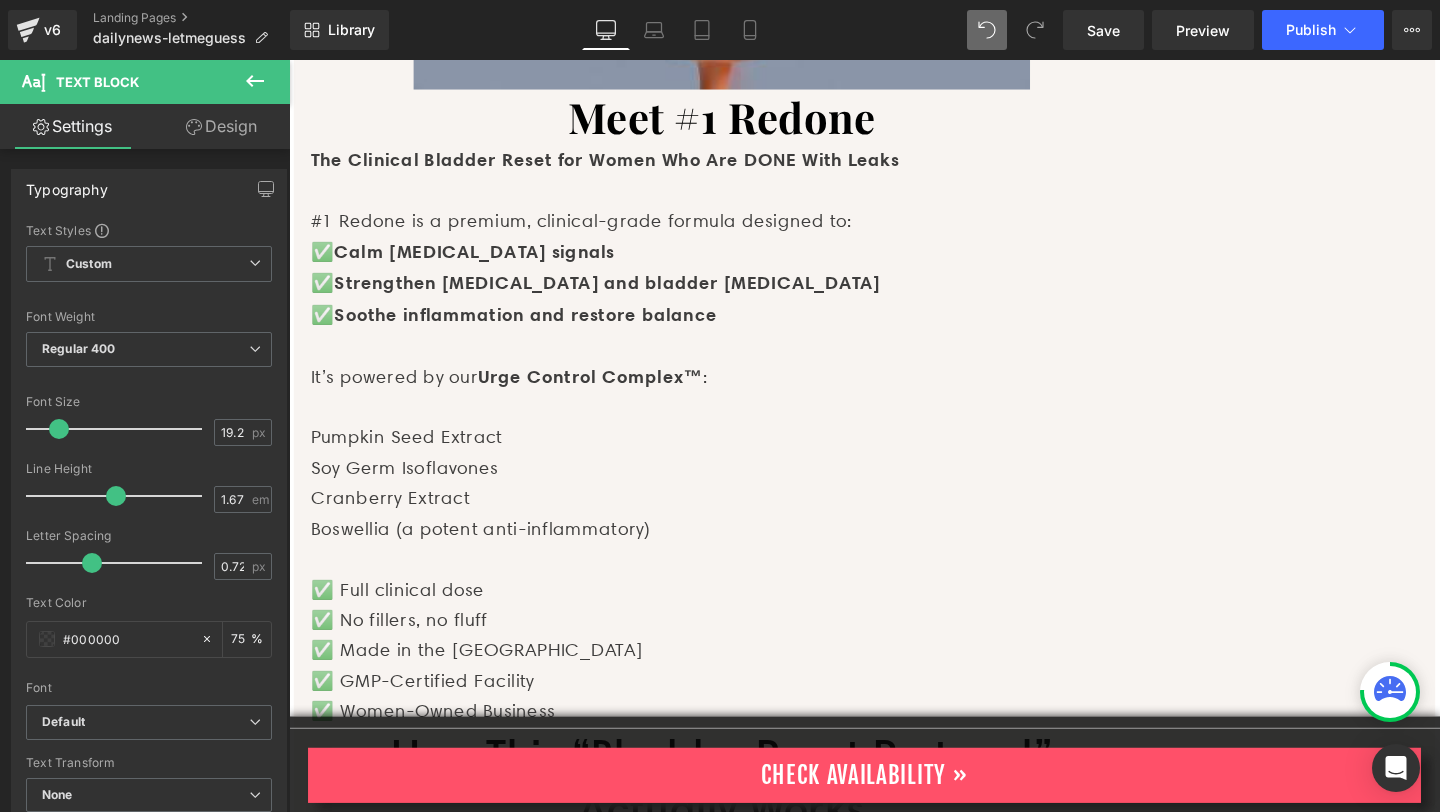 scroll, scrollTop: 4273, scrollLeft: 0, axis: vertical 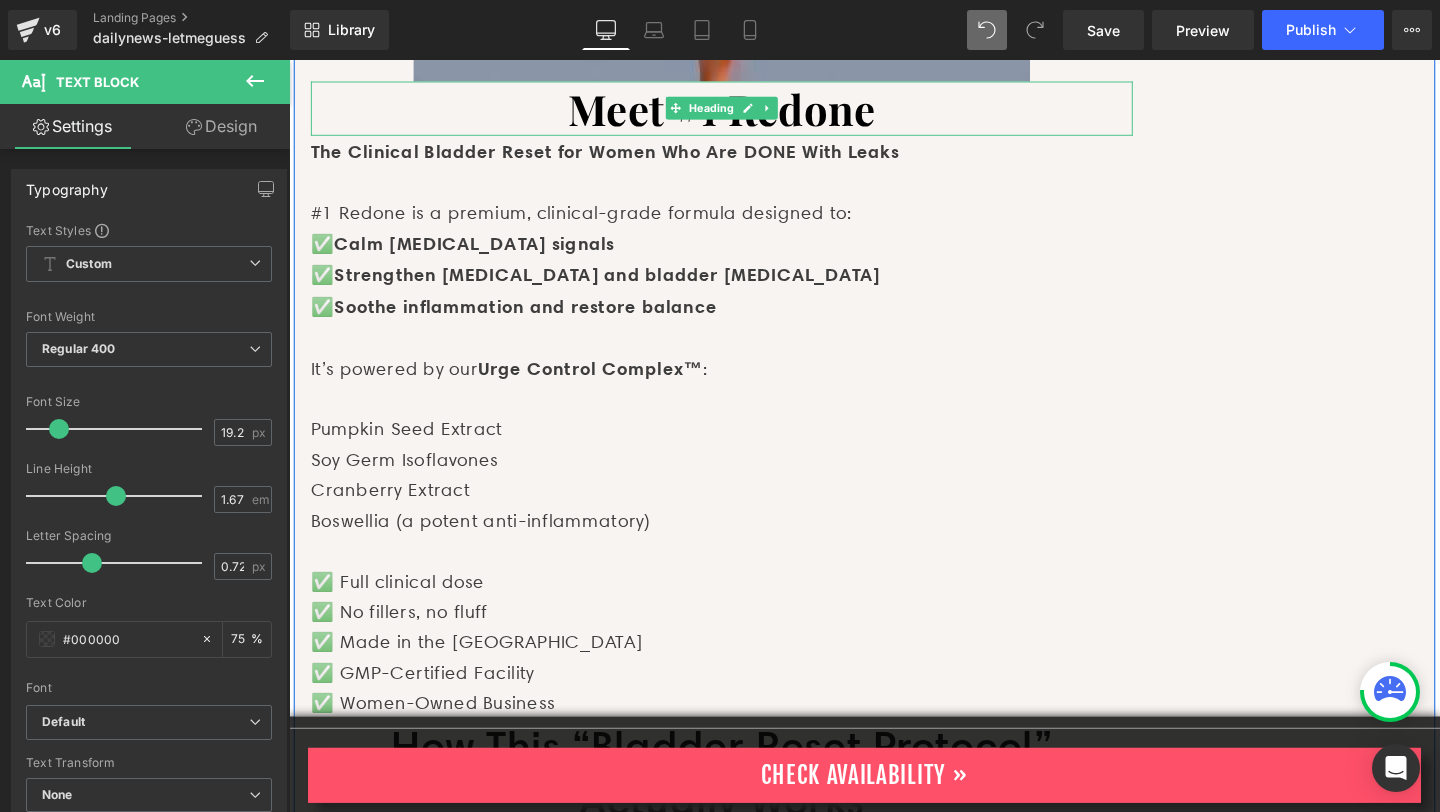 click on "Meet #1 Redone" at bounding box center (744, 111) 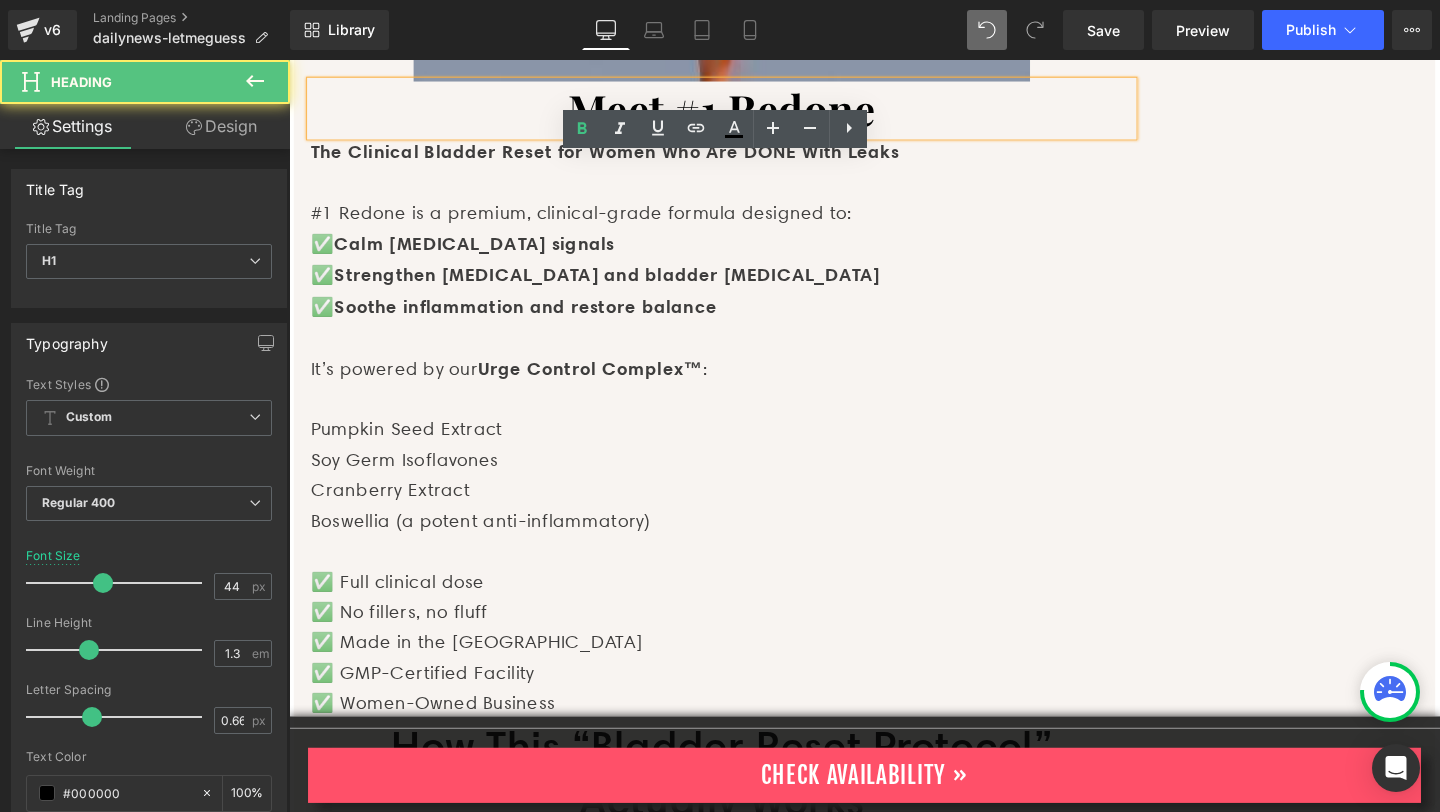 click on "Meet #1 Redone" at bounding box center (744, 111) 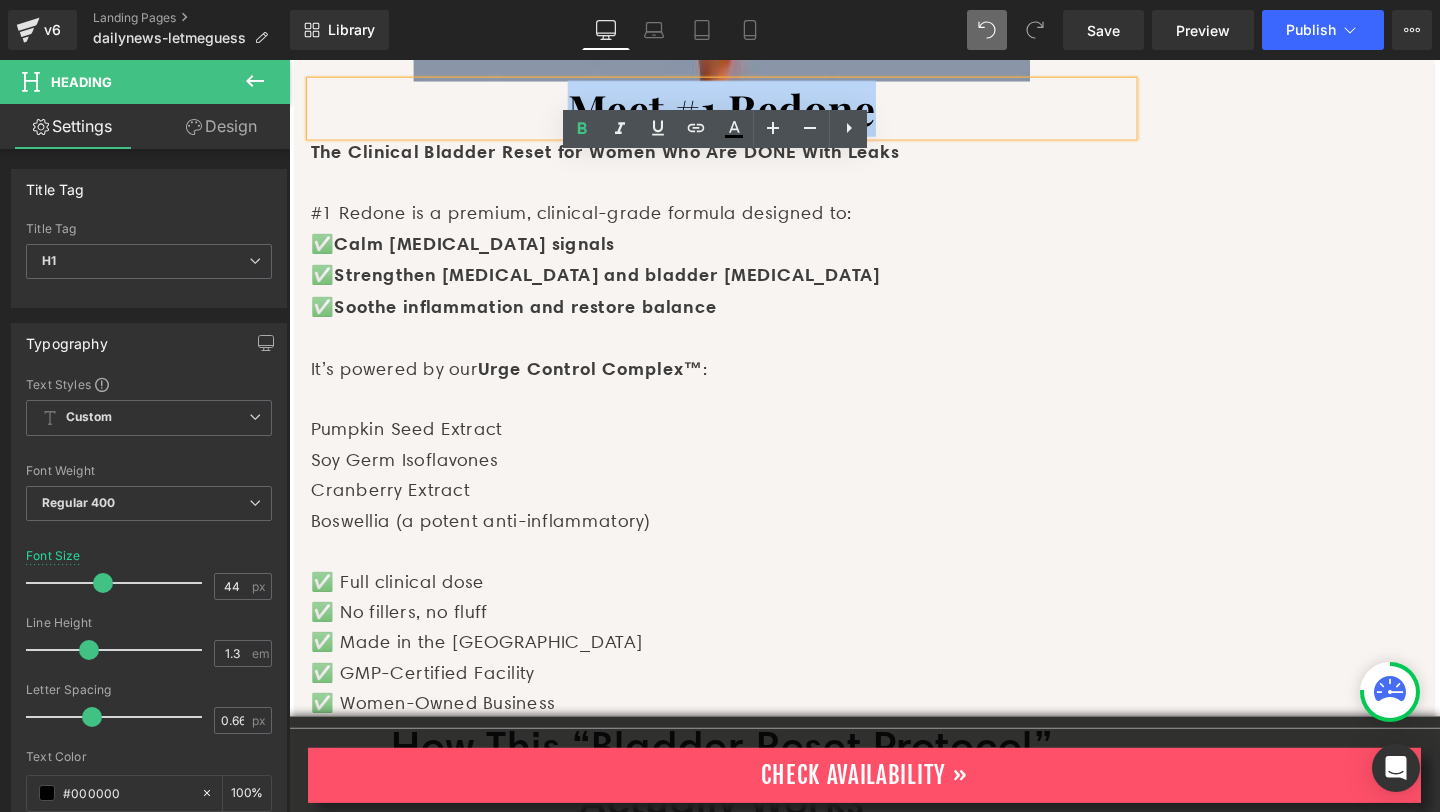 drag, startPoint x: 582, startPoint y: 102, endPoint x: 957, endPoint y: 109, distance: 375.06534 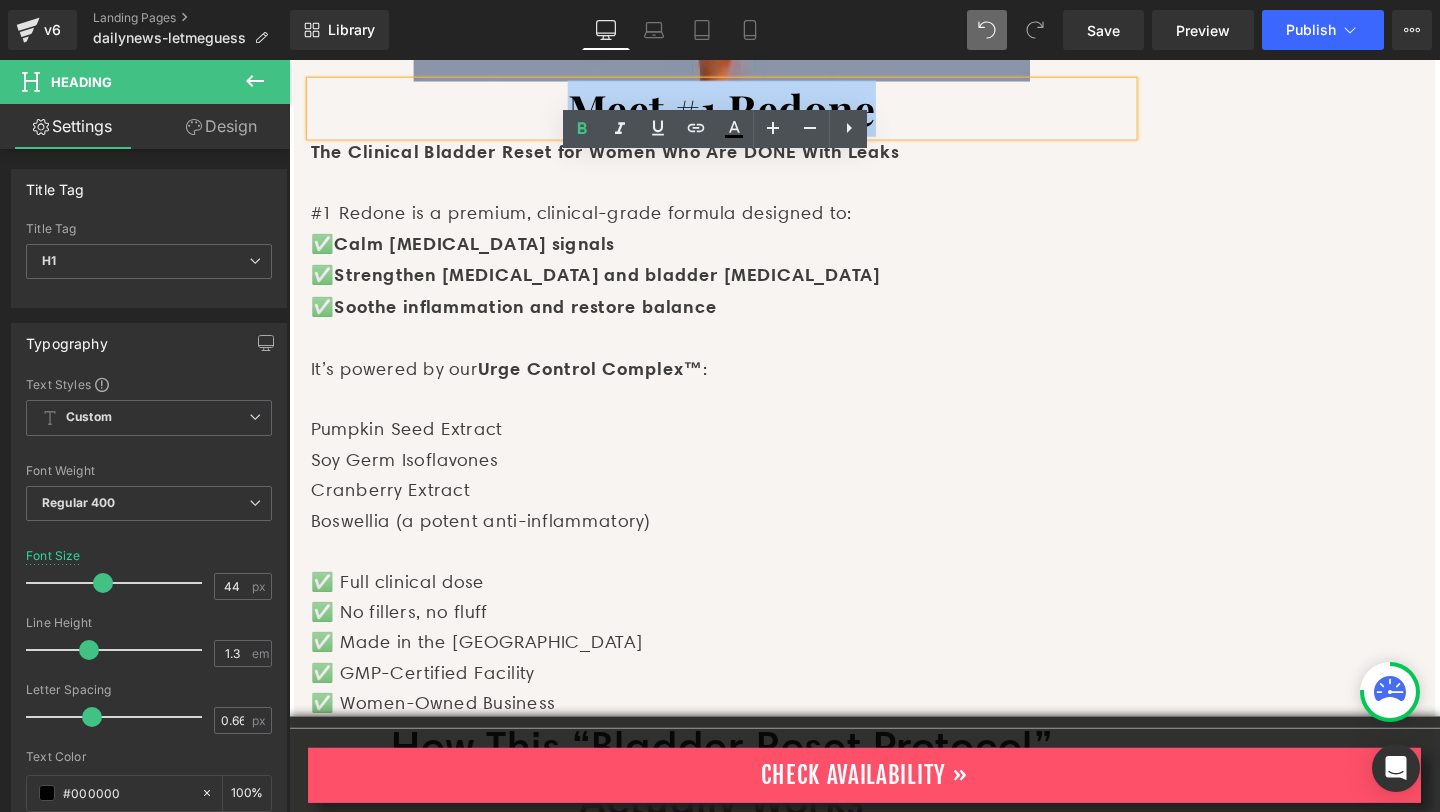 click on "Meet #1 Redone" at bounding box center [744, 111] 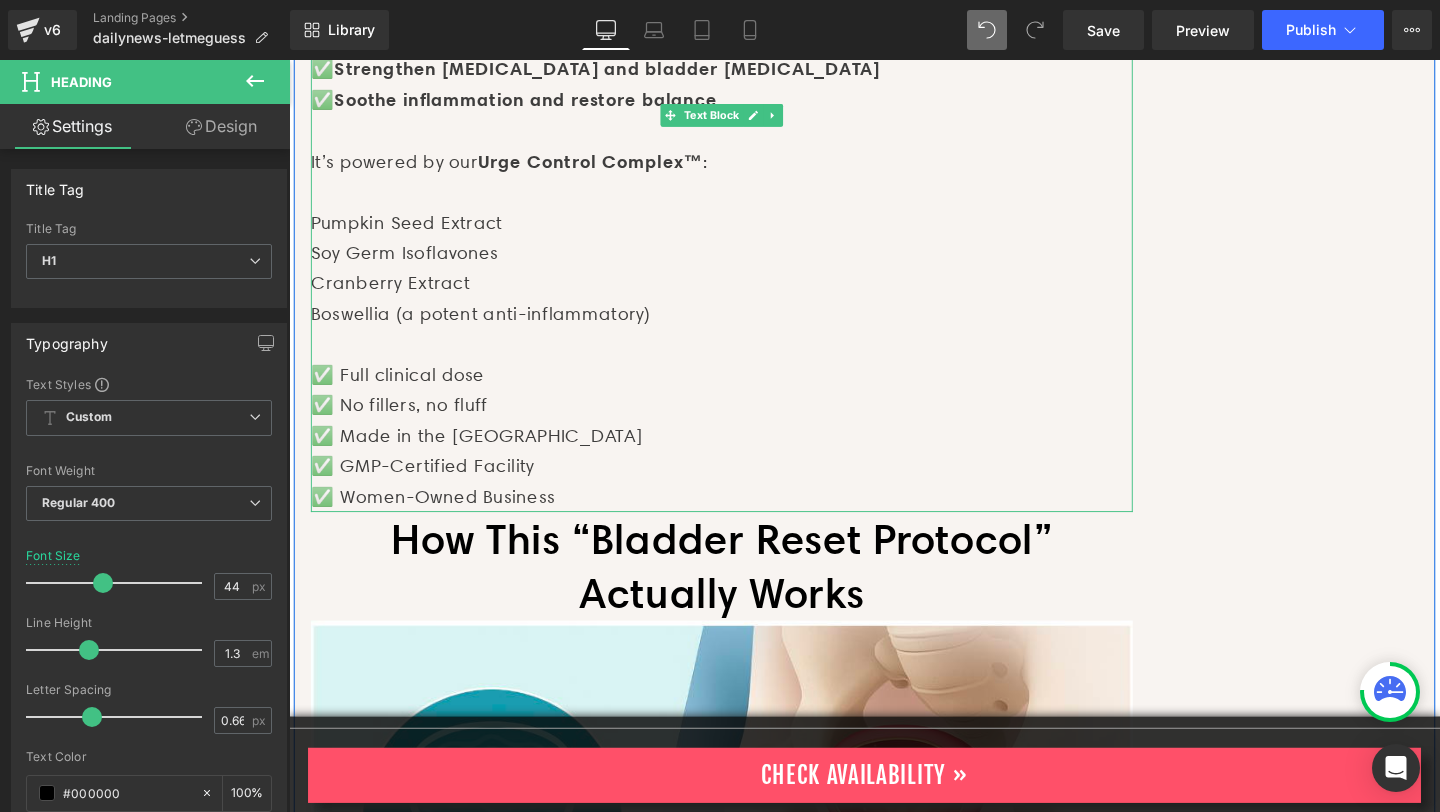 scroll, scrollTop: 4574, scrollLeft: 0, axis: vertical 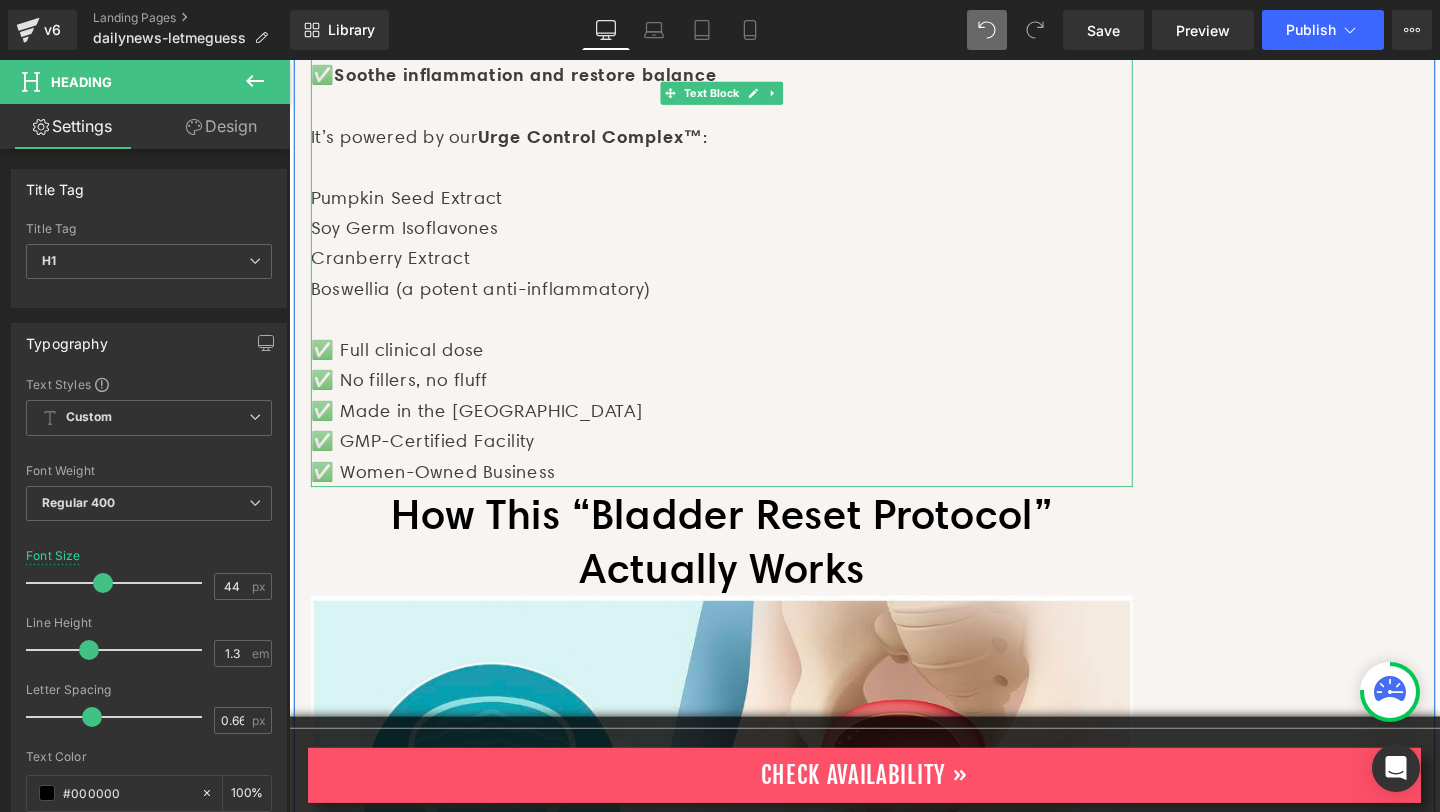 click on "✅ Full clinical dose ✅ No fillers, no fluff ✅ Made in the [GEOGRAPHIC_DATA] ✅ GMP-Certified Facility ✅ Women-Owned Business" at bounding box center [744, 429] 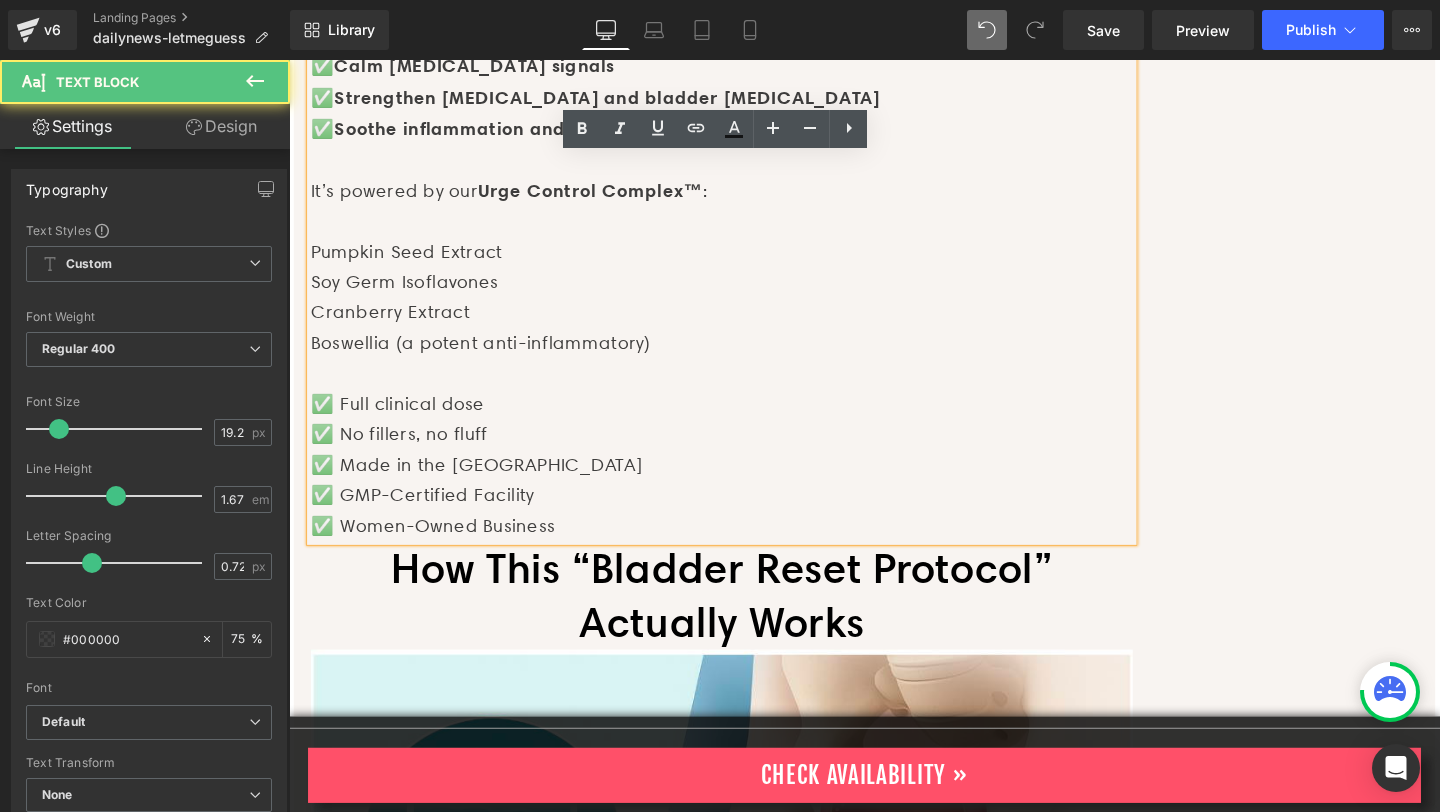 scroll, scrollTop: 4397, scrollLeft: 0, axis: vertical 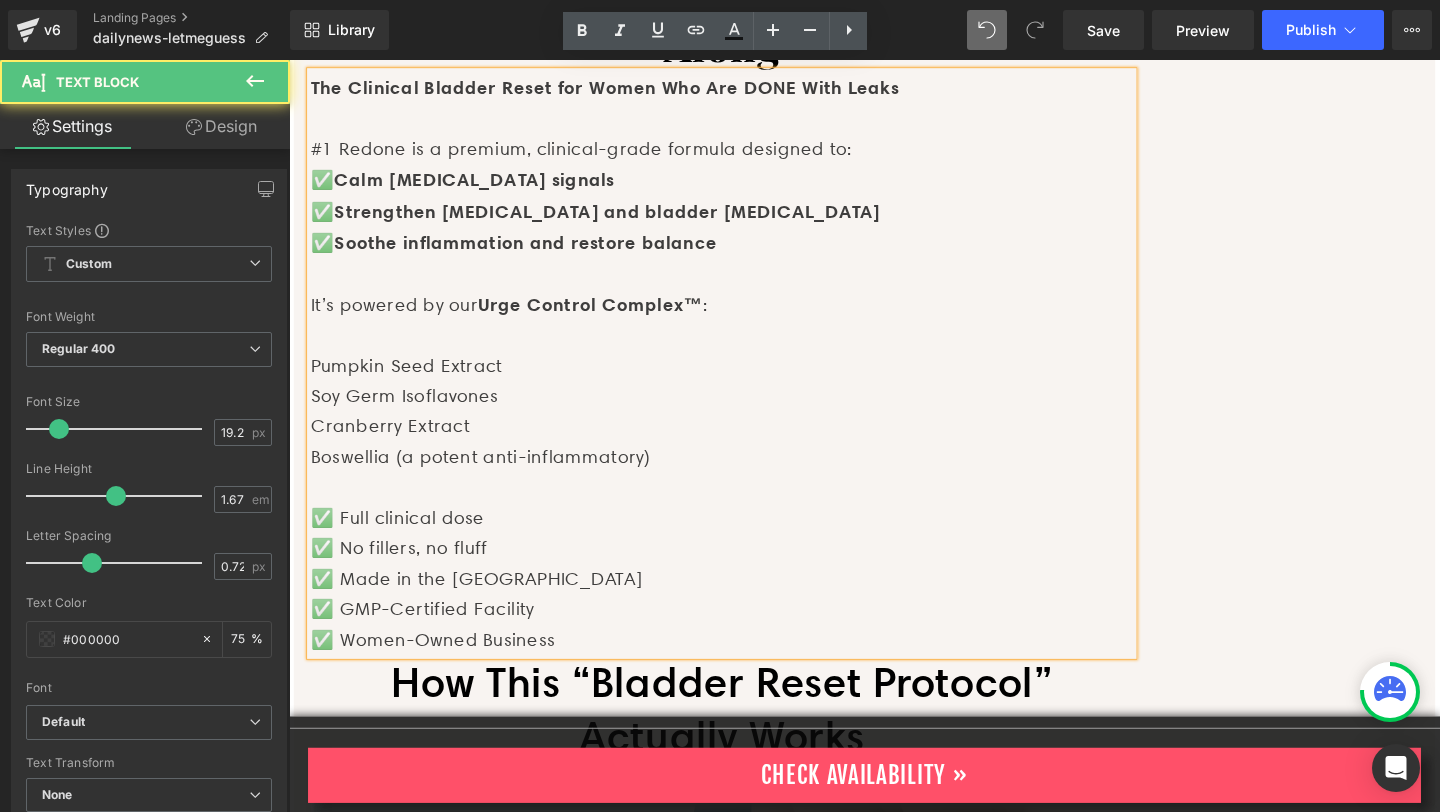 click on "Boswellia (a potent anti-inflammatory)" at bounding box center [744, 478] 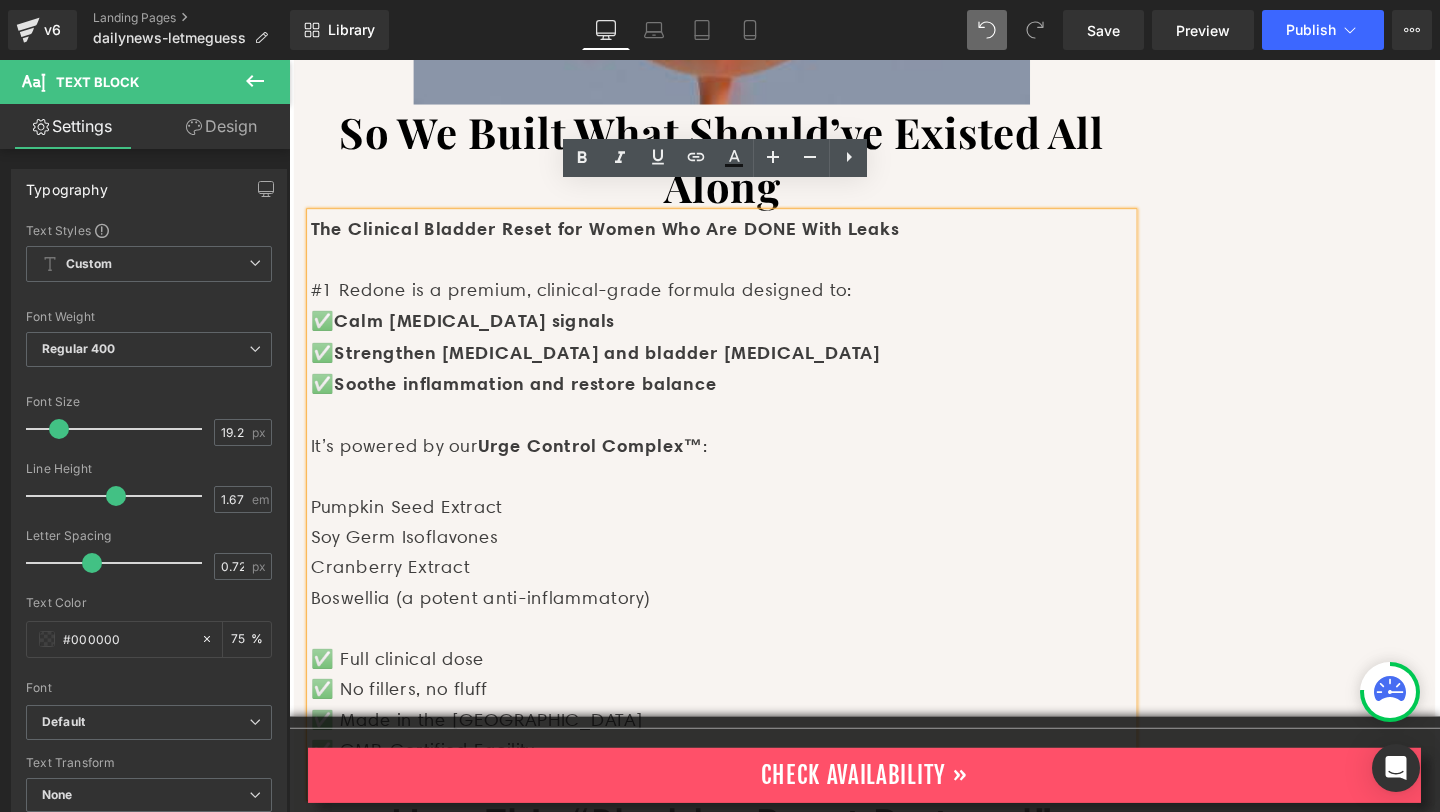 scroll, scrollTop: 4236, scrollLeft: 0, axis: vertical 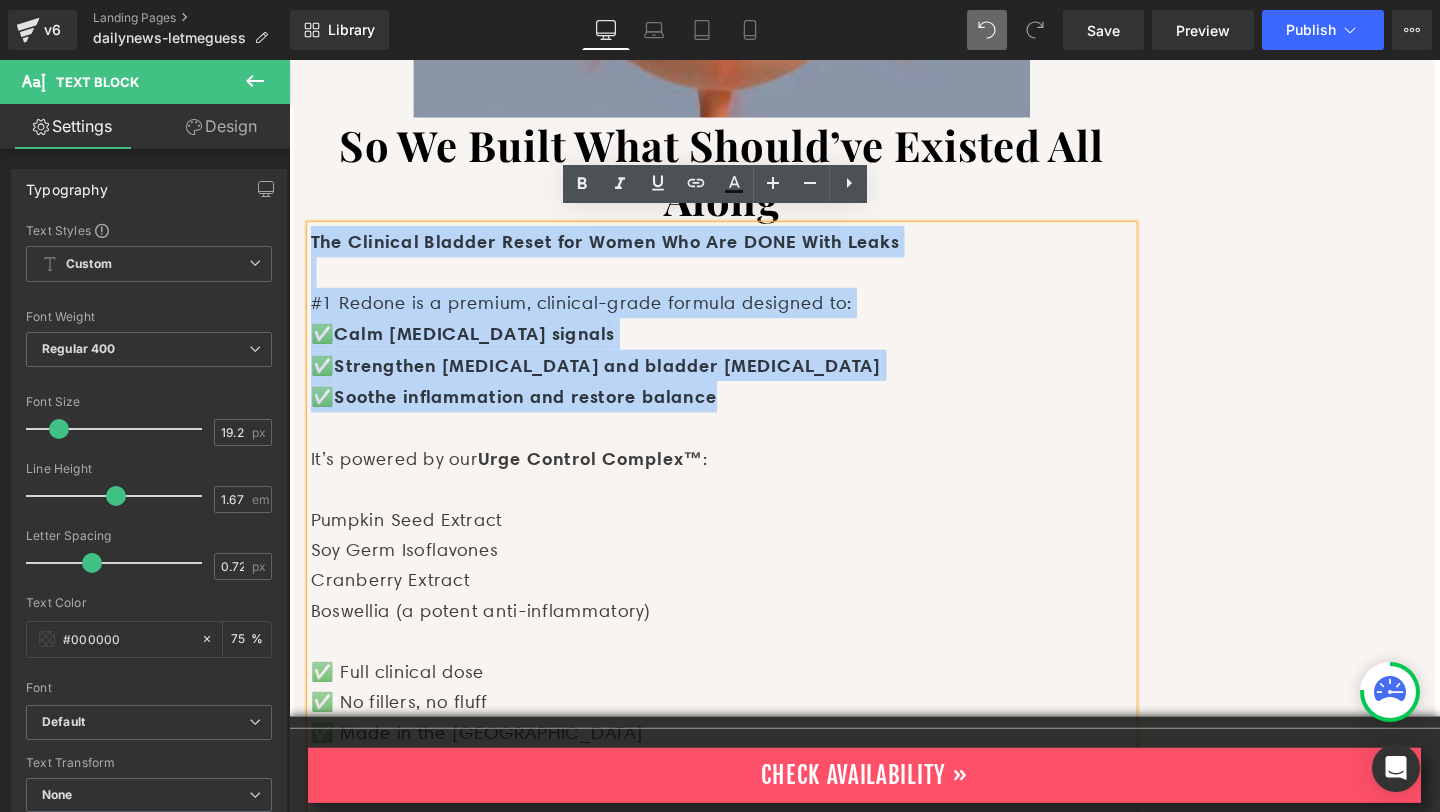 drag, startPoint x: 777, startPoint y: 389, endPoint x: 313, endPoint y: 232, distance: 489.8418 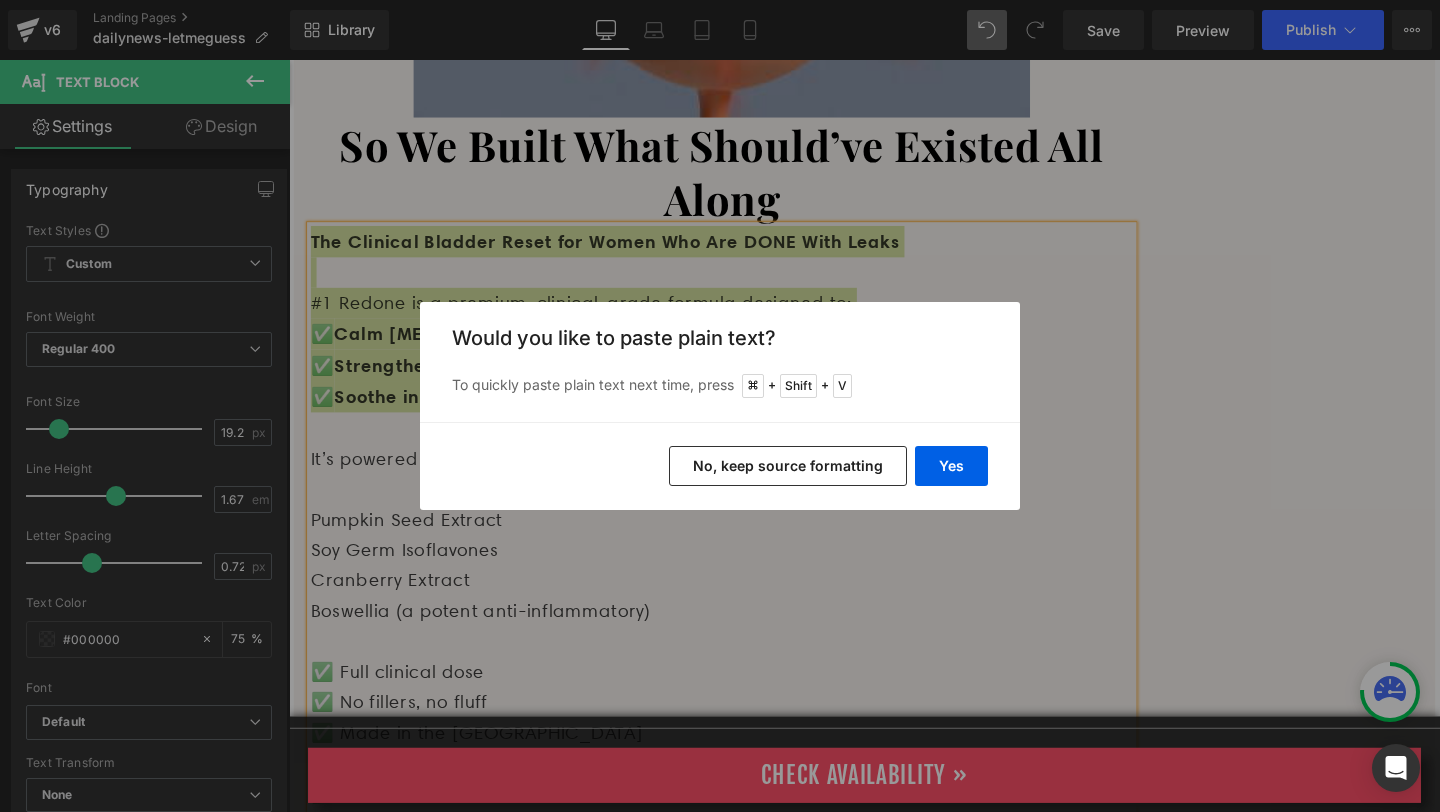 click on "No, keep source formatting" at bounding box center (788, 466) 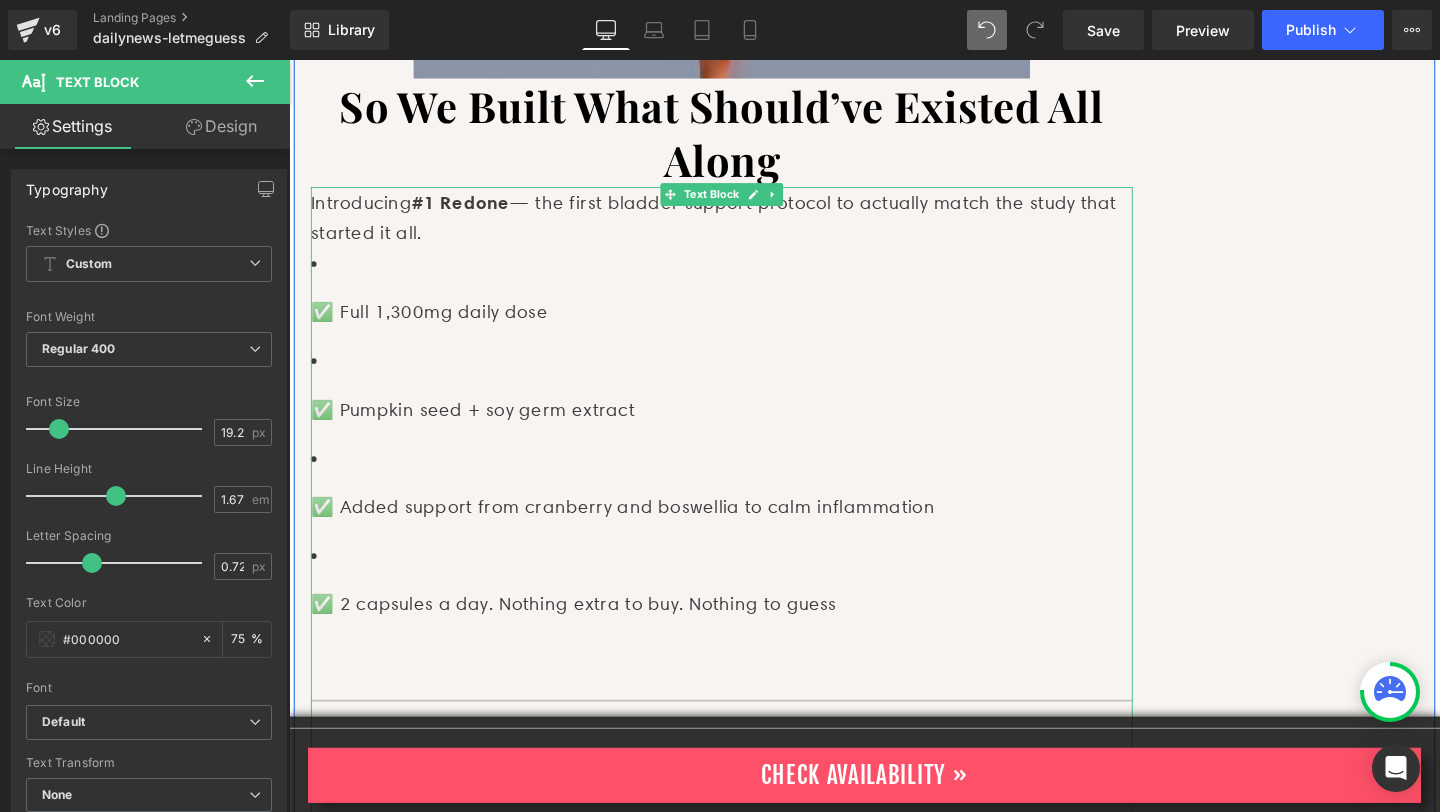 scroll, scrollTop: 4281, scrollLeft: 0, axis: vertical 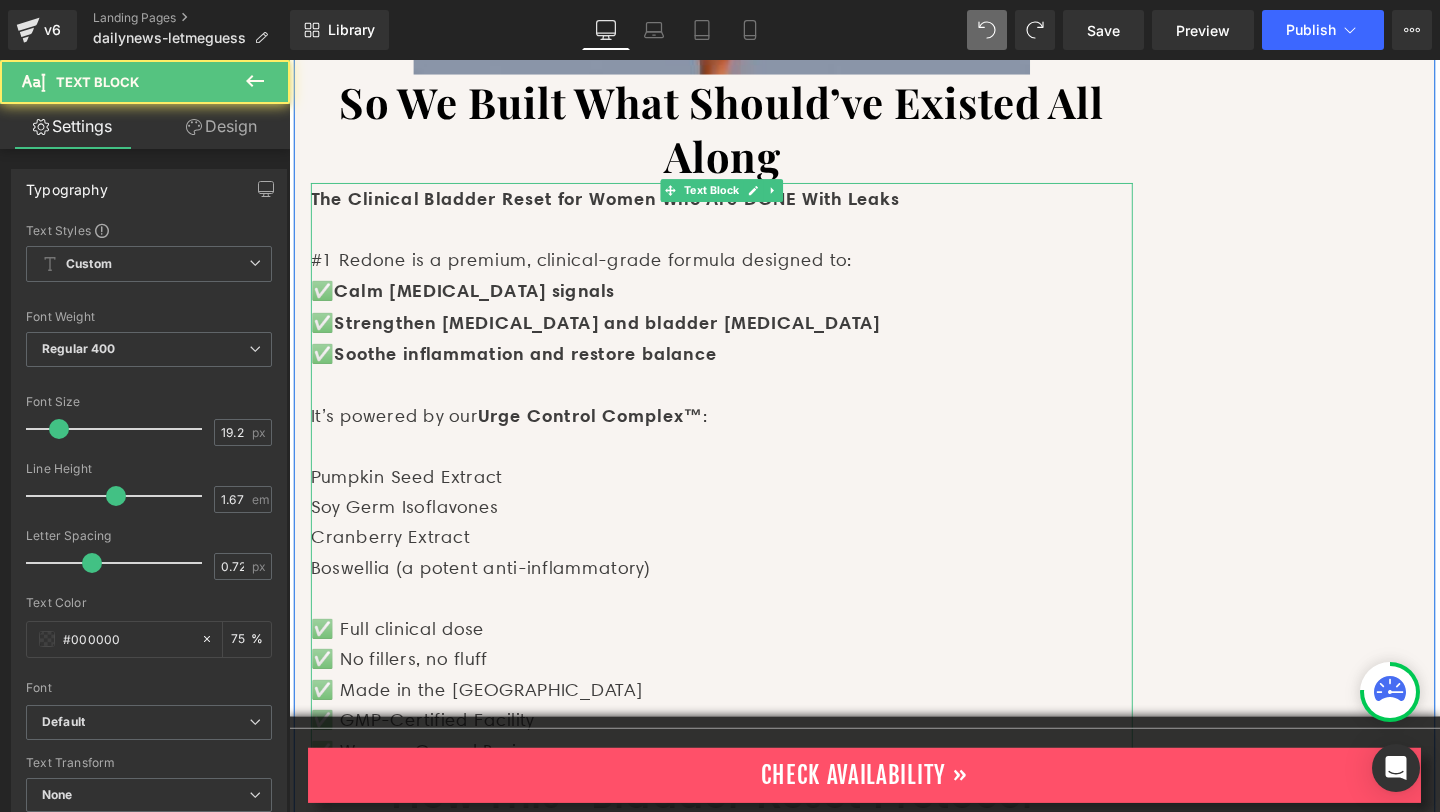 click on "Soothe inflammation and restore balance" at bounding box center [538, 368] 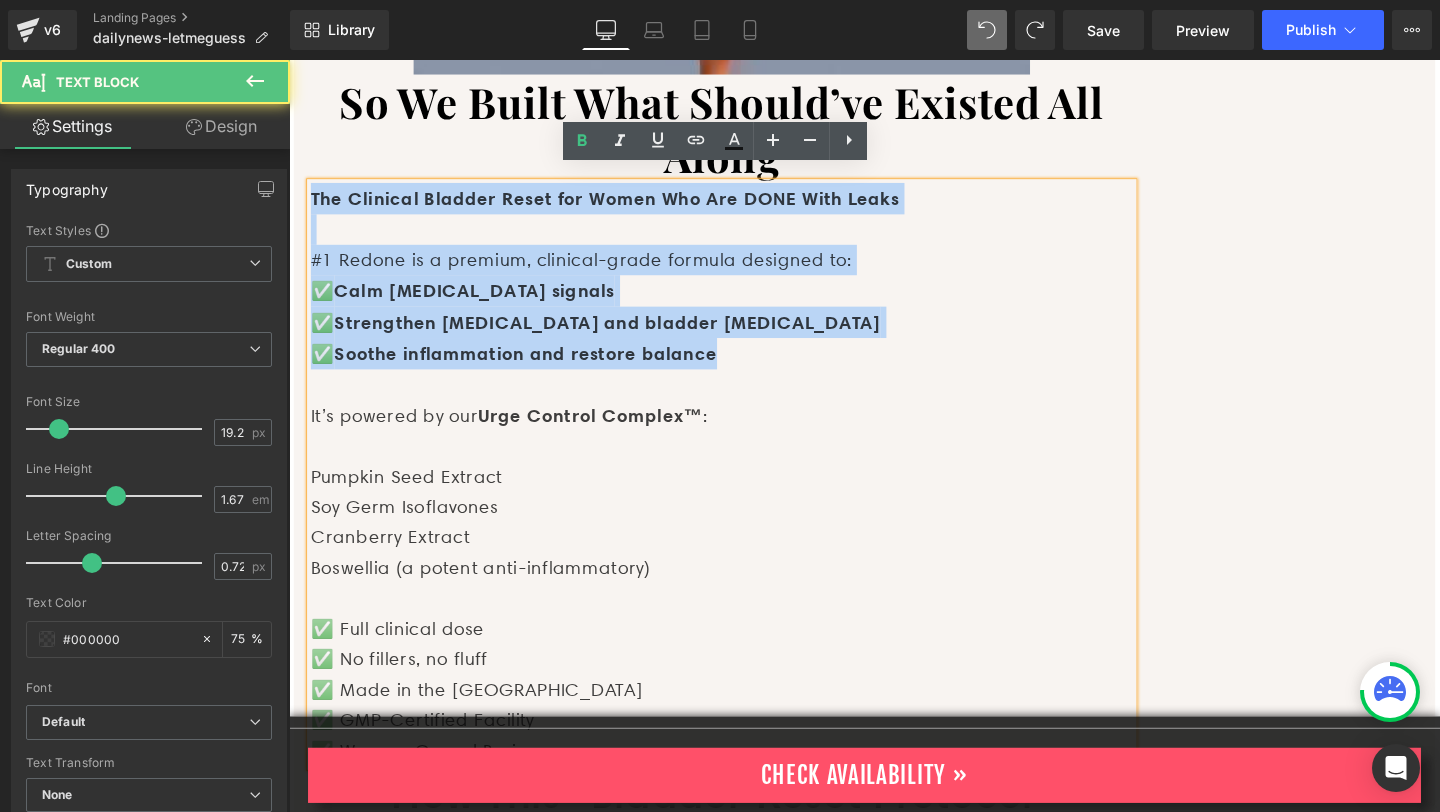 drag, startPoint x: 808, startPoint y: 339, endPoint x: 261, endPoint y: 166, distance: 573.7055 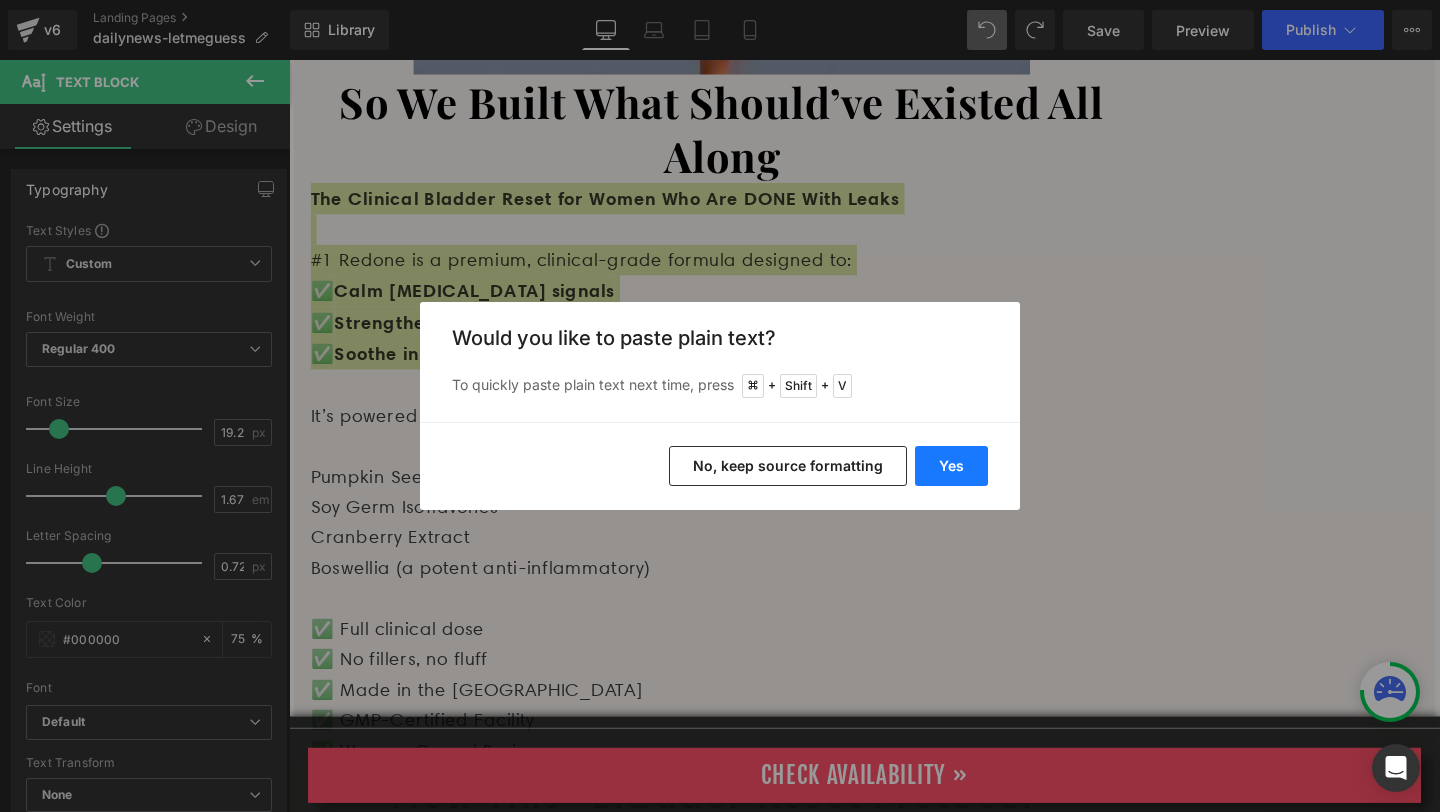 click on "Yes" at bounding box center (951, 466) 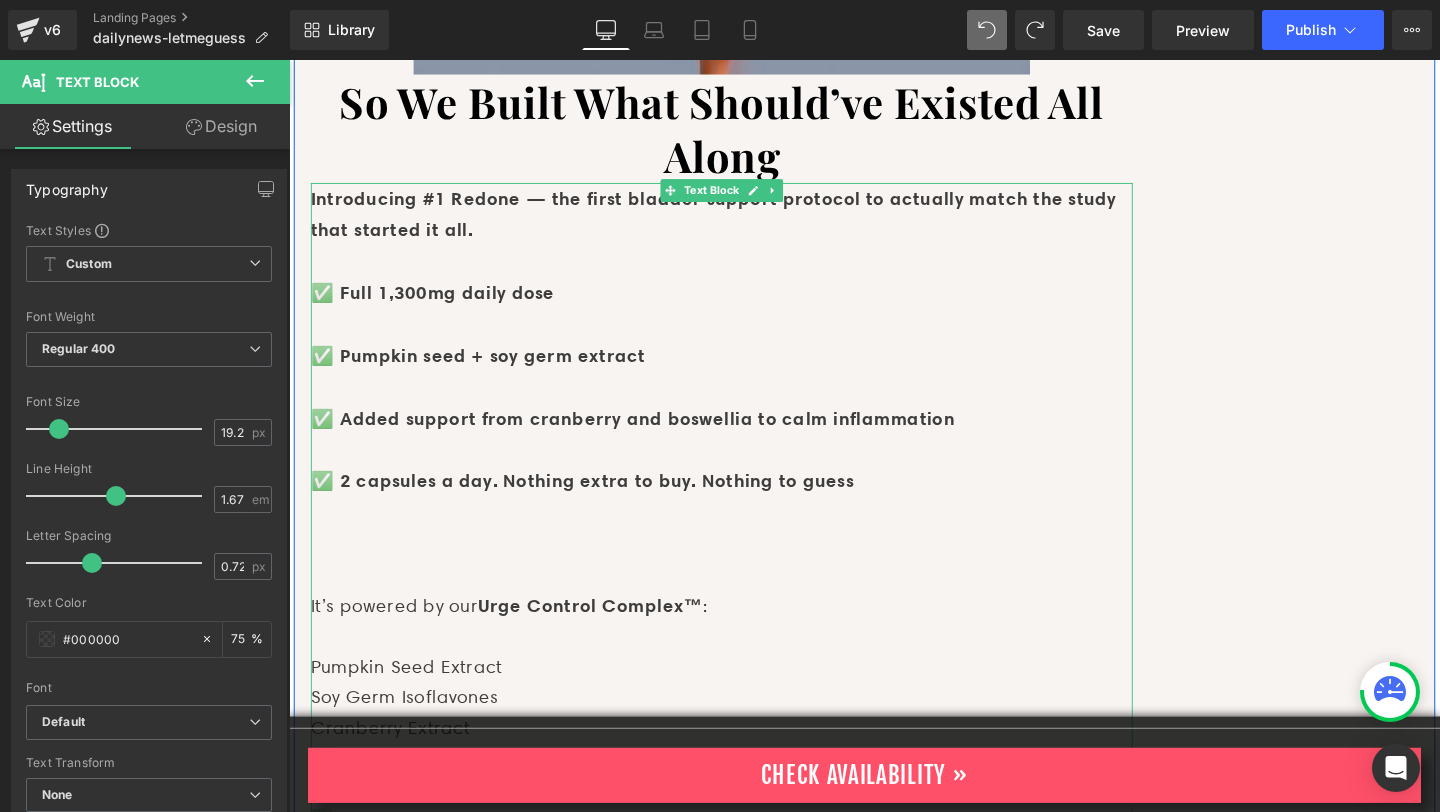 click on "✅ Full 1,300mg daily dose" at bounding box center (744, 304) 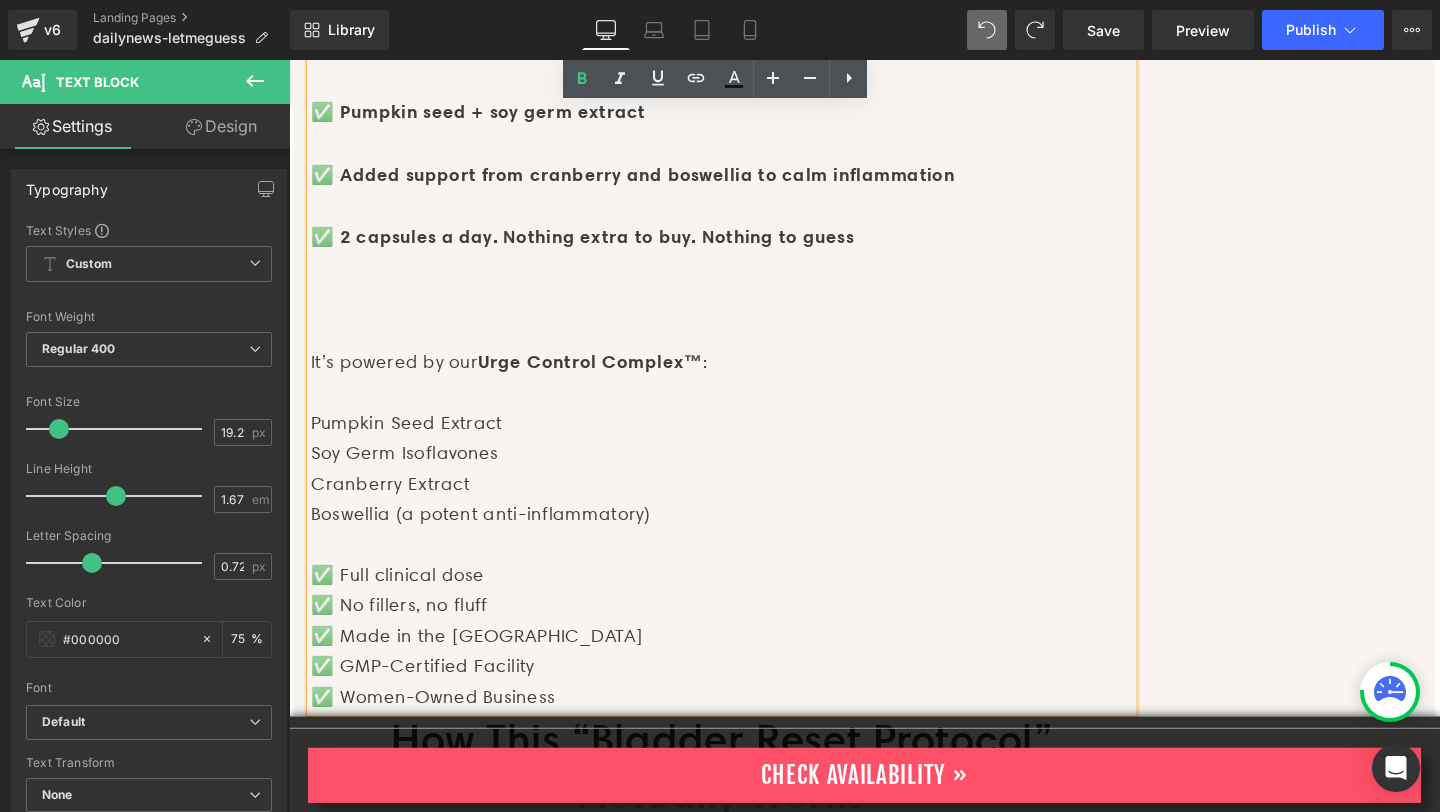 scroll, scrollTop: 4538, scrollLeft: 0, axis: vertical 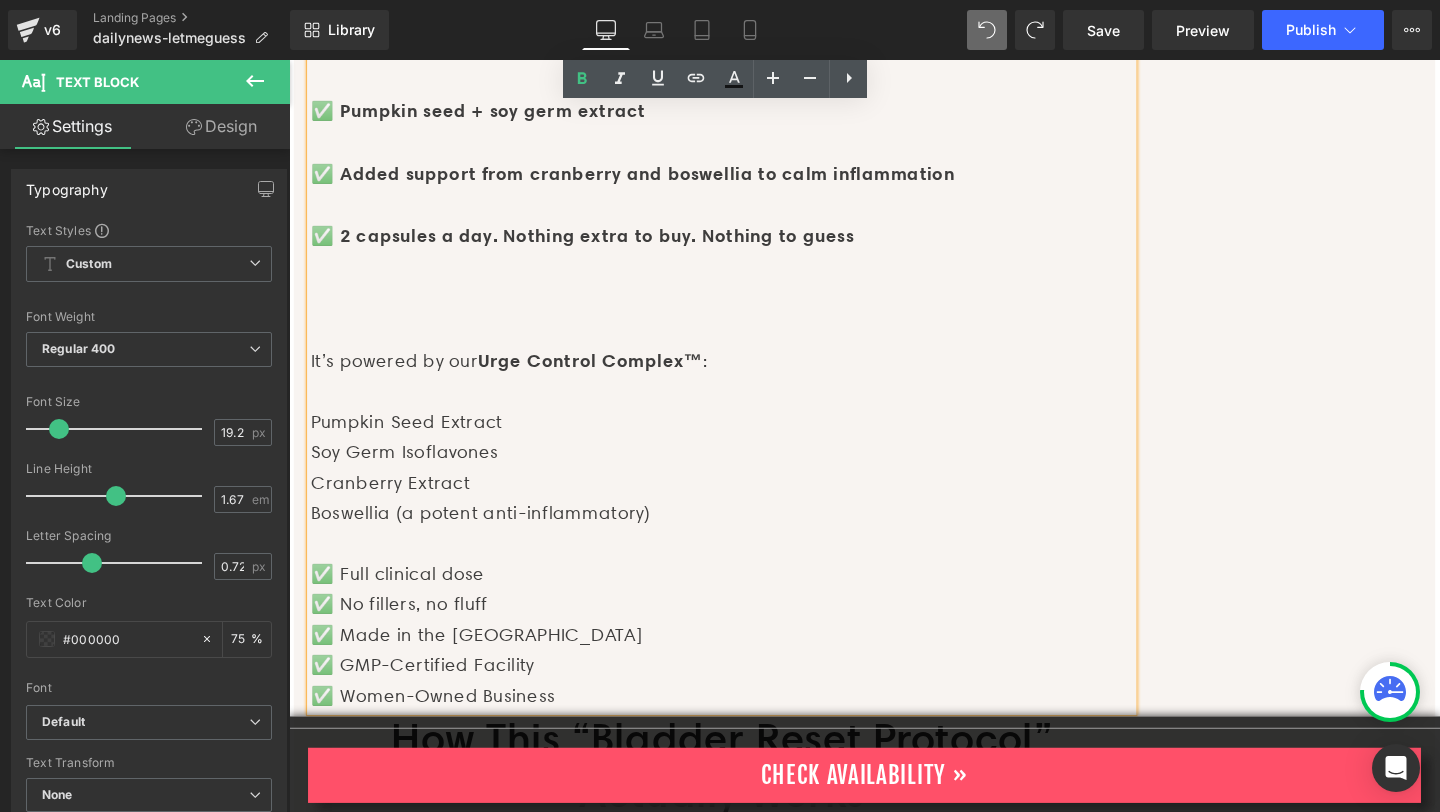 click on "It’s powered by our  Urge Control Complex™ :" at bounding box center [744, 376] 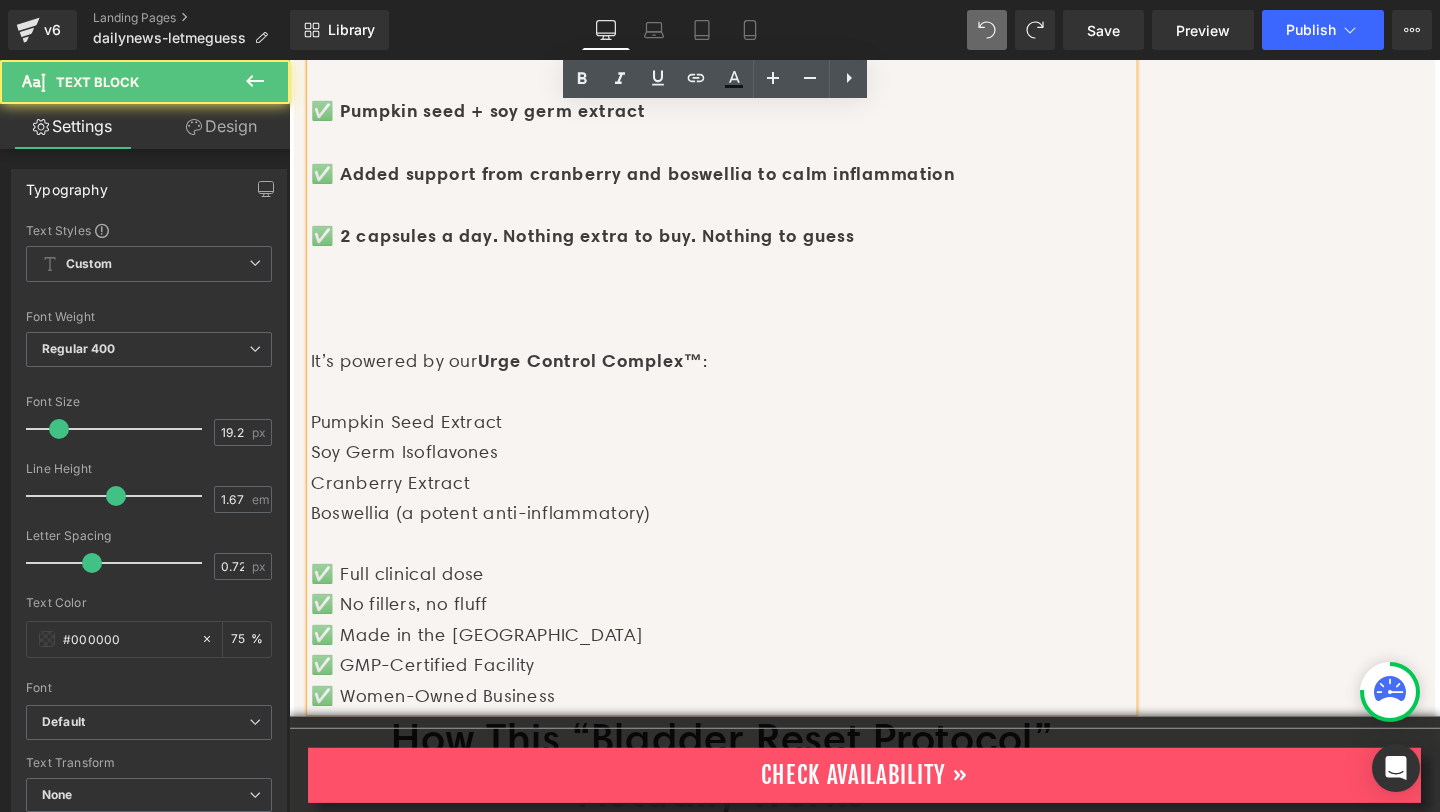 click on "It’s powered by our  Urge Control Complex™ :" at bounding box center (744, 376) 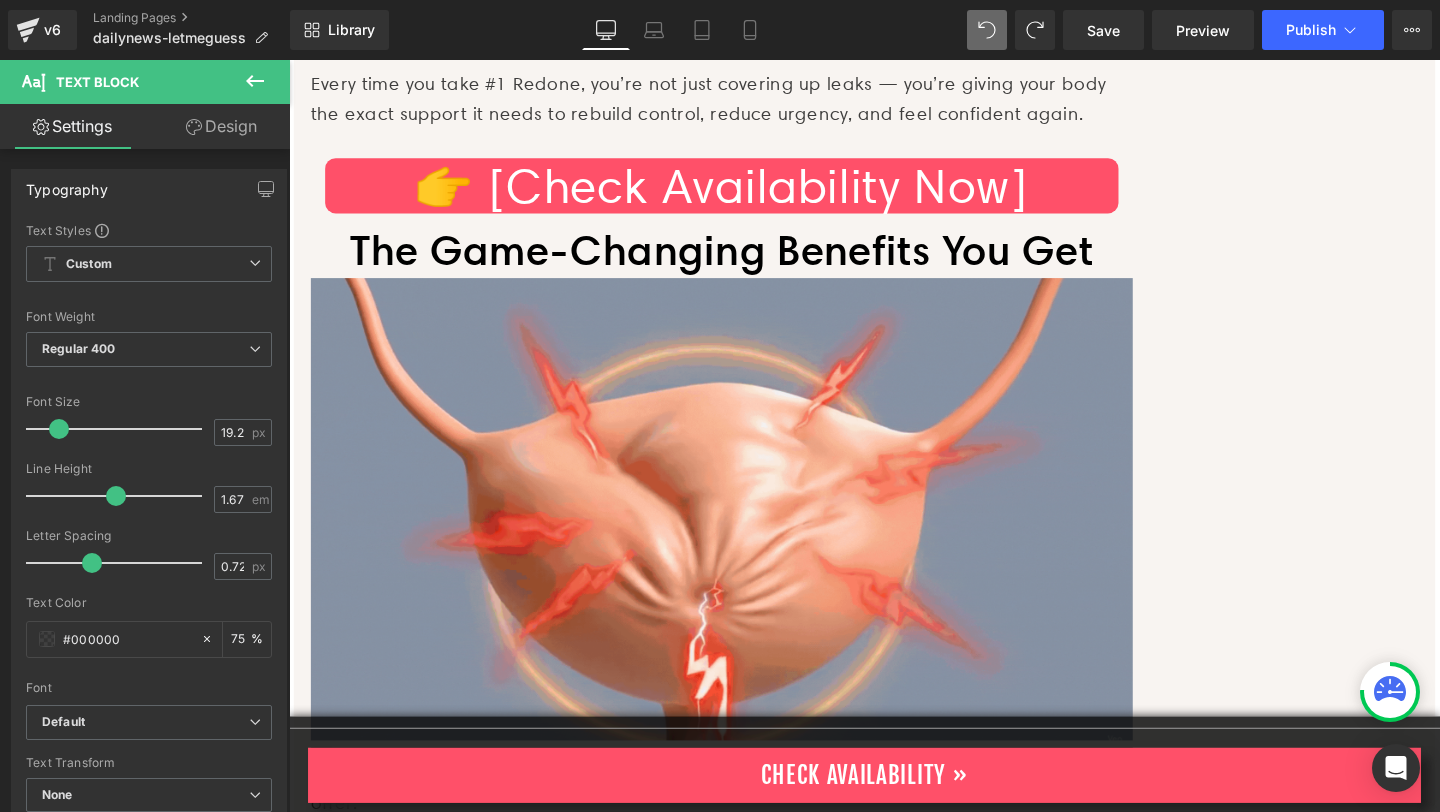 scroll, scrollTop: 7132, scrollLeft: 0, axis: vertical 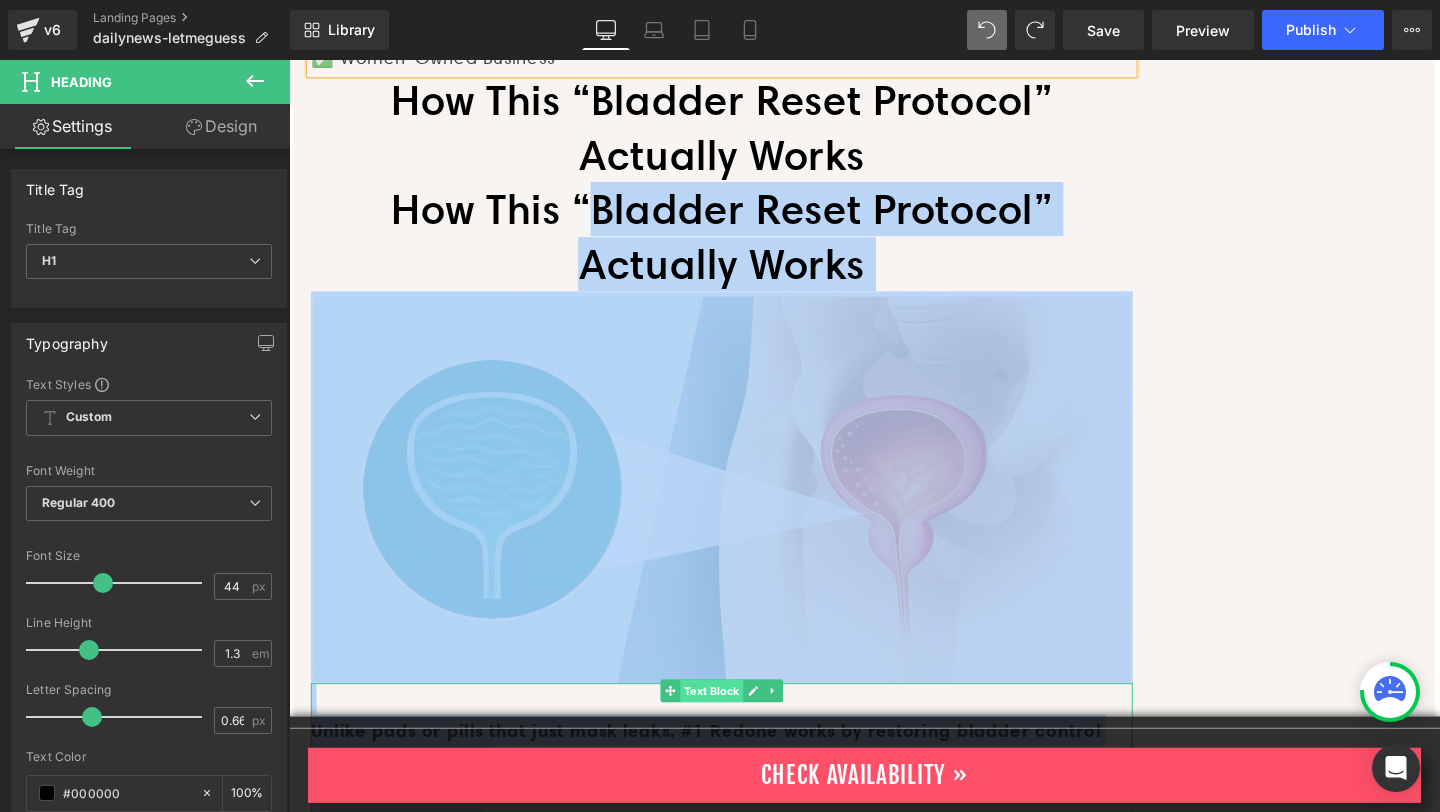 drag, startPoint x: 594, startPoint y: 352, endPoint x: 765, endPoint y: 700, distance: 387.74347 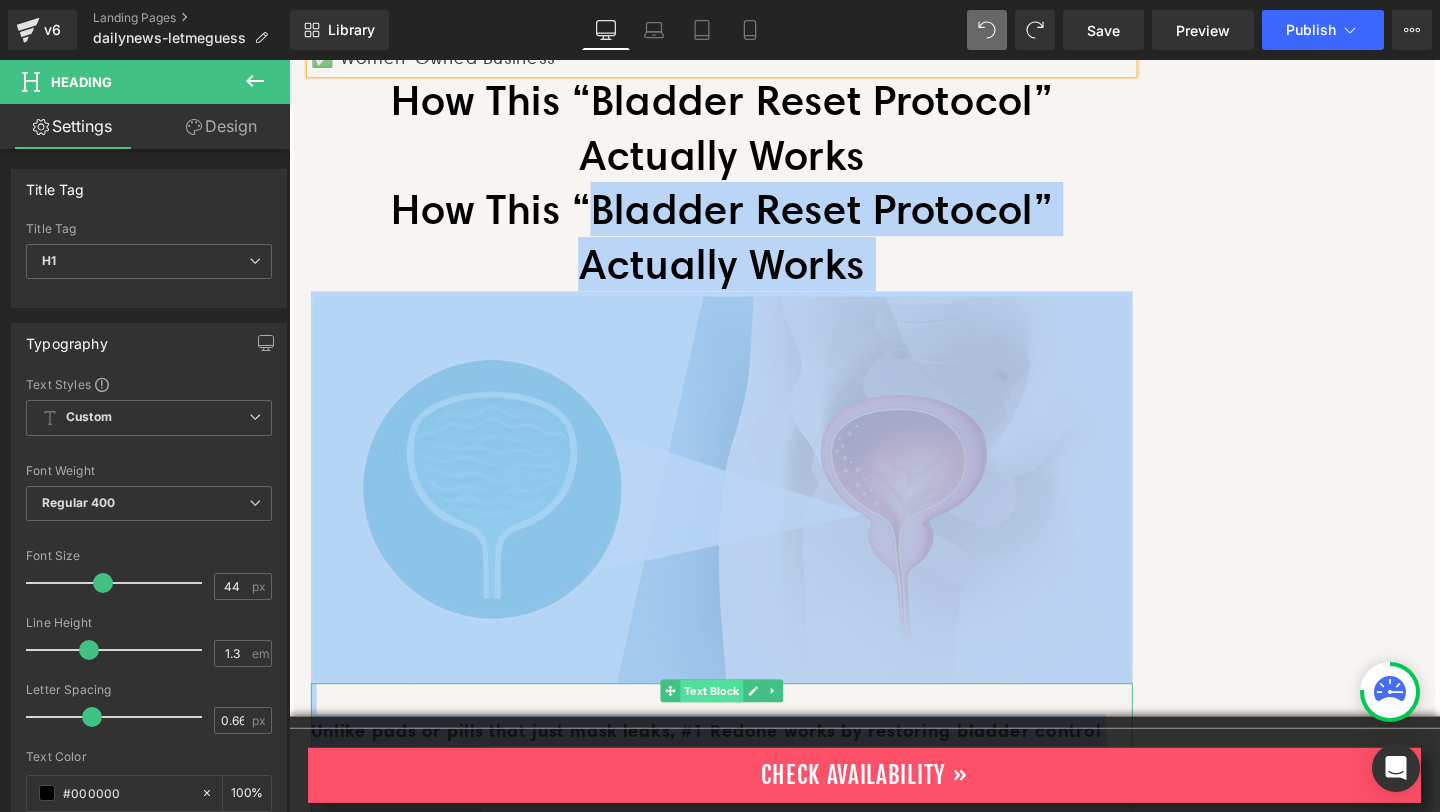 click on "Image         Home > Trending > Women's Bladder Health  Text Block         Let me guess... Heading         It’s like walking around with a ticking time bomb strapped to your bladder. You don’t know when it’ll go off — just that it probably will. So you stay tense. On edge. Always ready to sprint. That’s not freedom. That’s survival. Text Block         Image         Image         [DATE] By  [PERSON_NAME]   |  Sponsored by Design Comfort Text Block         Row         Separator         You skip the second cup of coffee.
You map every outing around bathrooms.
You wake up exhausted after another night of 2am sprints.
And you wonder… “Is this just how it’s going to be now?”     You’ve probably already tried things: [MEDICAL_DATA] exercises Cutting fluids after dinner Maybe even a supplement from the store with a orange label And still — you’re leaking. You're waking up. You're not better. Text Block         Try It Risk Free - Check Availability Now Button         Row" at bounding box center [744, 2296] 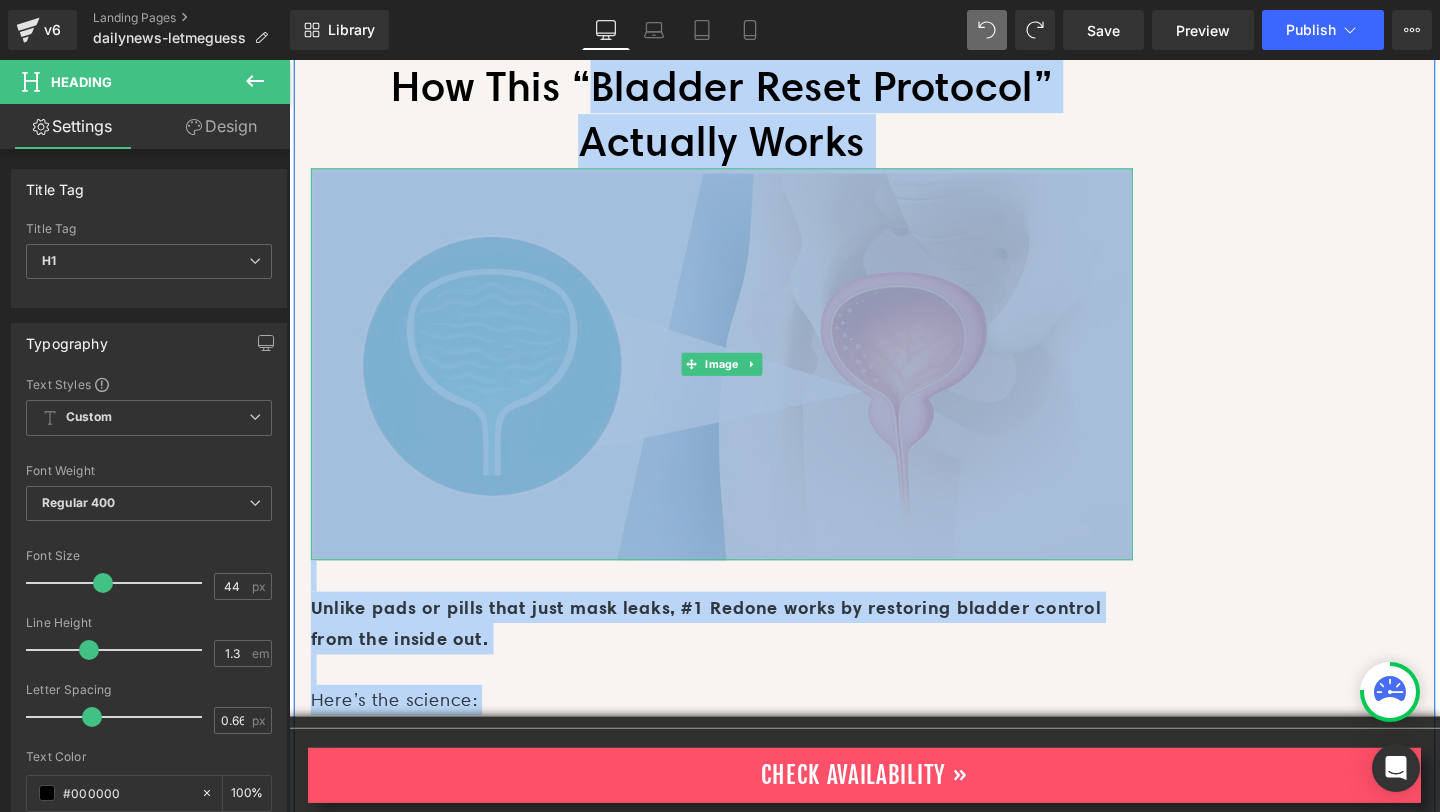 scroll, scrollTop: 5284, scrollLeft: 0, axis: vertical 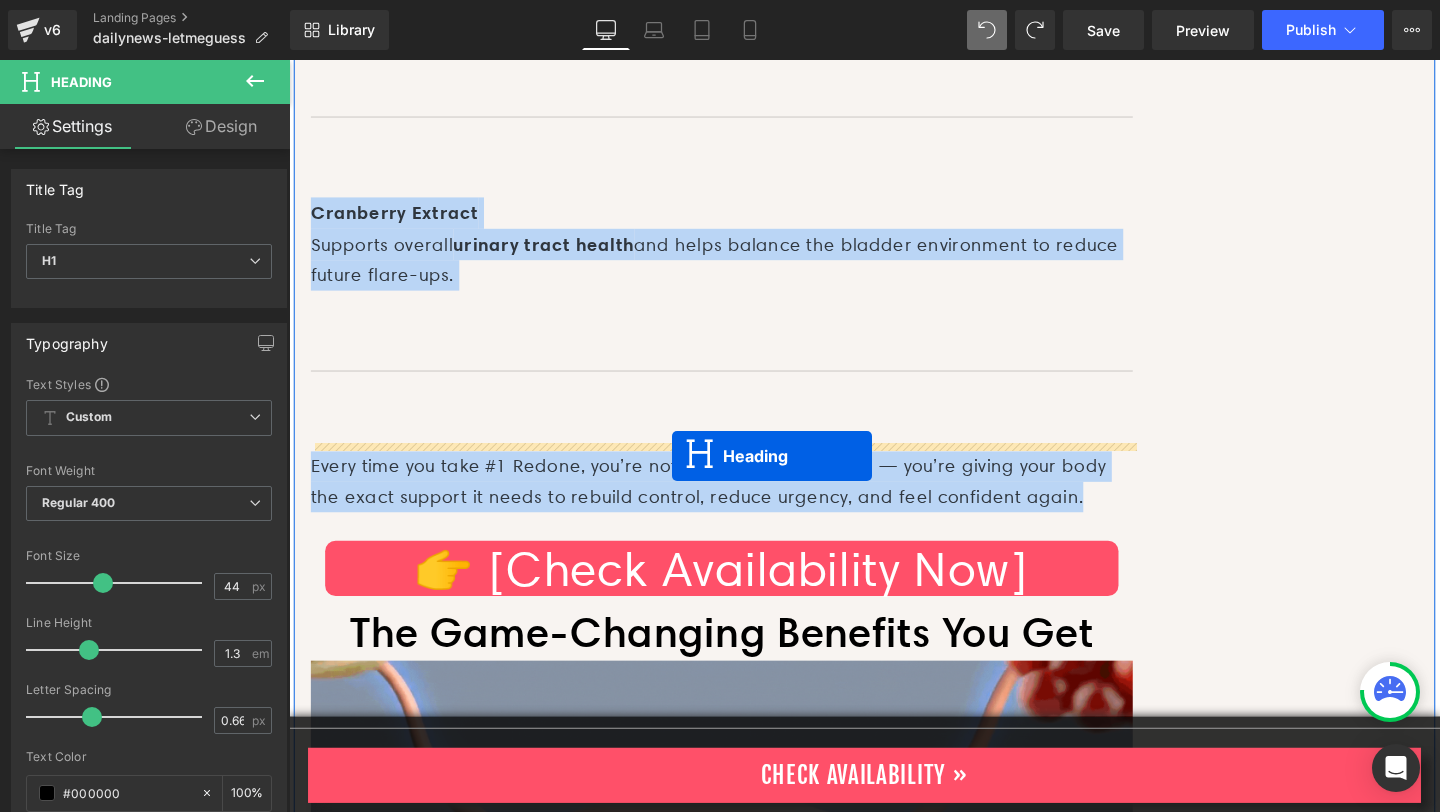 drag, startPoint x: 693, startPoint y: 75, endPoint x: 692, endPoint y: 476, distance: 401.00125 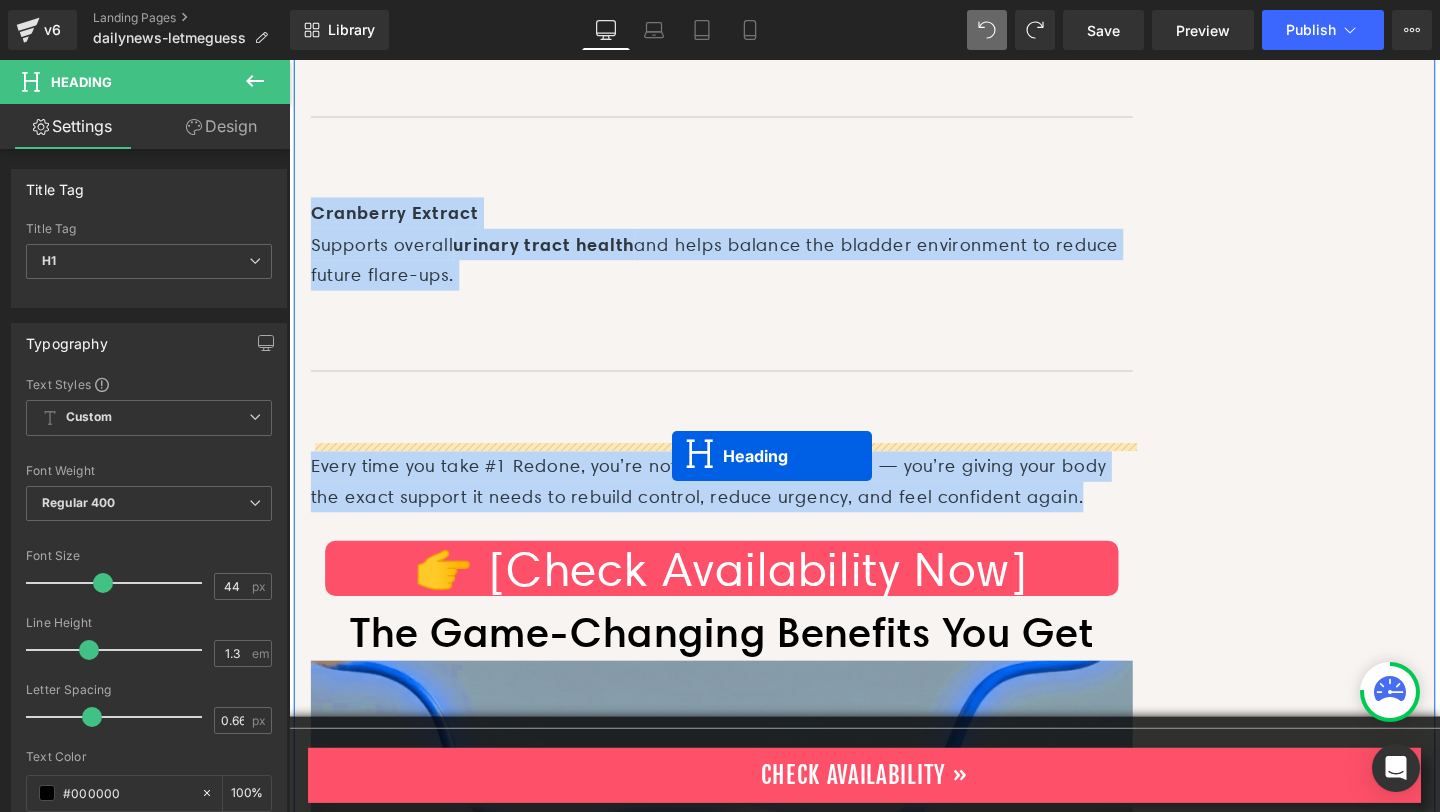 scroll, scrollTop: 6709, scrollLeft: 0, axis: vertical 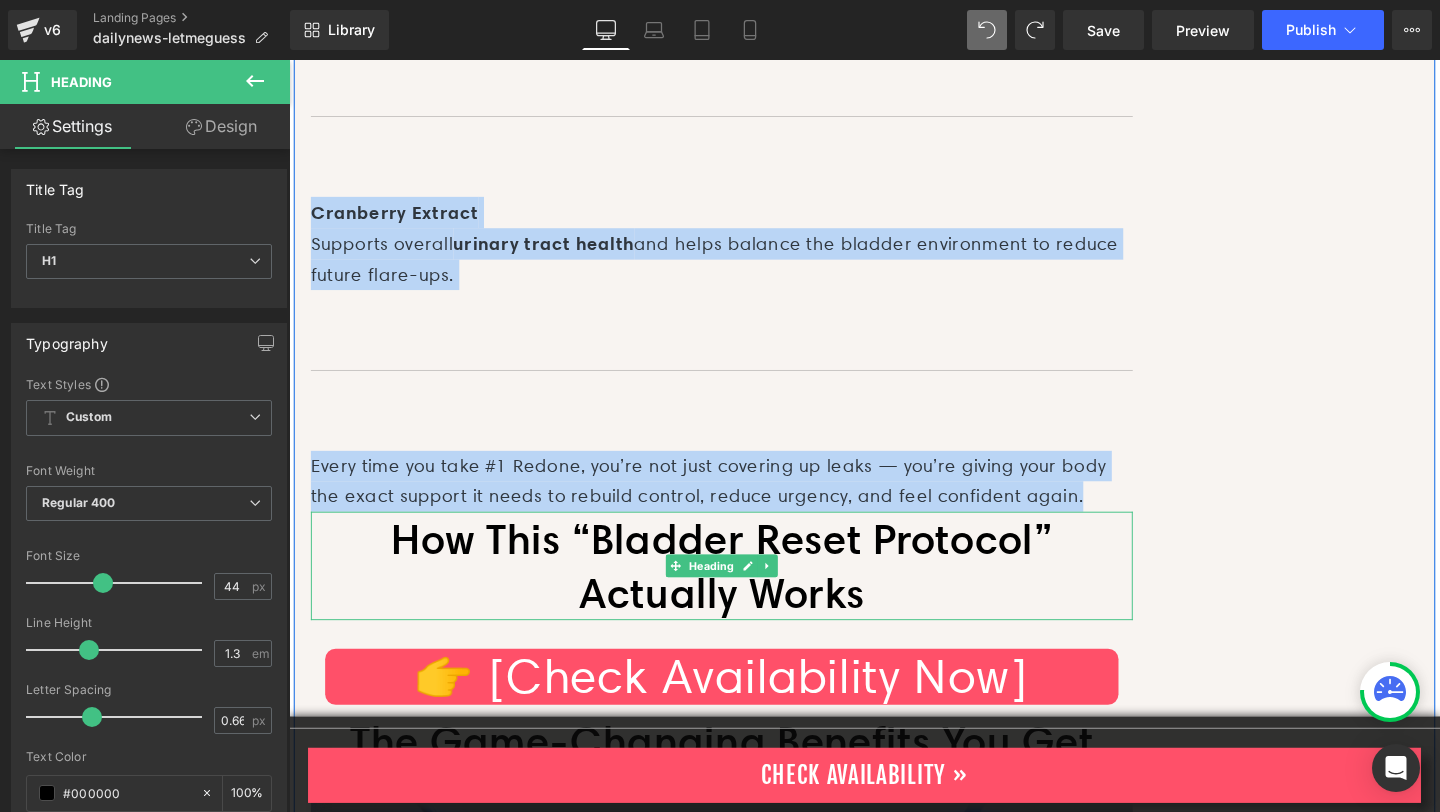 click on "How This “Bladder Reset Protocol” Actually Works" at bounding box center [744, 592] 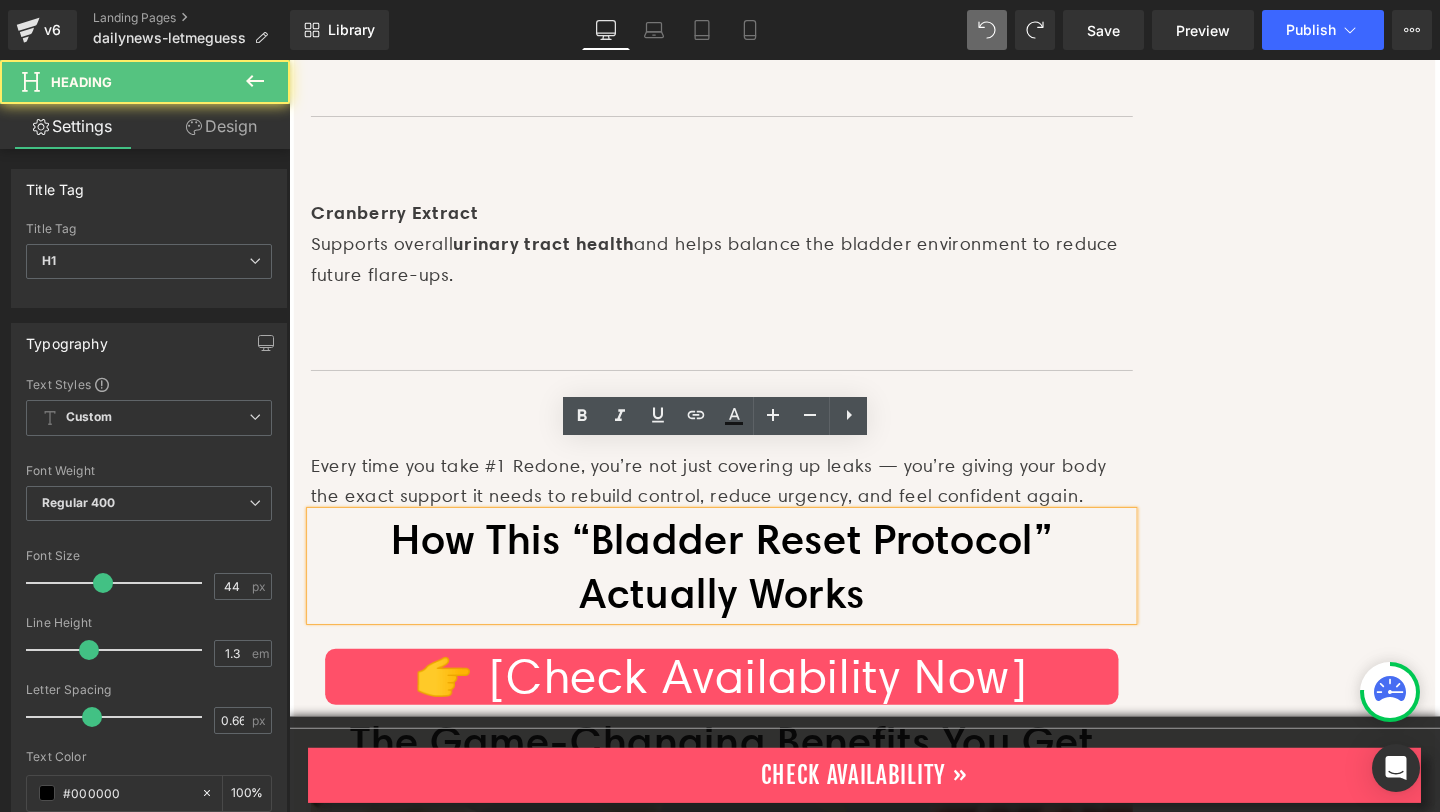 type 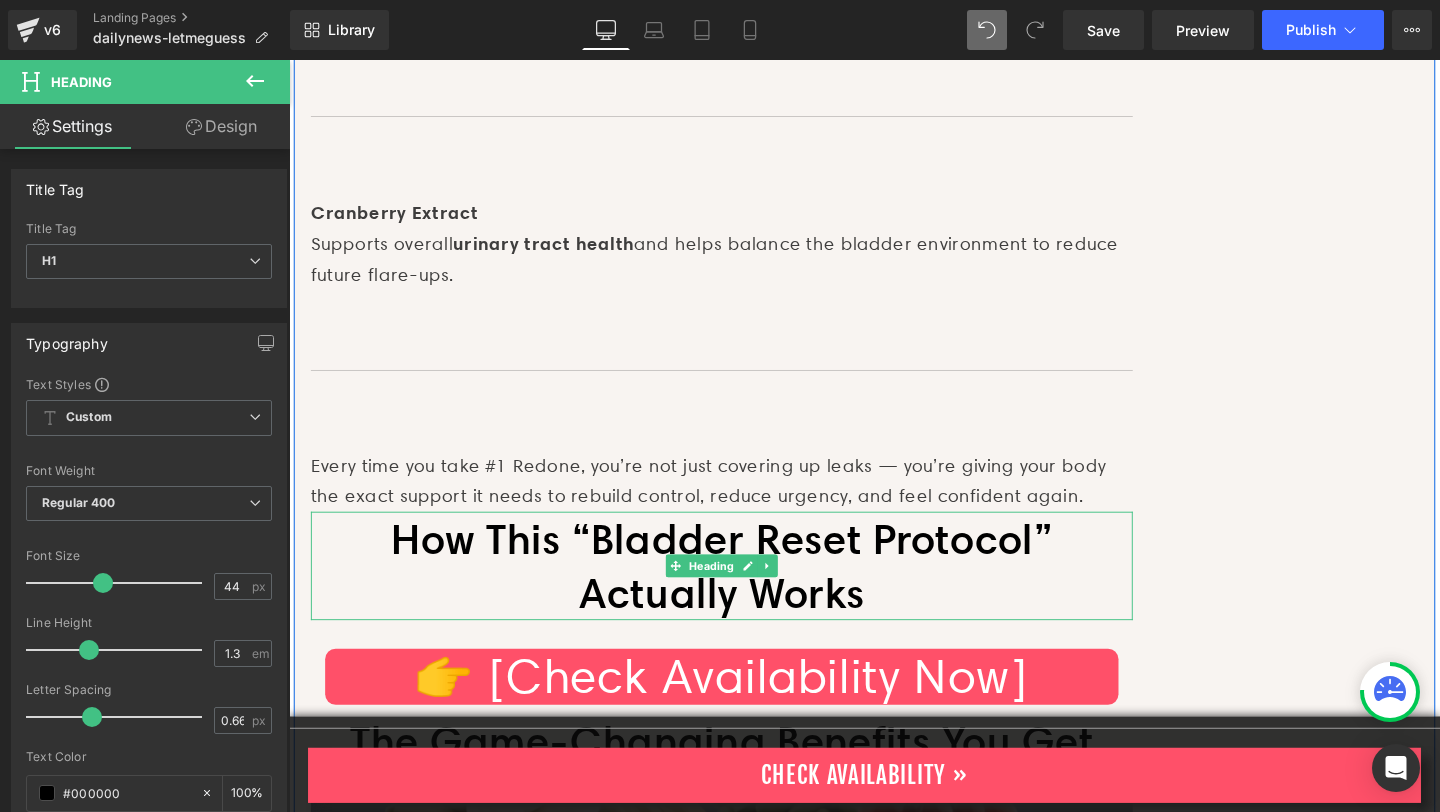 click on "How This “Bladder Reset Protocol” Actually Works" at bounding box center (744, 592) 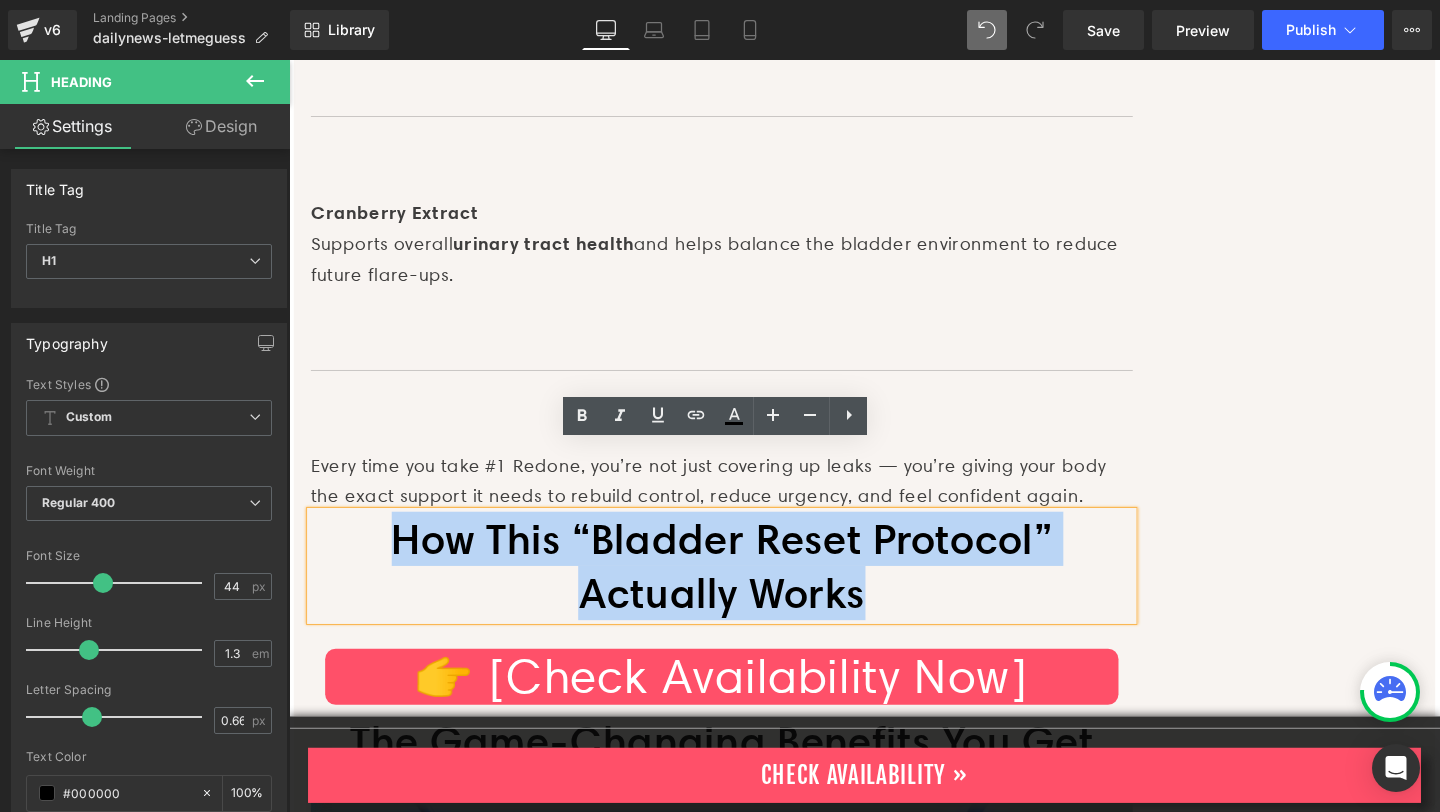 drag, startPoint x: 942, startPoint y: 552, endPoint x: 342, endPoint y: 490, distance: 603.1948 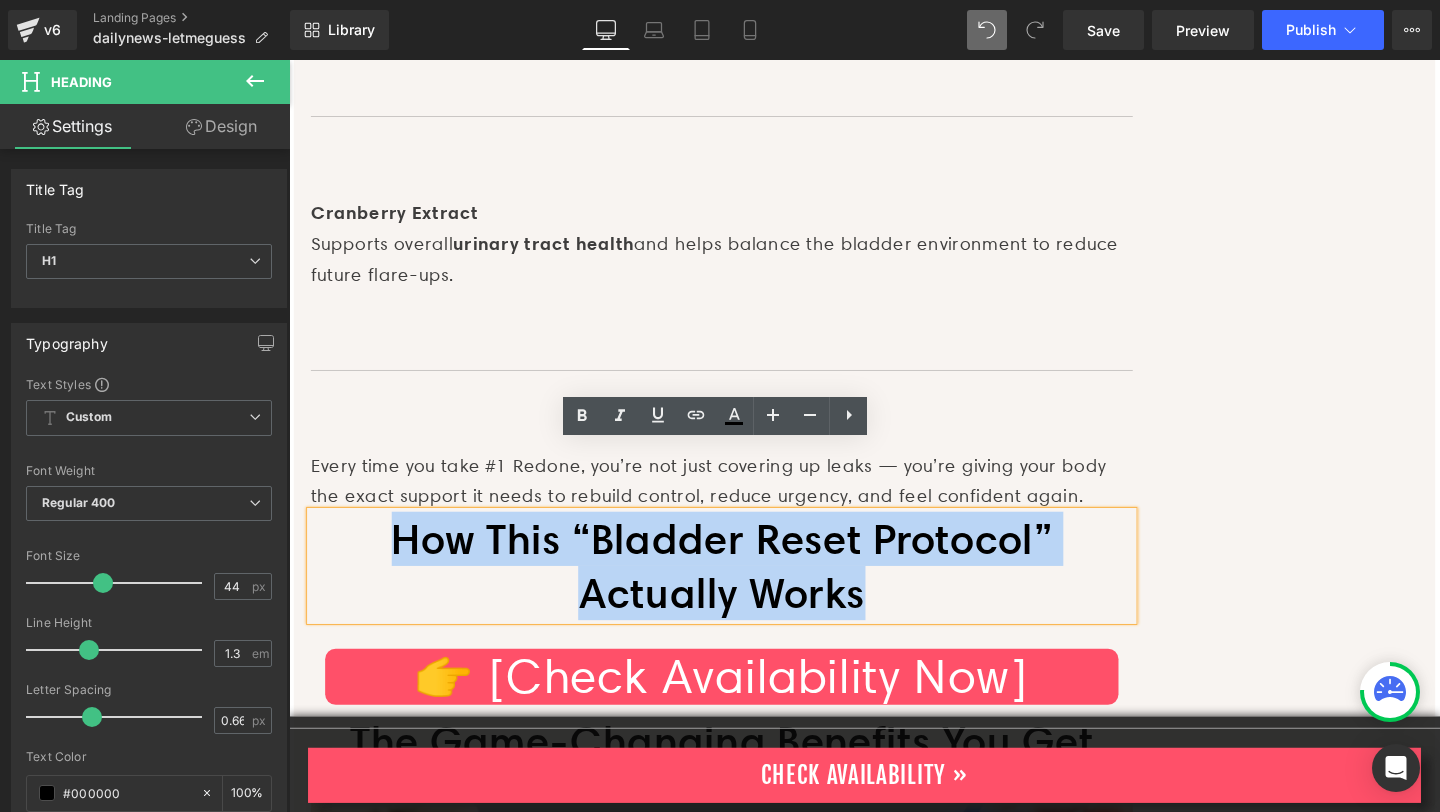 click on "How This “Bladder Reset Protocol” Actually Works" at bounding box center [744, 592] 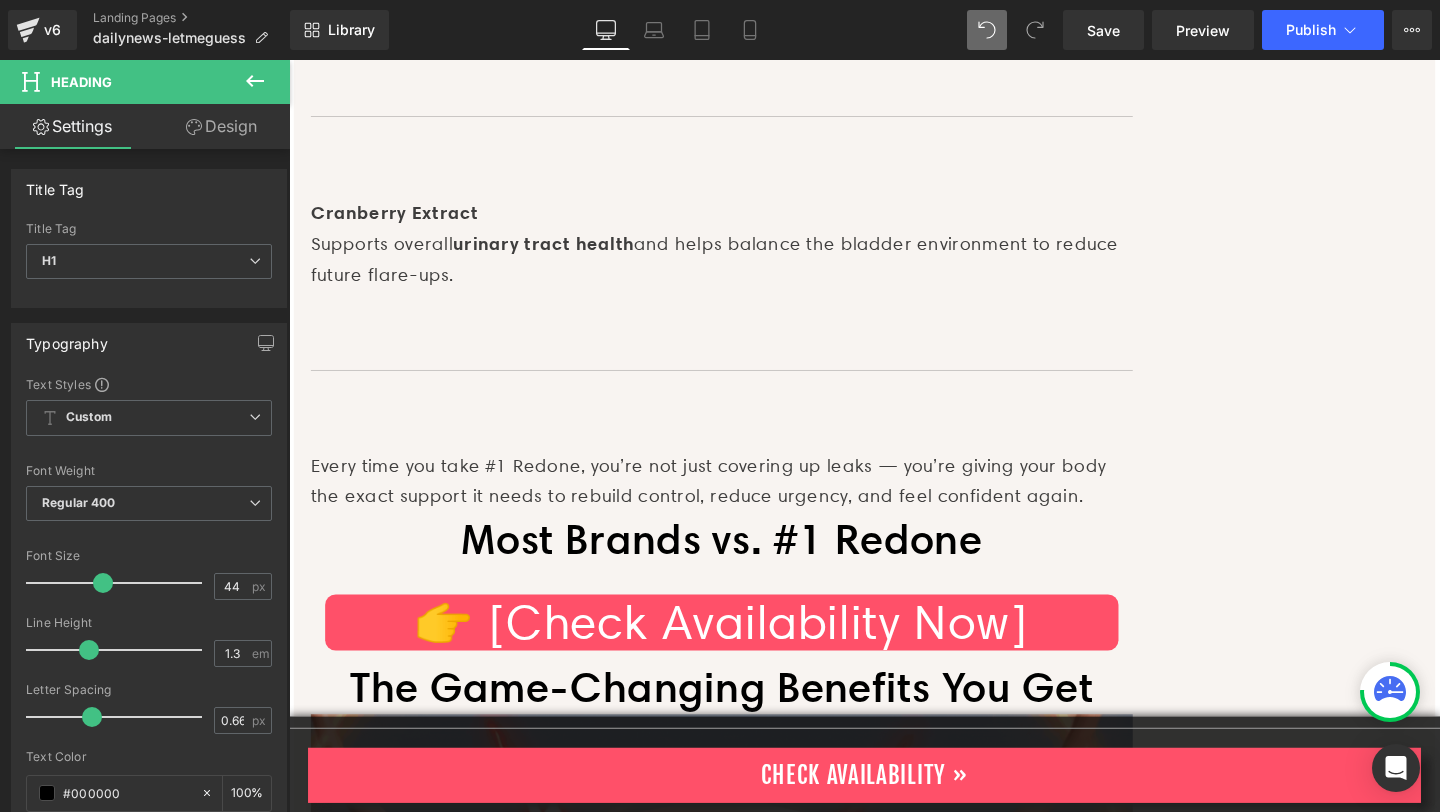 click 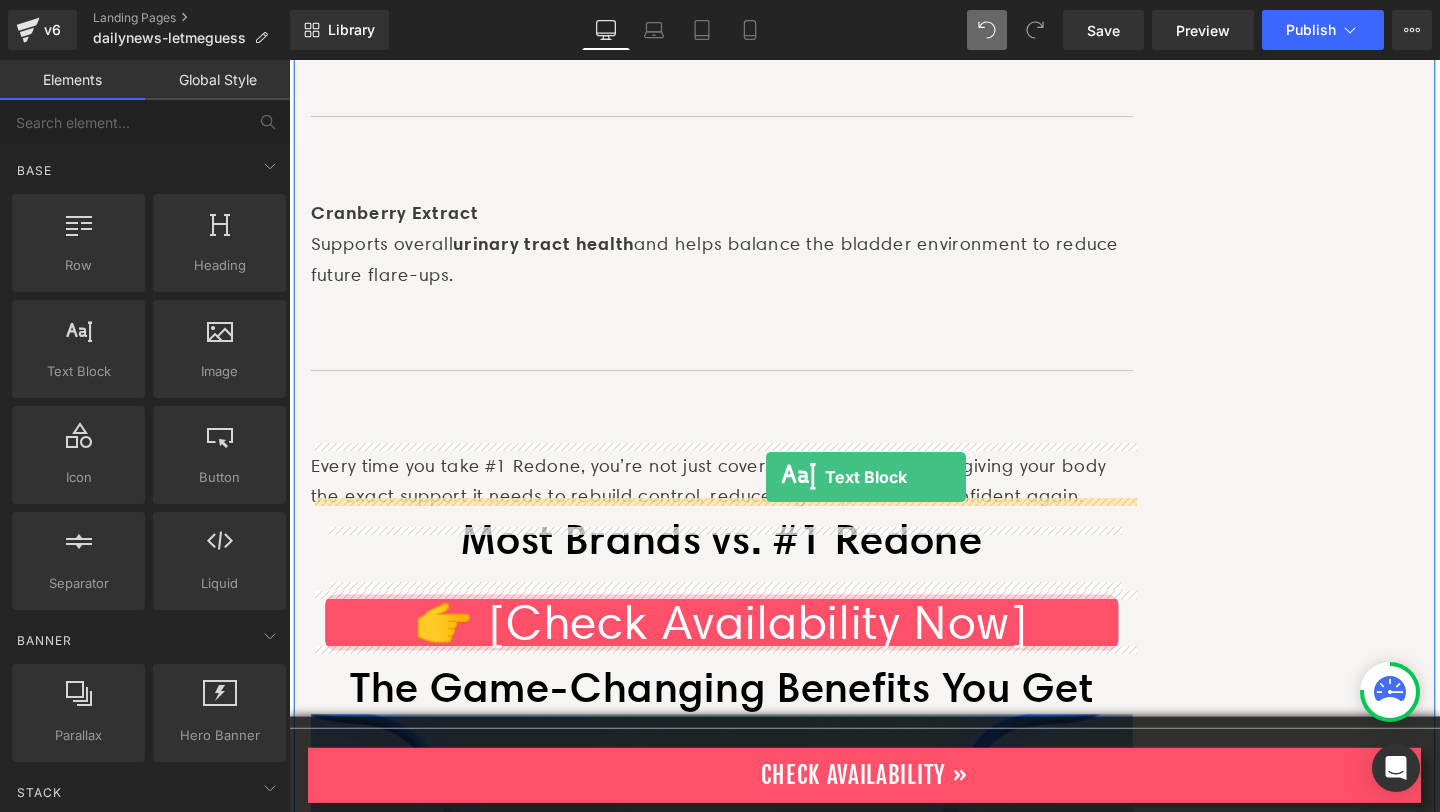 drag, startPoint x: 366, startPoint y: 406, endPoint x: 790, endPoint y: 499, distance: 434.0795 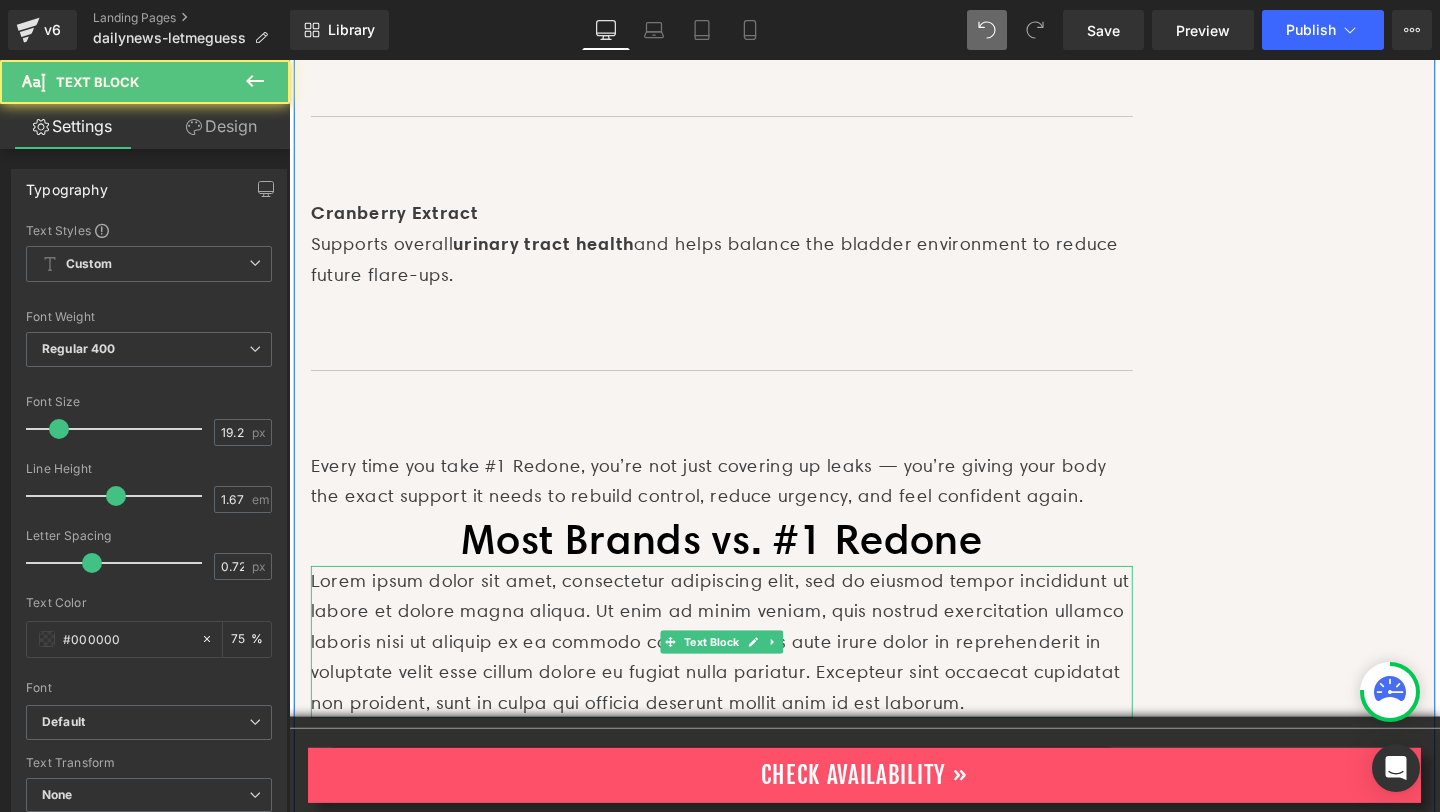 click on "Lorem ipsum dolor sit amet, consectetur adipiscing elit, sed do eiusmod tempor incididunt ut labore et dolore magna aliqua. Ut enim ad minim veniam, quis nostrud exercitation ullamco laboris nisi ut aliquip ex ea commodo consequat. Duis aute irure dolor in reprehenderit in voluptate velit esse cillum dolore eu fugiat nulla pariatur. Excepteur sint occaecat cupidatat non proident, sunt in culpa qui officia deserunt mollit anim id est laborum." at bounding box center (744, 672) 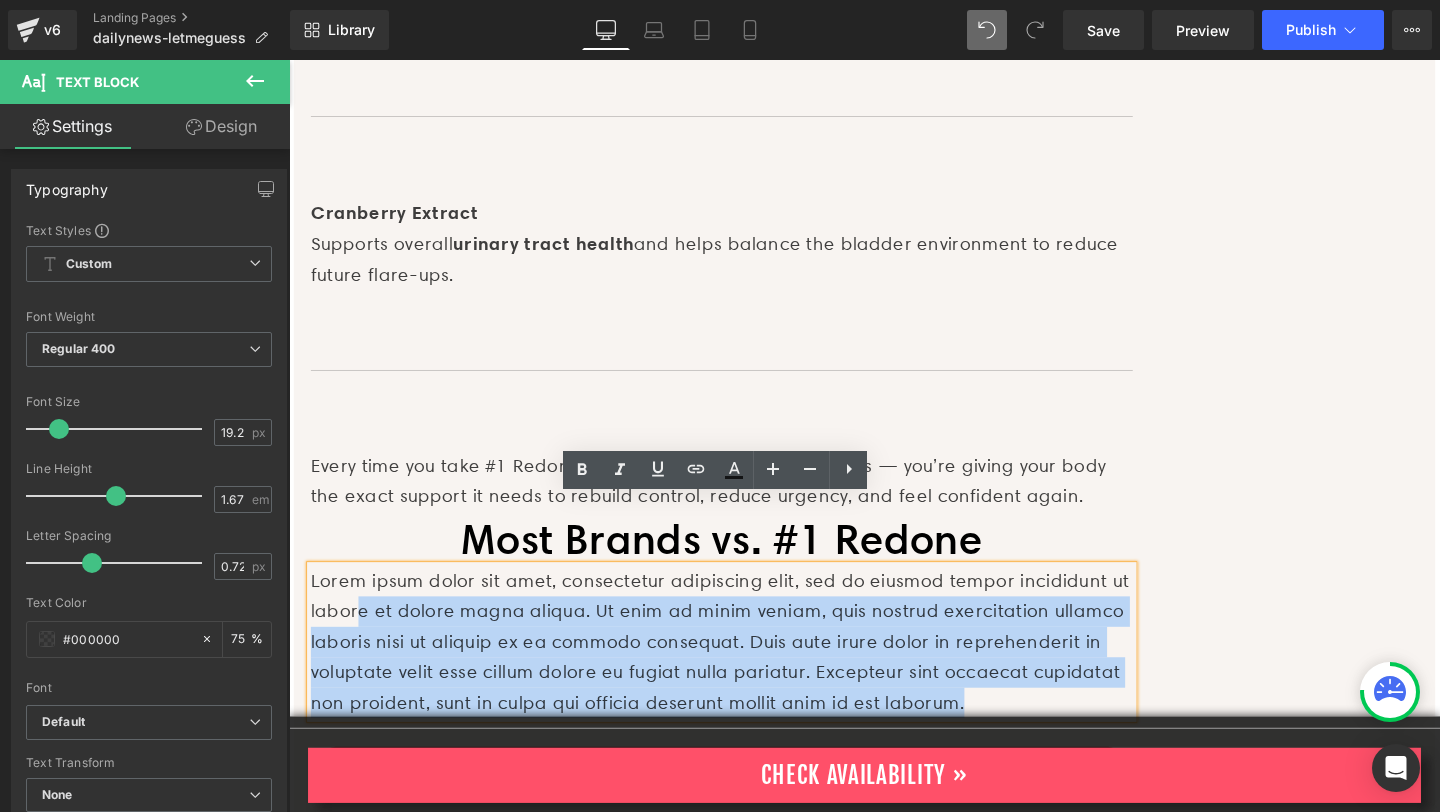 drag, startPoint x: 1077, startPoint y: 657, endPoint x: 364, endPoint y: 559, distance: 719.7034 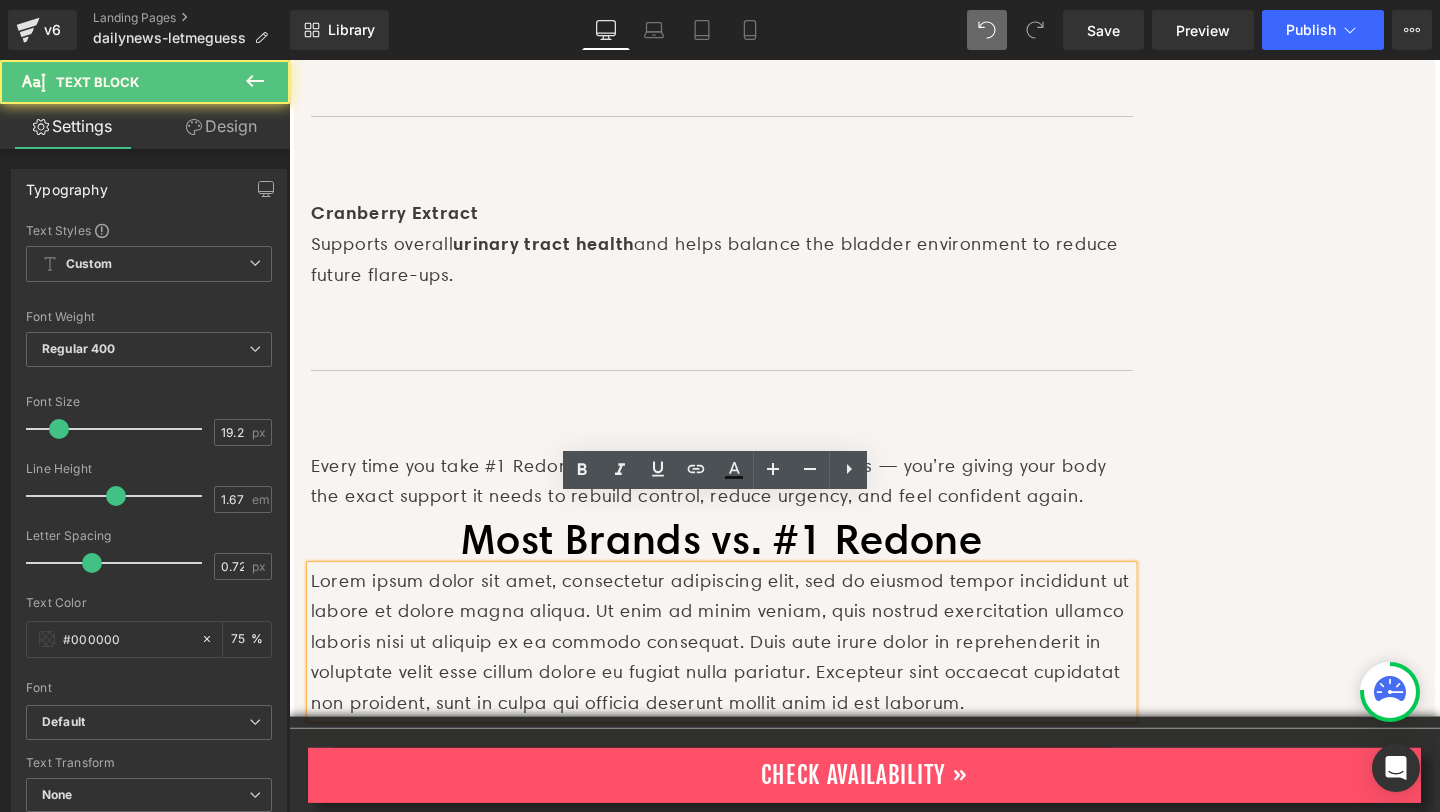 click on "Lorem ipsum dolor sit amet, consectetur adipiscing elit, sed do eiusmod tempor incididunt ut labore et dolore magna aliqua. Ut enim ad minim veniam, quis nostrud exercitation ullamco laboris nisi ut aliquip ex ea commodo consequat. Duis aute irure dolor in reprehenderit in voluptate velit esse cillum dolore eu fugiat nulla pariatur. Excepteur sint occaecat cupidatat non proident, sunt in culpa qui officia deserunt mollit anim id est laborum." at bounding box center (744, 672) 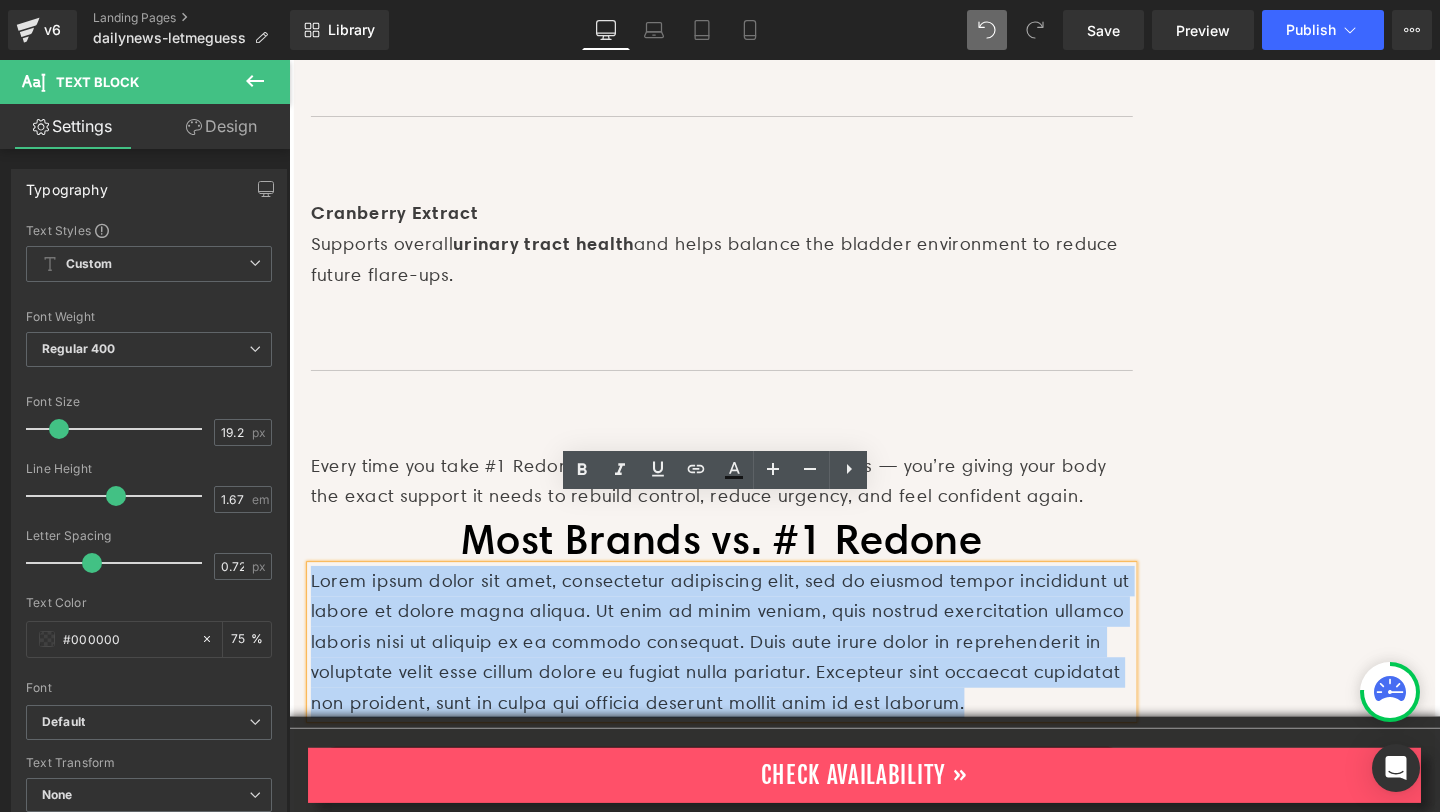 drag, startPoint x: 312, startPoint y: 532, endPoint x: 1028, endPoint y: 674, distance: 729.9452 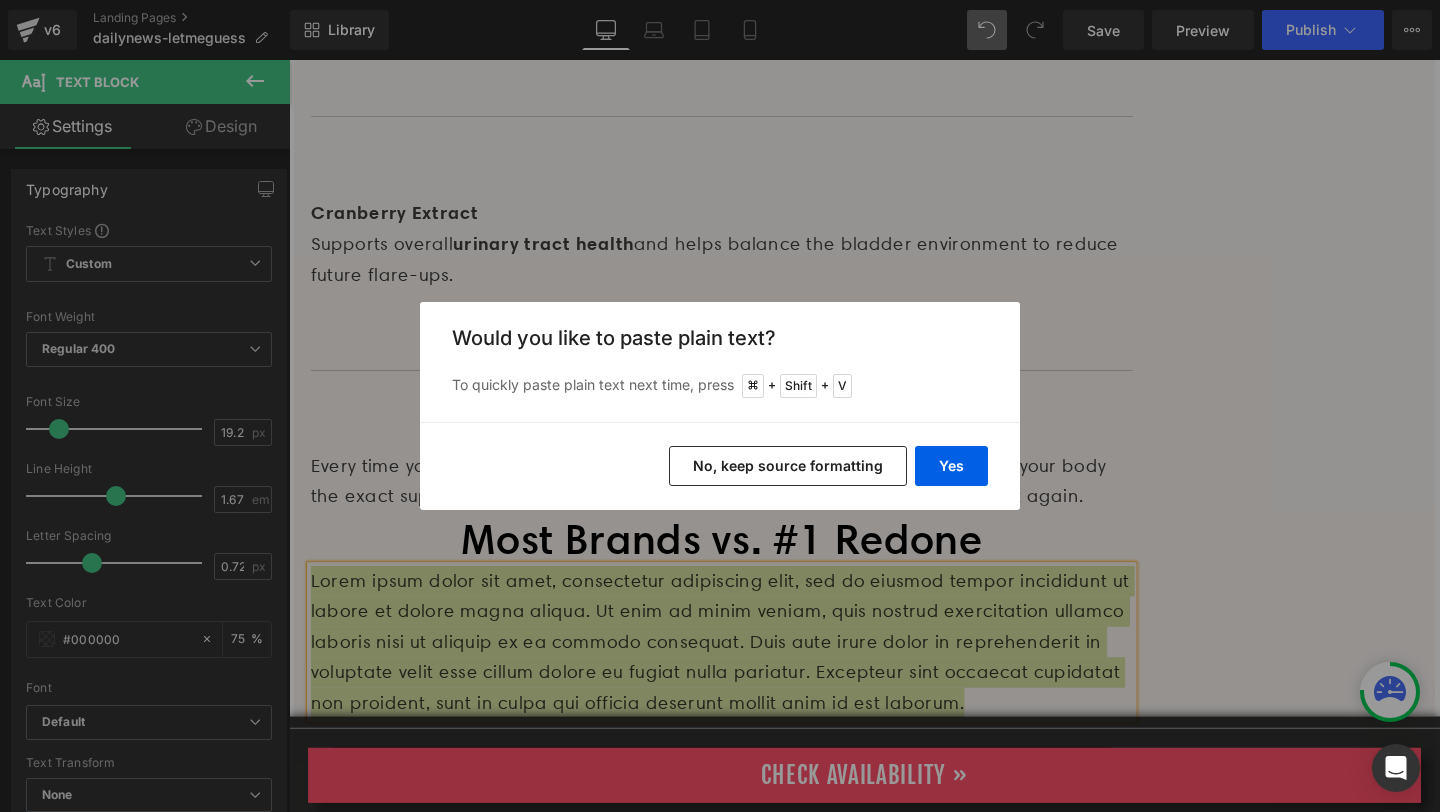 click on "No, keep source formatting" at bounding box center (788, 466) 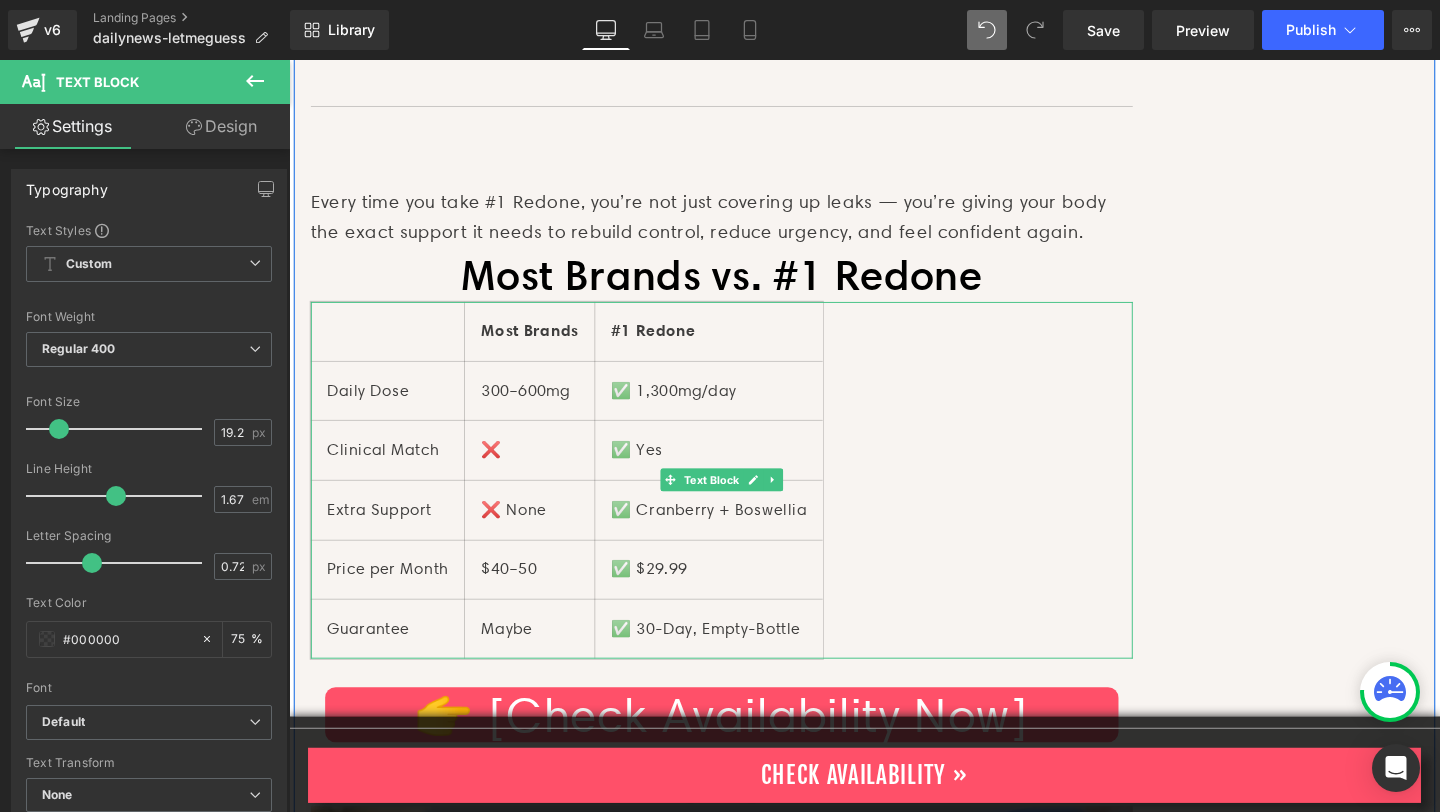scroll, scrollTop: 7004, scrollLeft: 0, axis: vertical 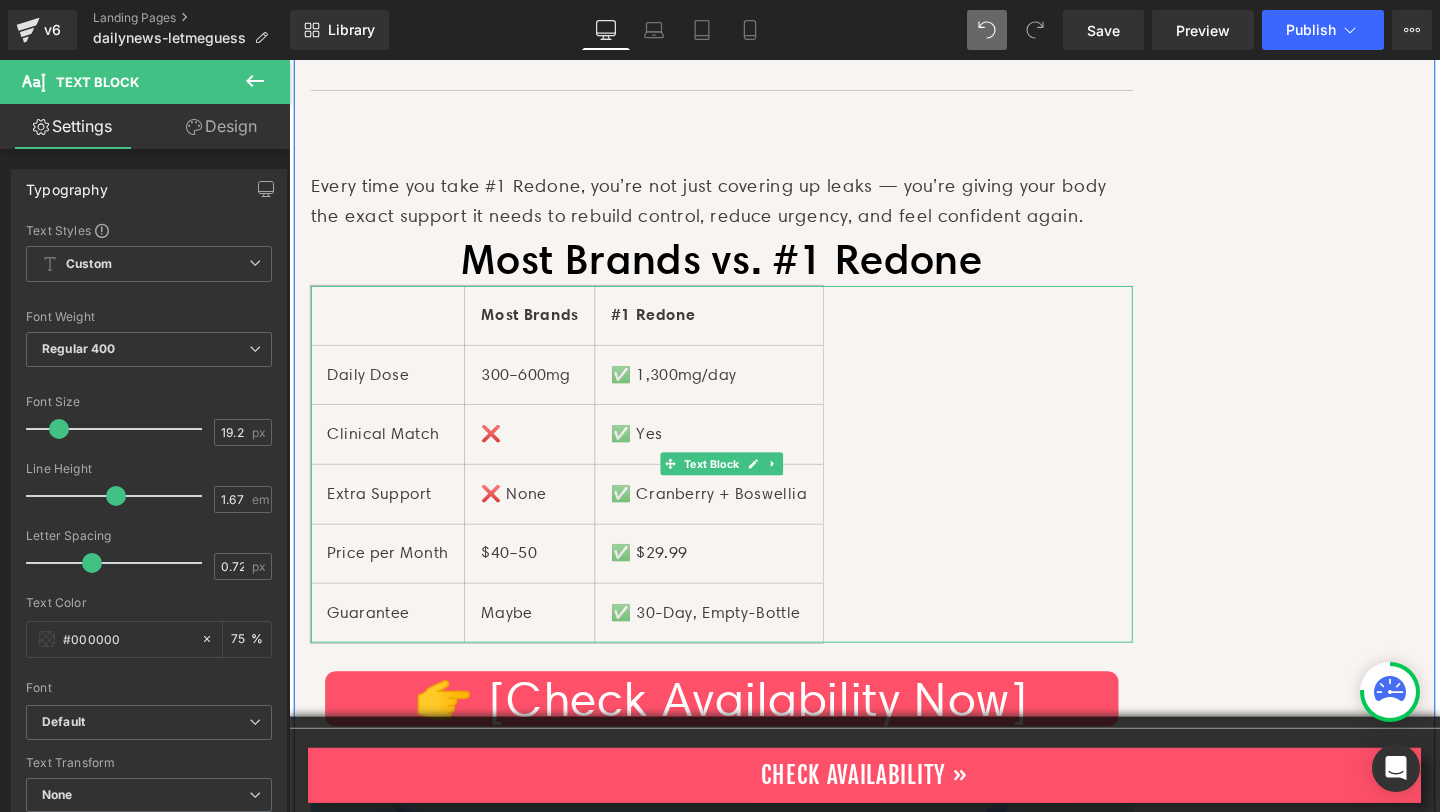 click on "✅ 30-Day, Empty-Bottle" at bounding box center [730, 641] 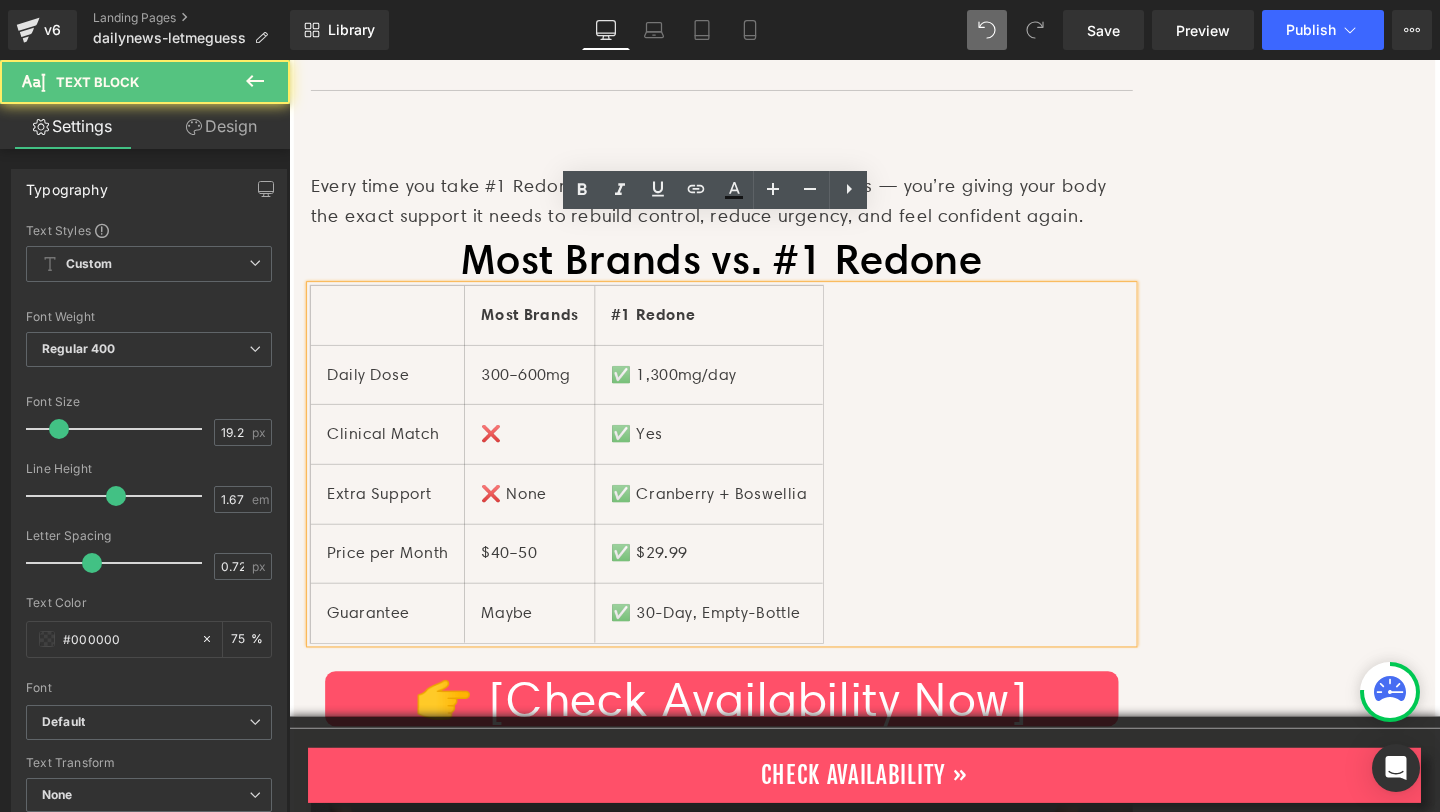 click on "✅ 30-Day, Empty-Bottle" at bounding box center (730, 641) 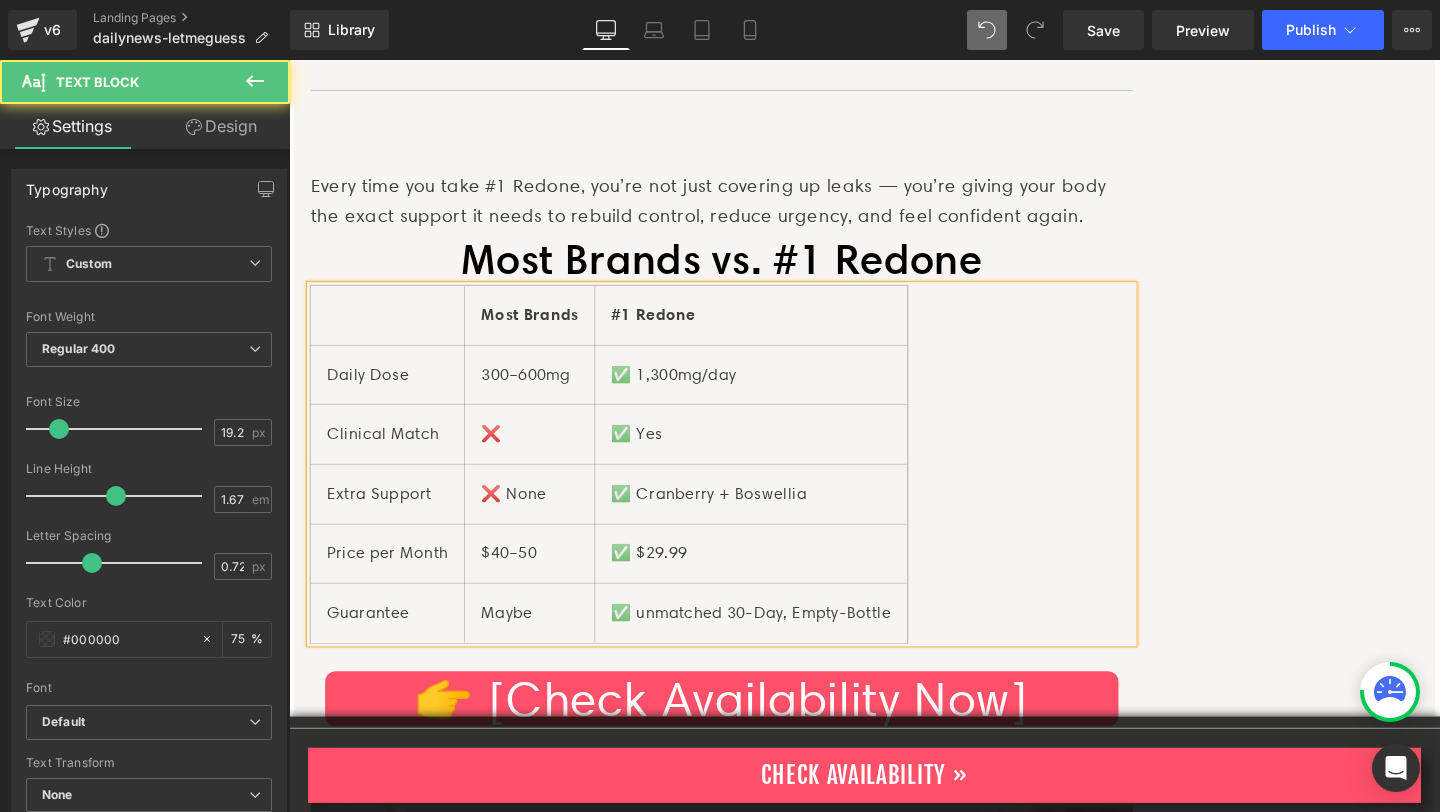 click on "✅ unmatched 30-Day, Empty-Bottle" at bounding box center (774, 641) 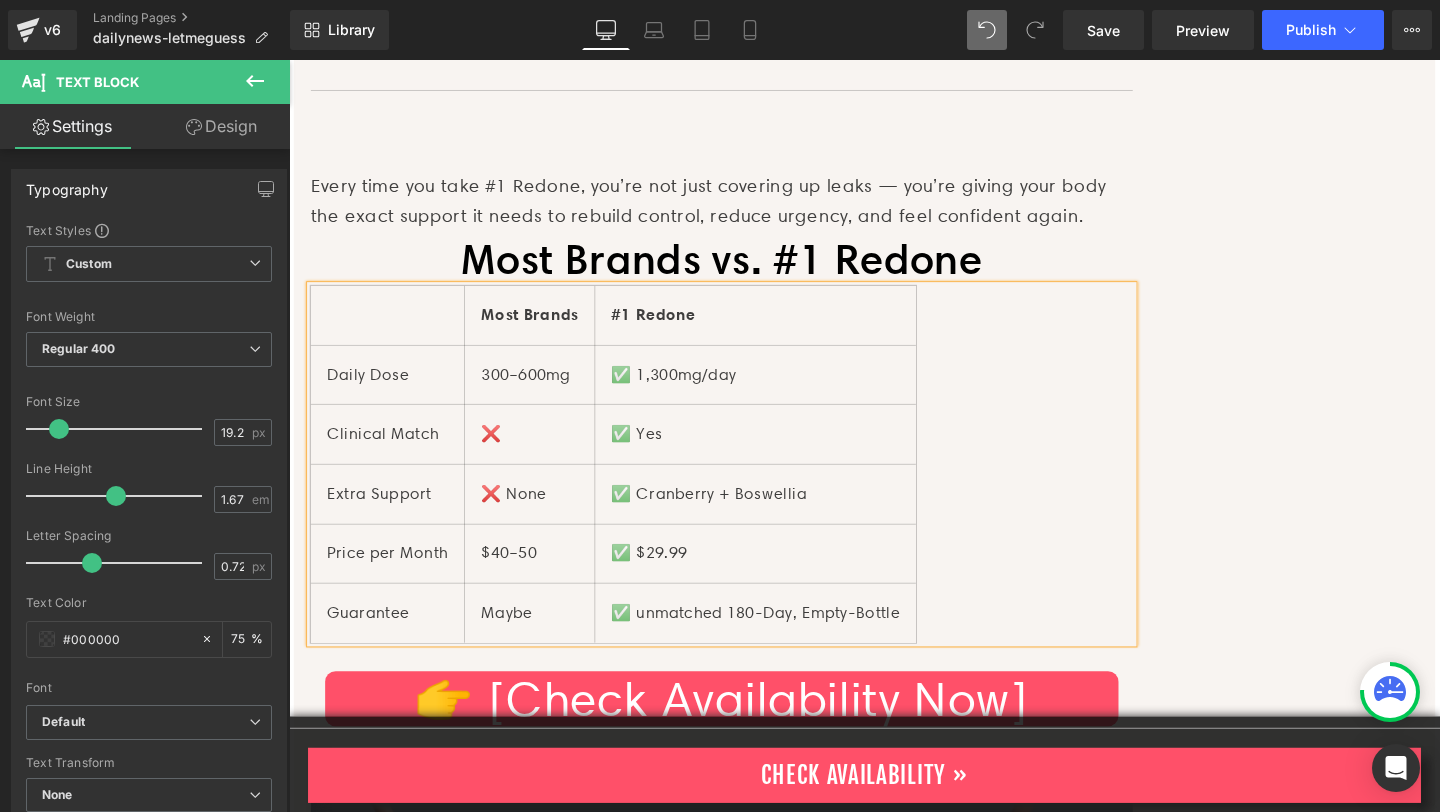 click on "Image         Home > Trending > Women's Bladder Health  Text Block         Let me guess... Heading         It’s like walking around with a ticking time bomb strapped to your bladder. You don’t know when it’ll go off — just that it probably will. So you stay tense. On edge. Always ready to sprint. That’s not freedom. That’s survival. Text Block         Image         Image         [DATE] By  [PERSON_NAME]   |  Sponsored by Design Comfort Text Block         Row         Separator         You skip the second cup of coffee.
You map every outing around bathrooms.
You wake up exhausted after another night of 2am sprints.
And you wonder… “Is this just how it’s going to be now?”     You’ve probably already tried things: [MEDICAL_DATA] exercises Cutting fluids after dinner Maybe even a supplement from the store with a orange label And still — you’re leaking. You're waking up. You're not better. Text Block         Try It Risk Free - Check Availability Now Button         Row" at bounding box center [894, 605] 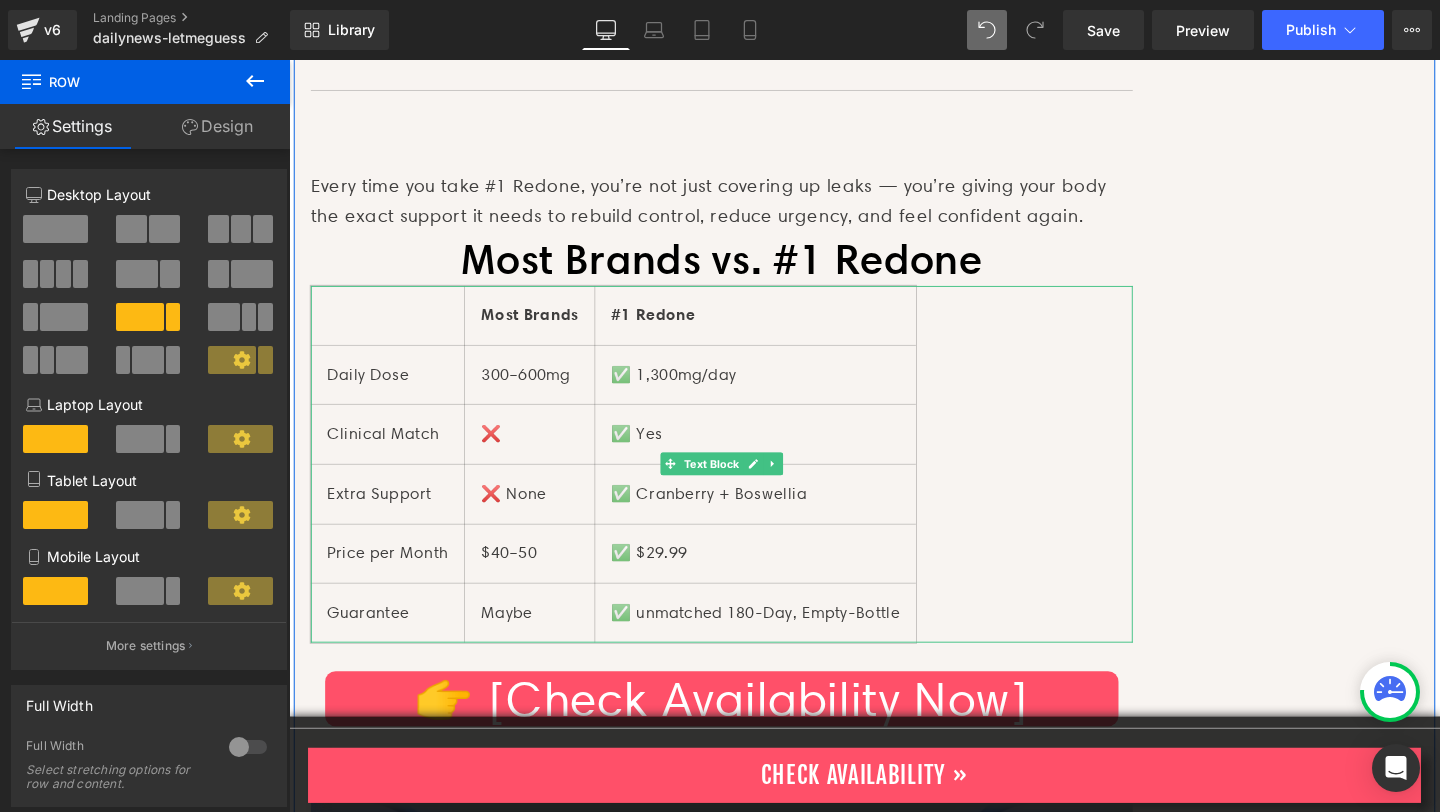 click on "✅ unmatched 180-Day, Empty-Bottle" at bounding box center (779, 641) 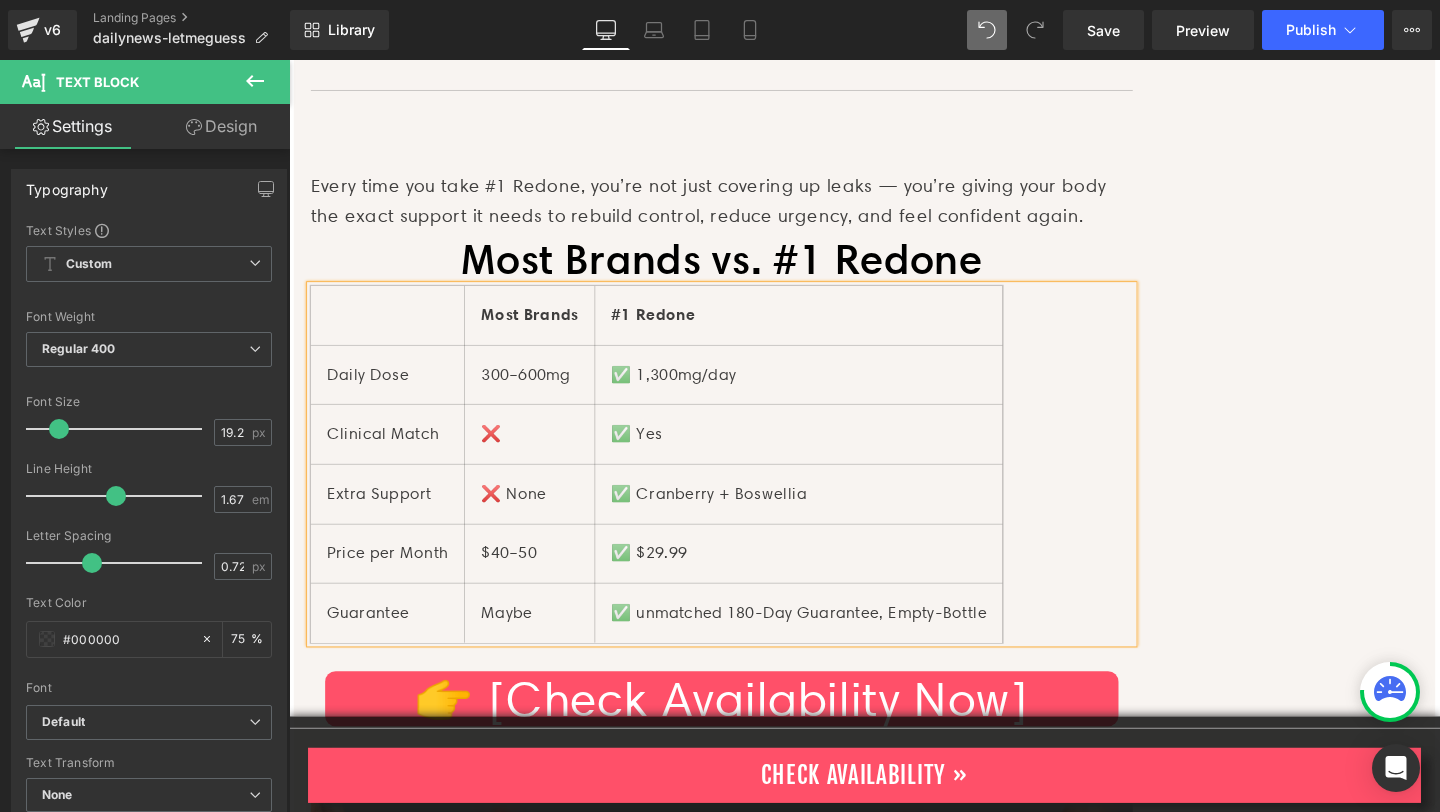 click on "✅ unmatched 180-Day Guarantee, Empty-Bottle" at bounding box center (824, 641) 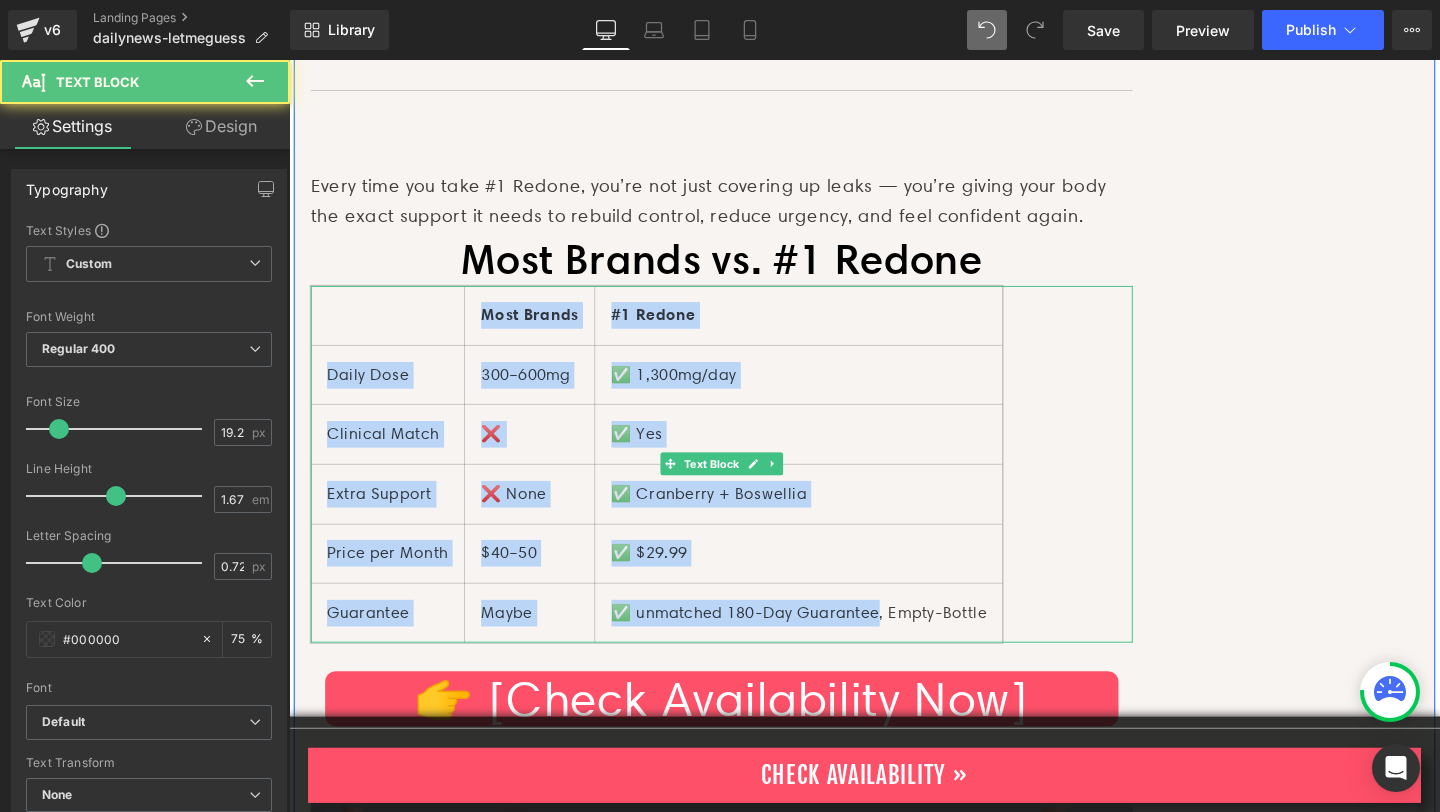 drag, startPoint x: 915, startPoint y: 572, endPoint x: 1086, endPoint y: 571, distance: 171.00293 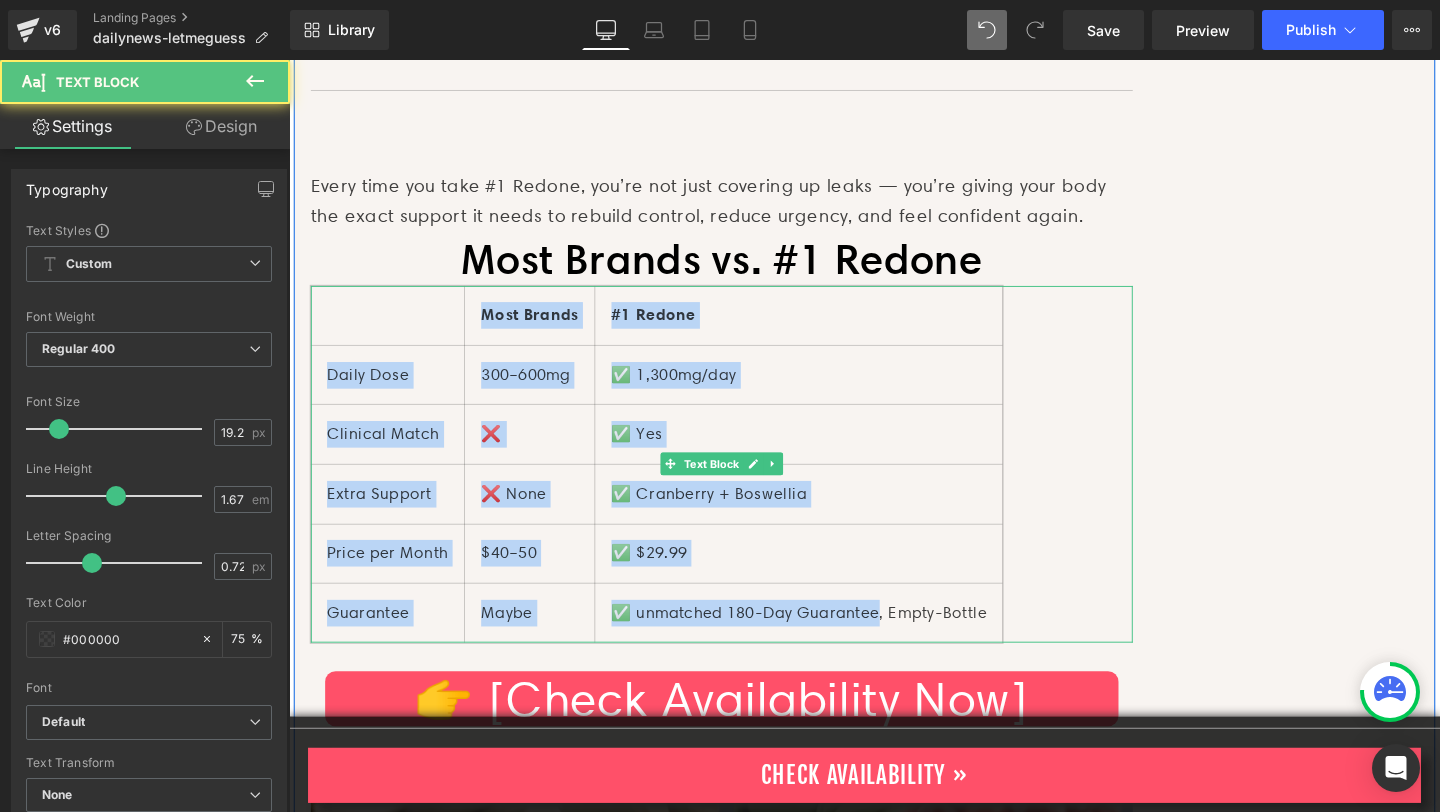 click on "Most Brands
#1 Redone
Daily Dose
300–600mg
✅ 1,300mg/day
Clinical Match
❌
✅ Yes
Extra Support
❌ None
✅ Cranberry + Boswellia
Price per Month
$40–50
✅ $29.99
Guarantee
Maybe
✅ unmatched 180-Day Guarantee, Empty-Bottle" at bounding box center (744, 484) 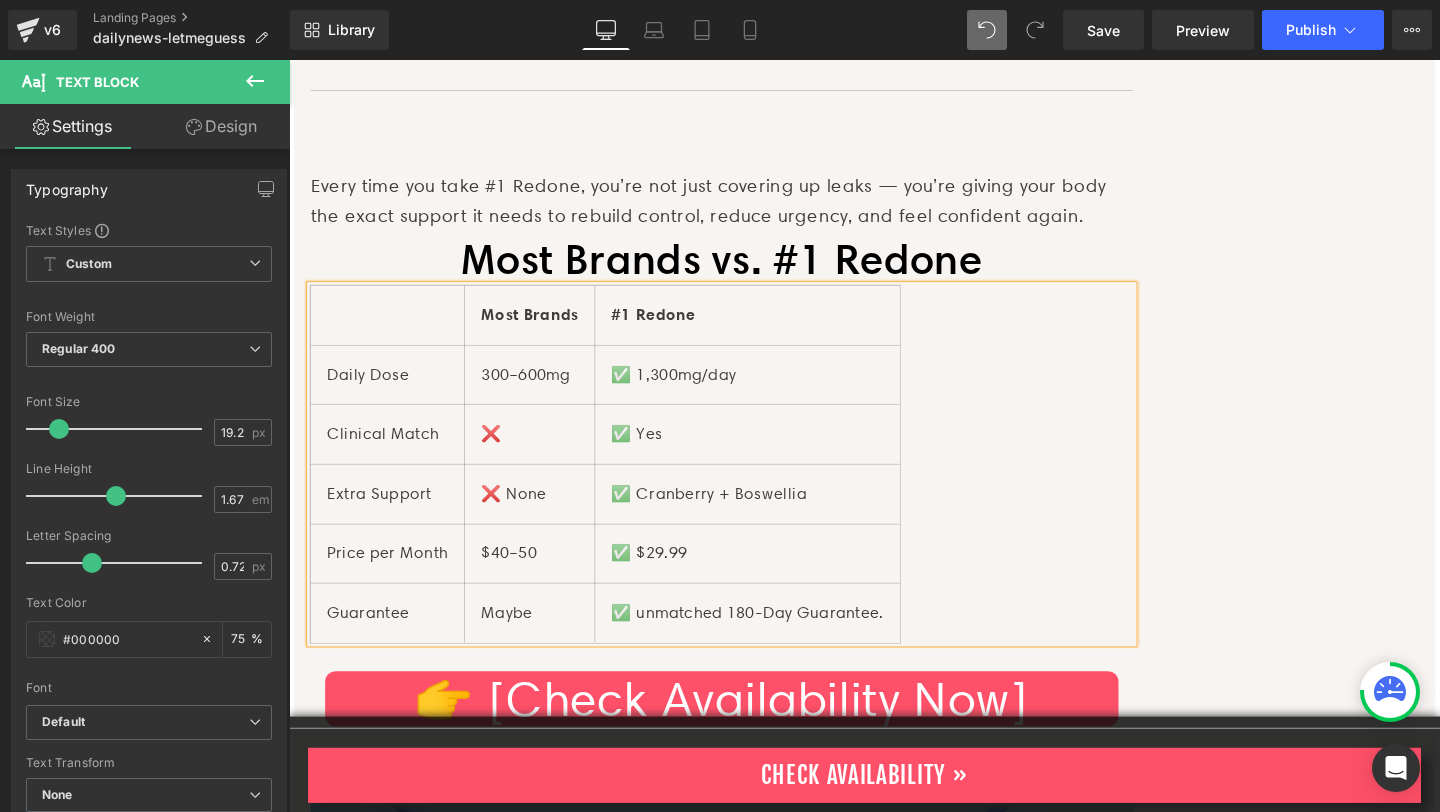 click on "300–600mg" at bounding box center [542, 390] 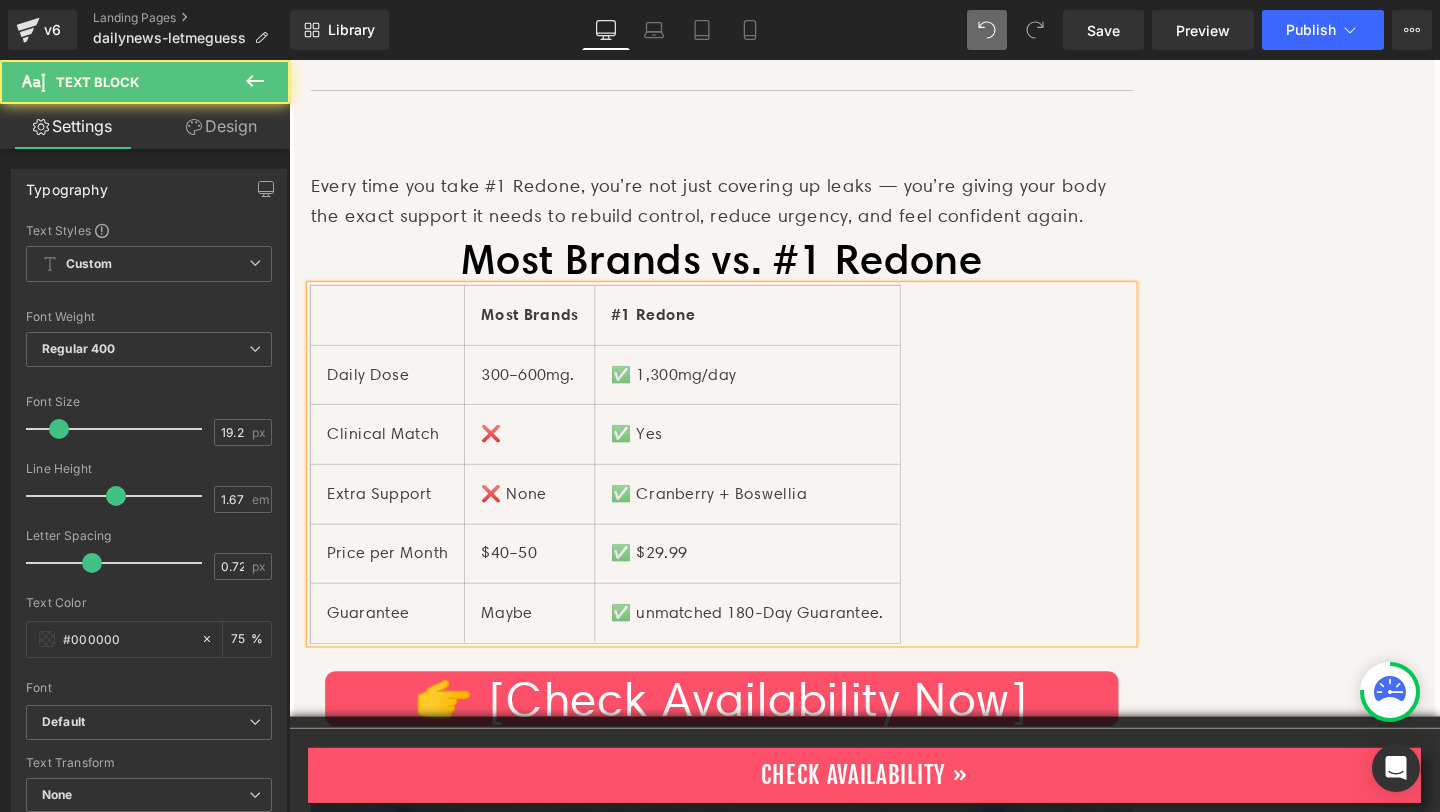 click on "Daily Dose" at bounding box center [393, 390] 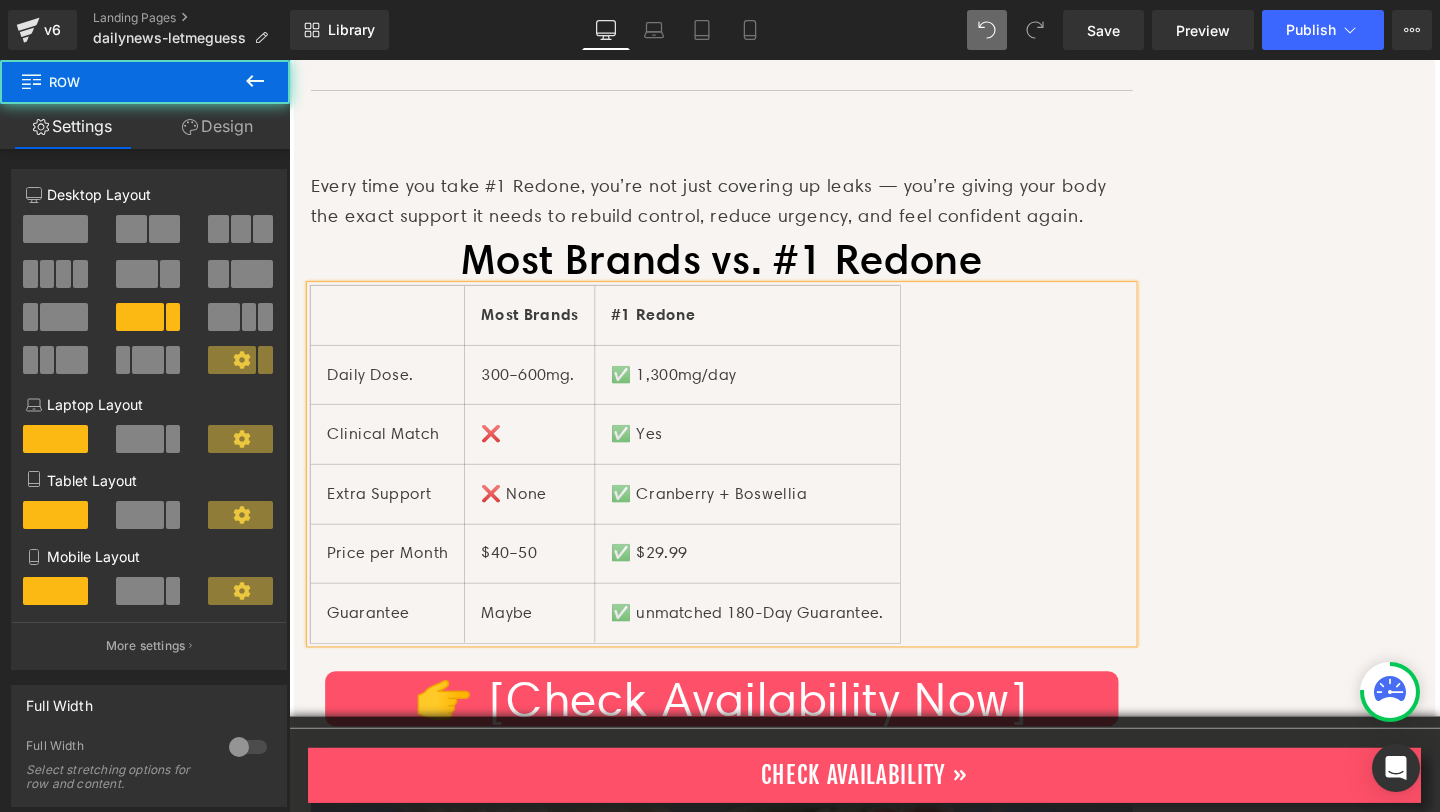 click on "Image         Home > Trending > Women's Bladder Health  Text Block         Let me guess... Heading         It’s like walking around with a ticking time bomb strapped to your bladder. You don’t know when it’ll go off — just that it probably will. So you stay tense. On edge. Always ready to sprint. That’s not freedom. That’s survival. Text Block         Image         Image         [DATE] By  [PERSON_NAME]   |  Sponsored by Design Comfort Text Block         Row         Separator         You skip the second cup of coffee.
You map every outing around bathrooms.
You wake up exhausted after another night of 2am sprints.
And you wonder… “Is this just how it’s going to be now?”     You’ve probably already tried things: [MEDICAL_DATA] exercises Cutting fluids after dinner Maybe even a supplement from the store with a orange label And still — you’re leaking. You're waking up. You're not better. Text Block         Try It Risk Free - Check Availability Now Button         Row" at bounding box center [894, 605] 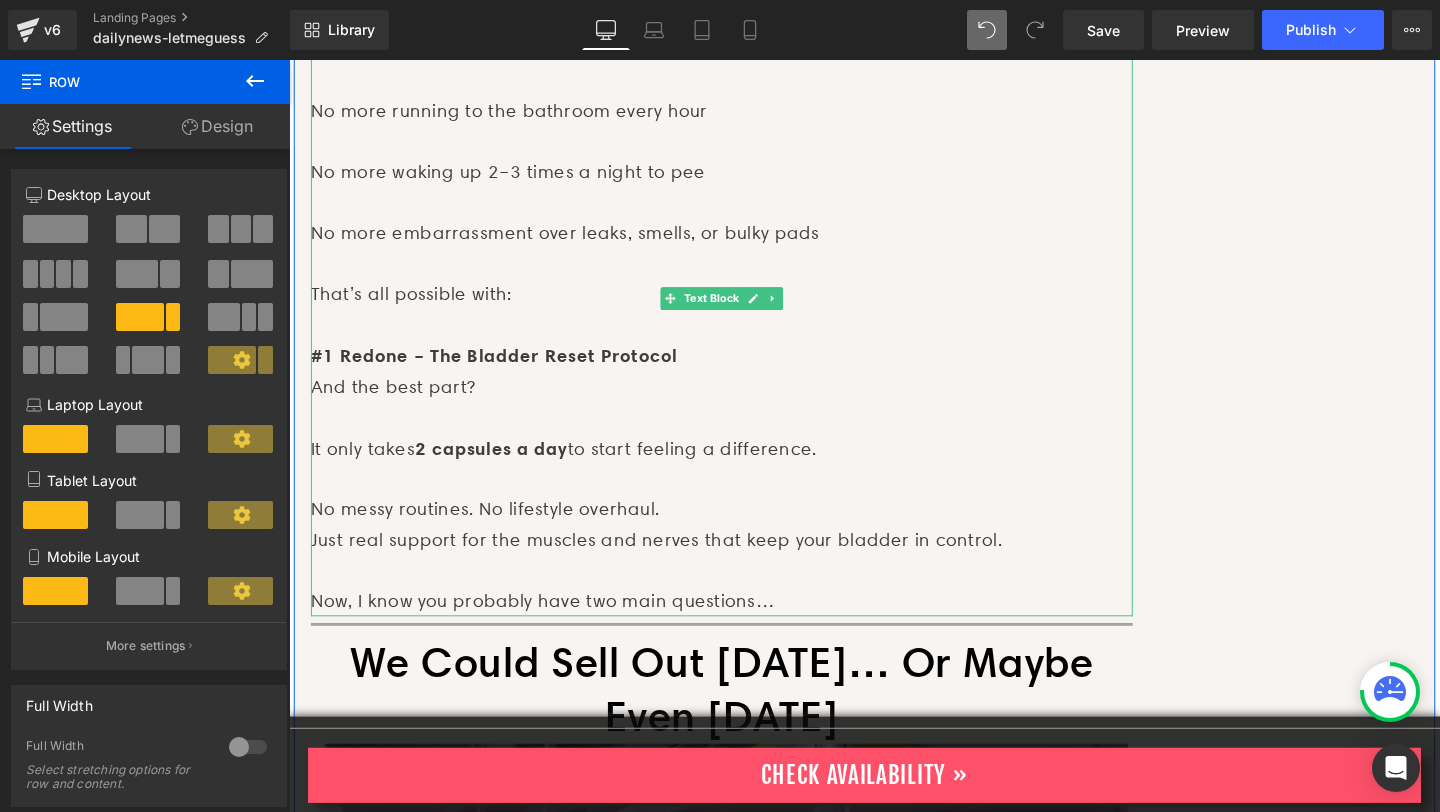 scroll, scrollTop: 9294, scrollLeft: 0, axis: vertical 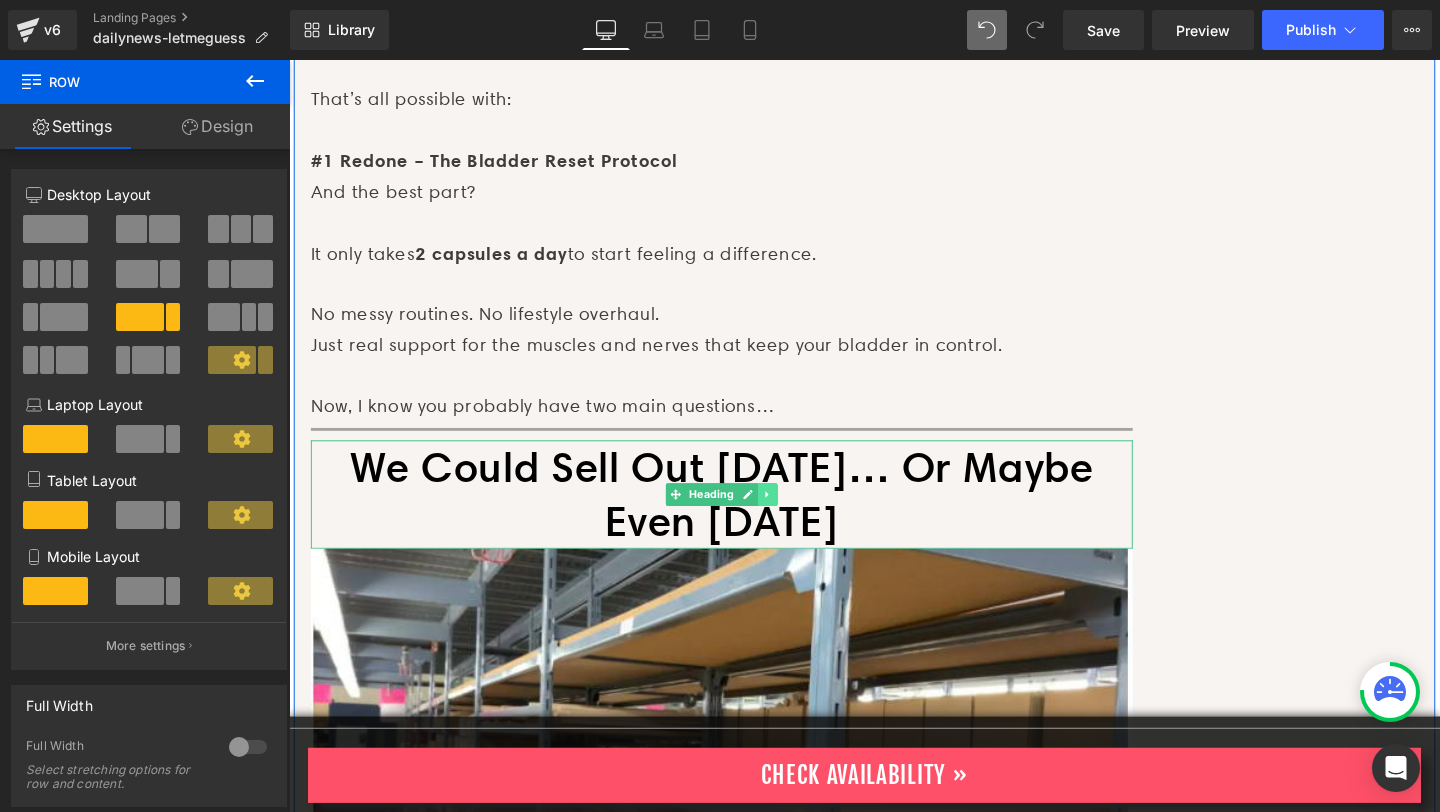 click 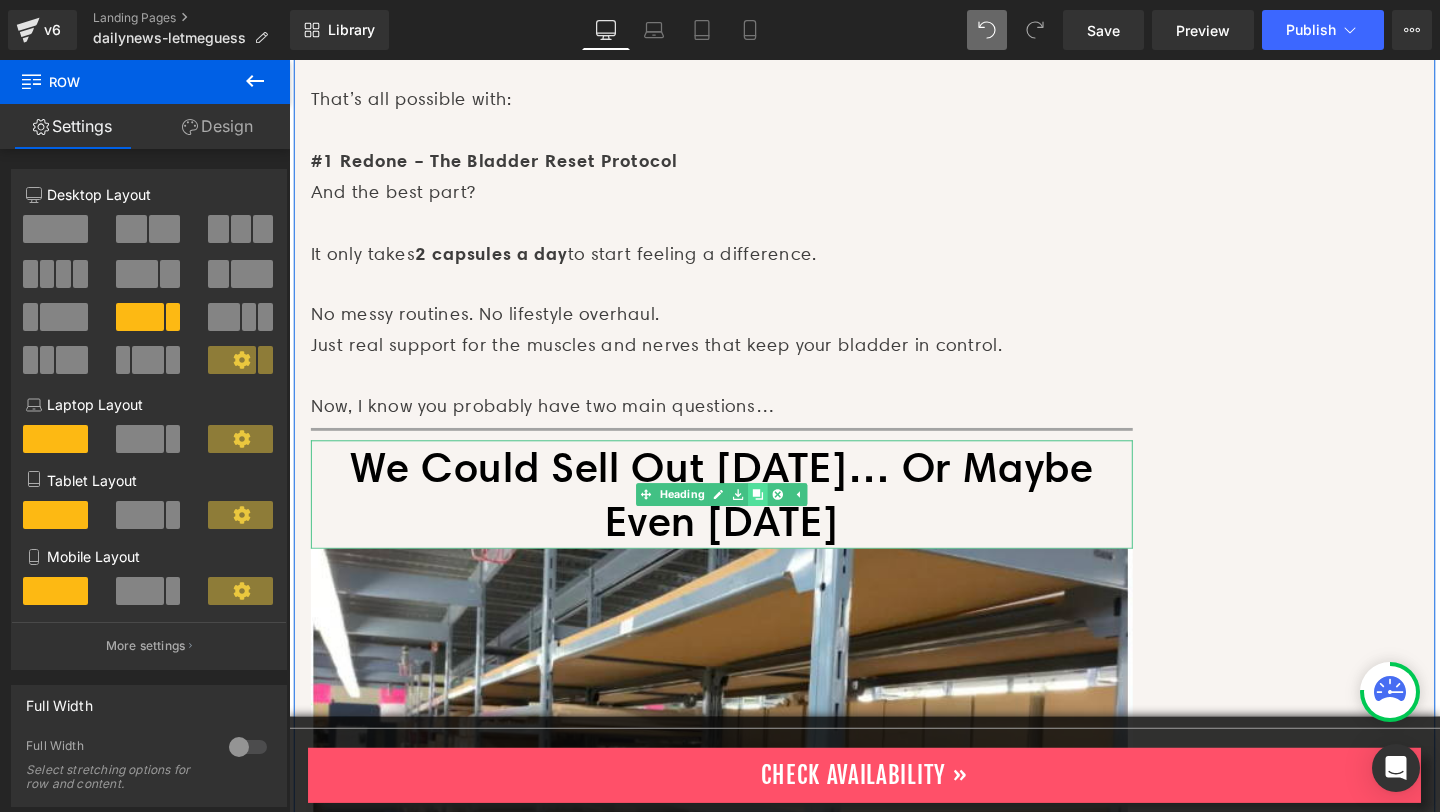click at bounding box center [782, 517] 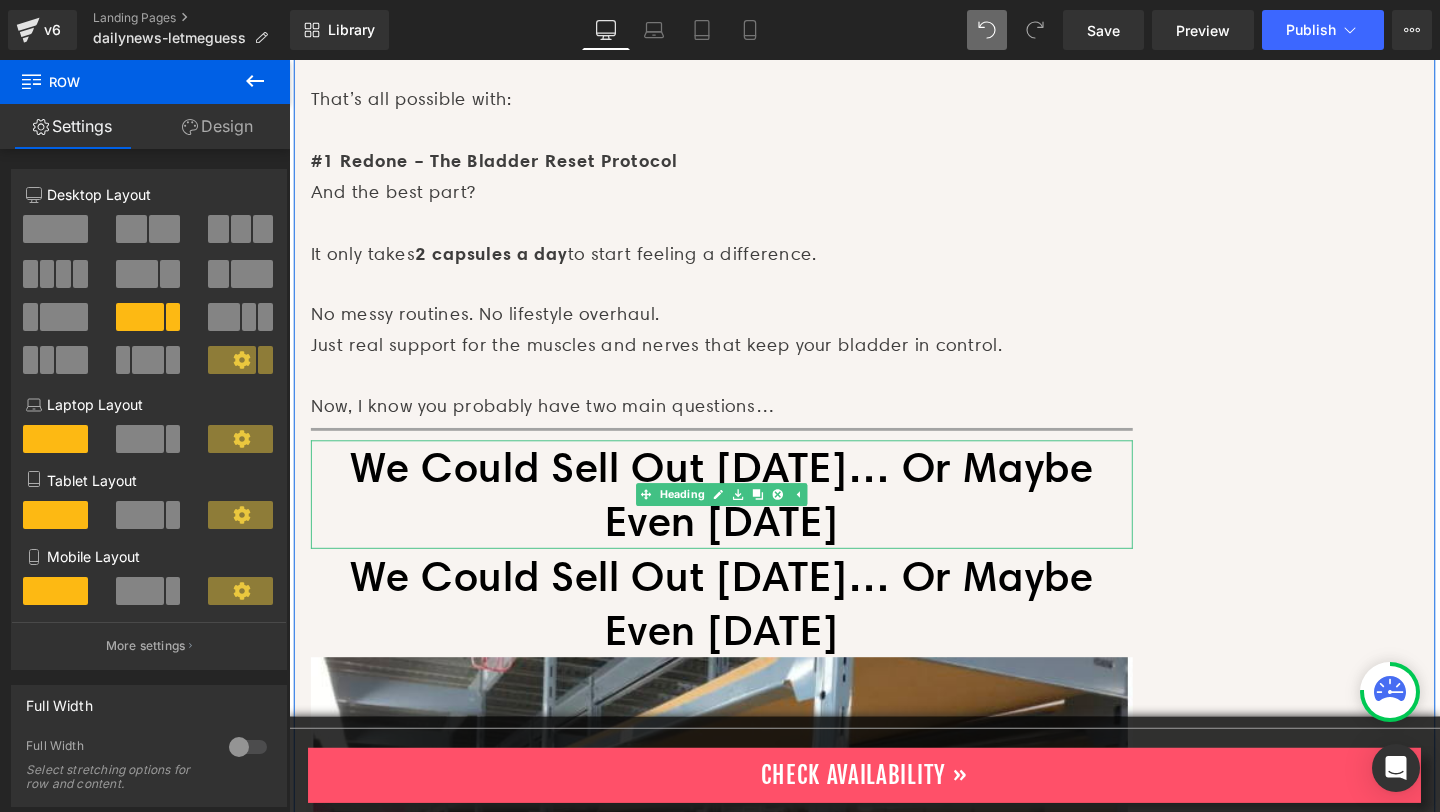 click on "We Could Sell Out [DATE]… Or Maybe Even [DATE]" at bounding box center [744, 517] 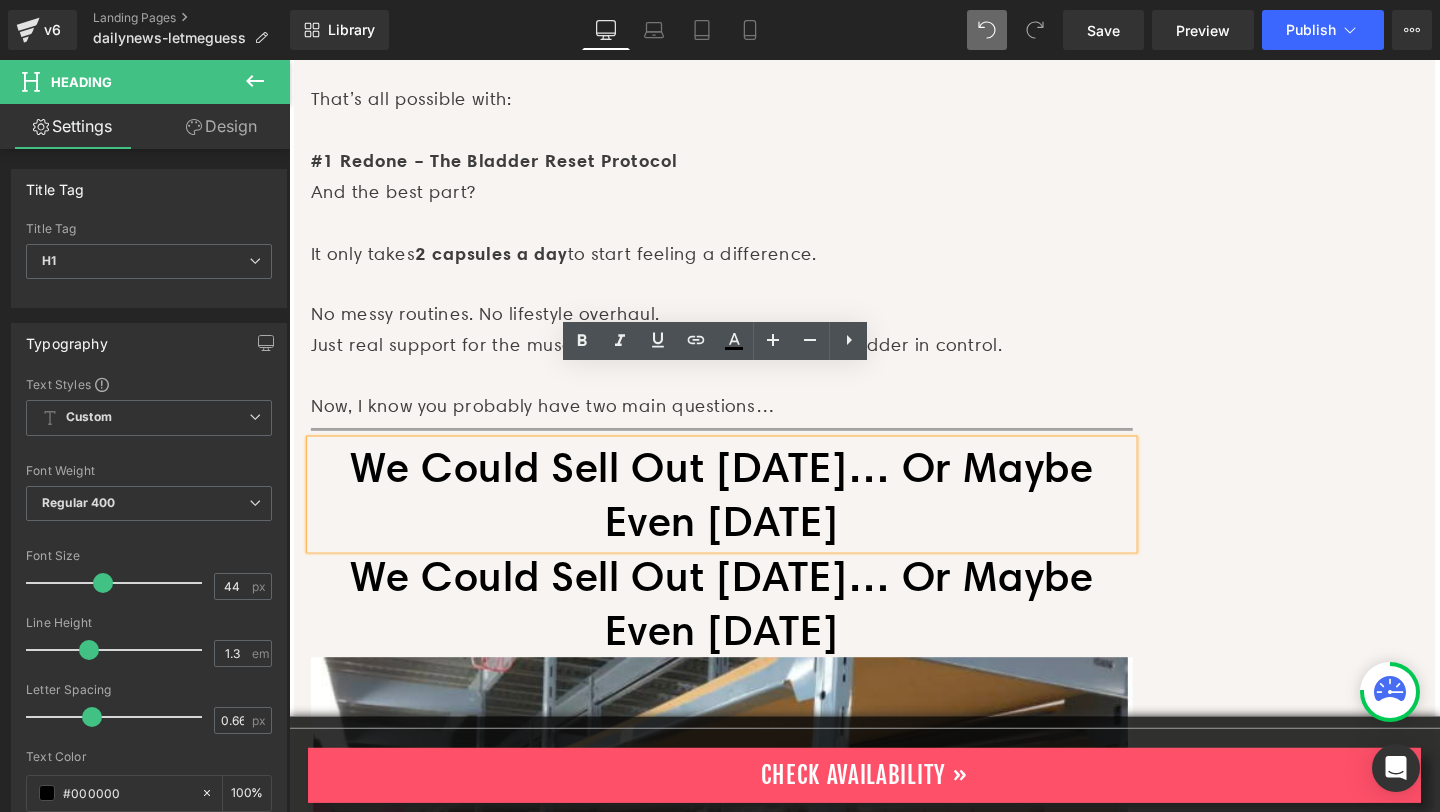 drag, startPoint x: 972, startPoint y: 488, endPoint x: 382, endPoint y: 430, distance: 592.844 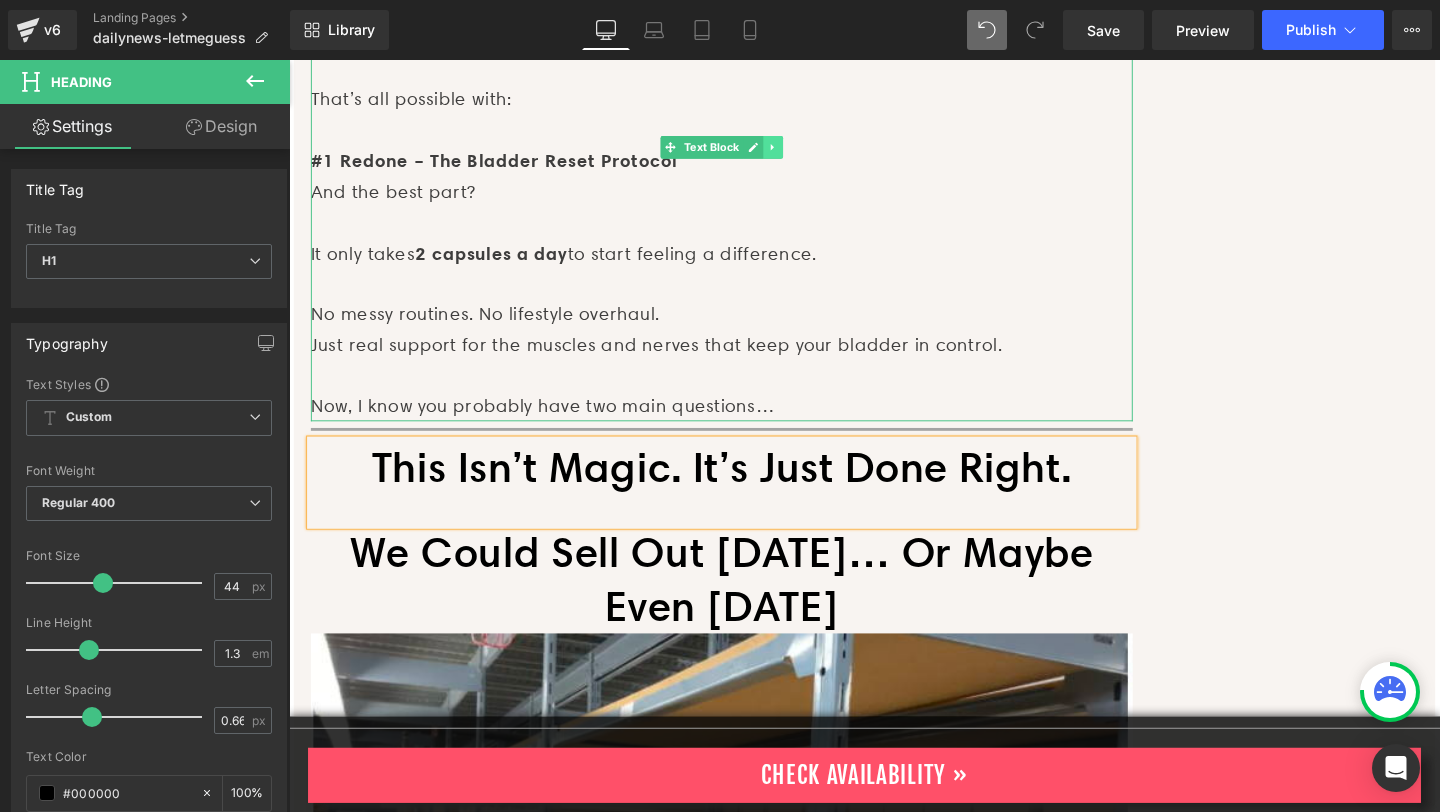 click 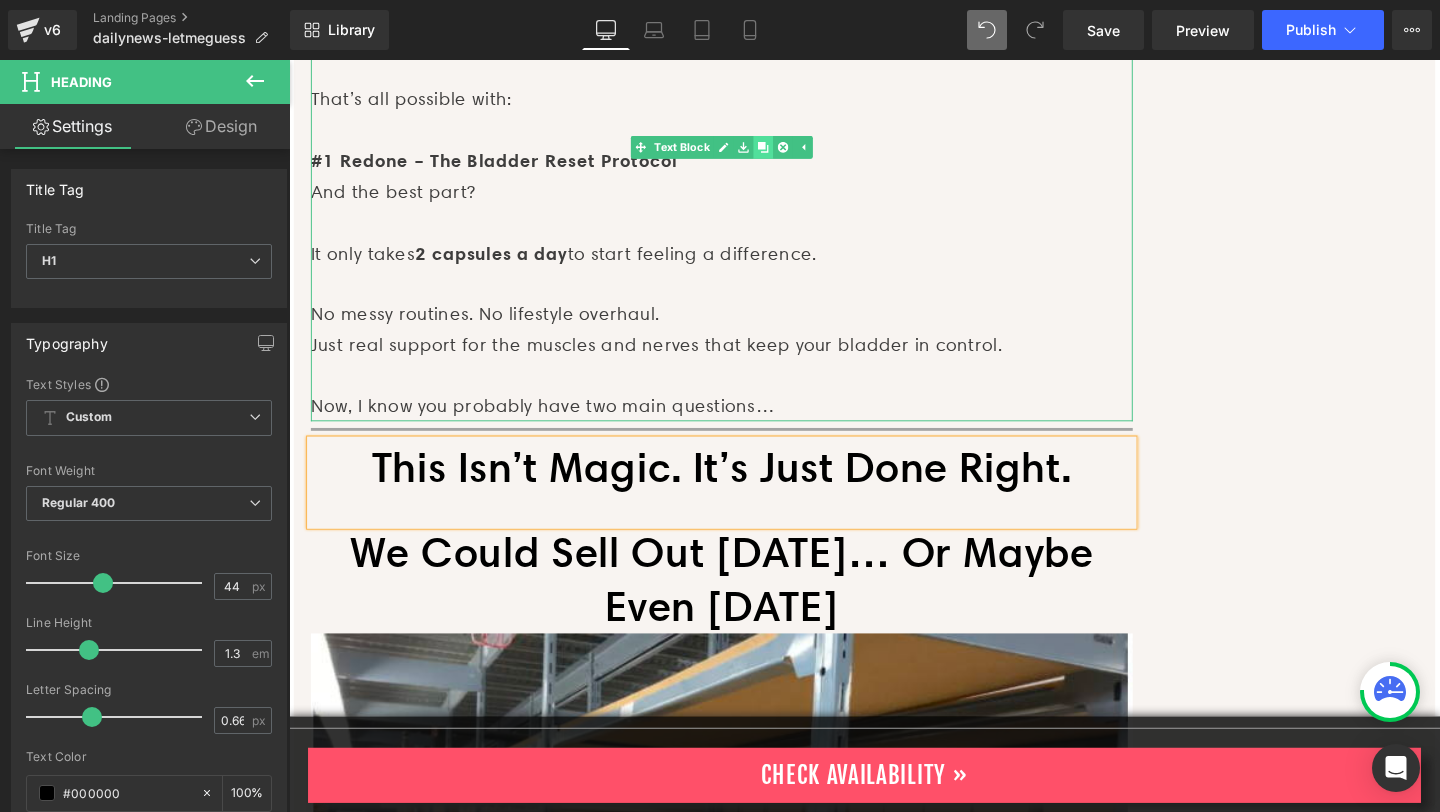 click at bounding box center [787, 152] 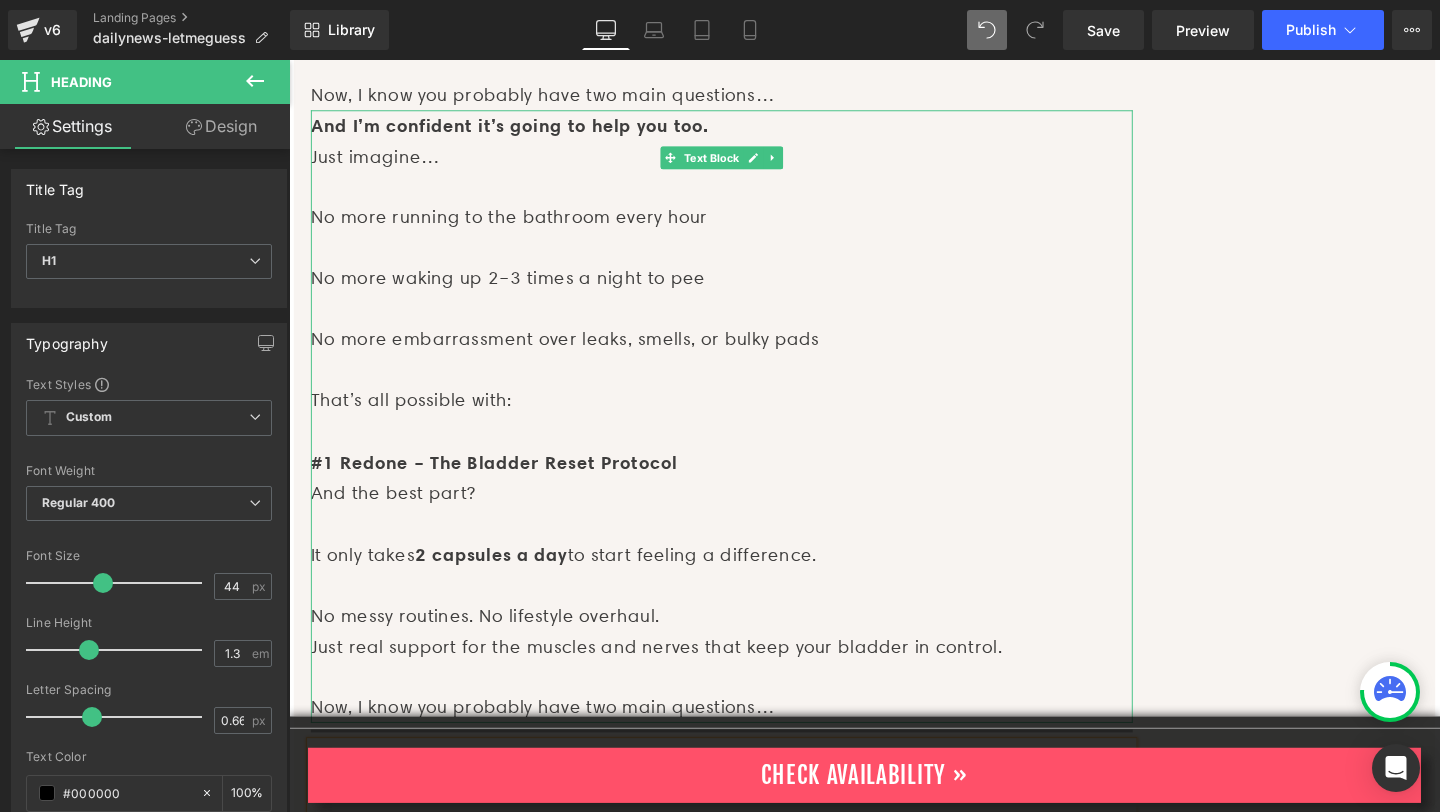 scroll, scrollTop: 9721, scrollLeft: 0, axis: vertical 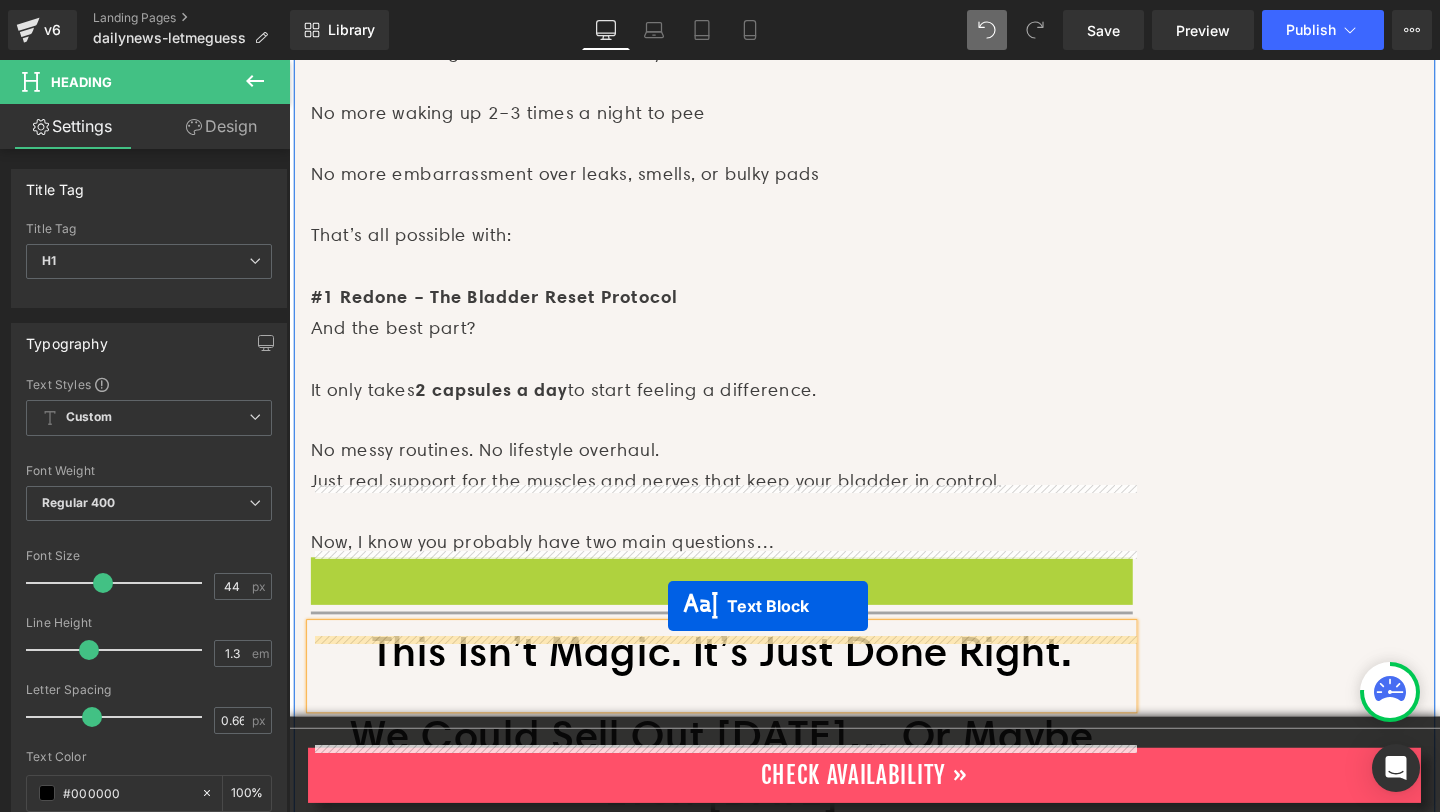 drag, startPoint x: 691, startPoint y: 79, endPoint x: 686, endPoint y: 632, distance: 553.0226 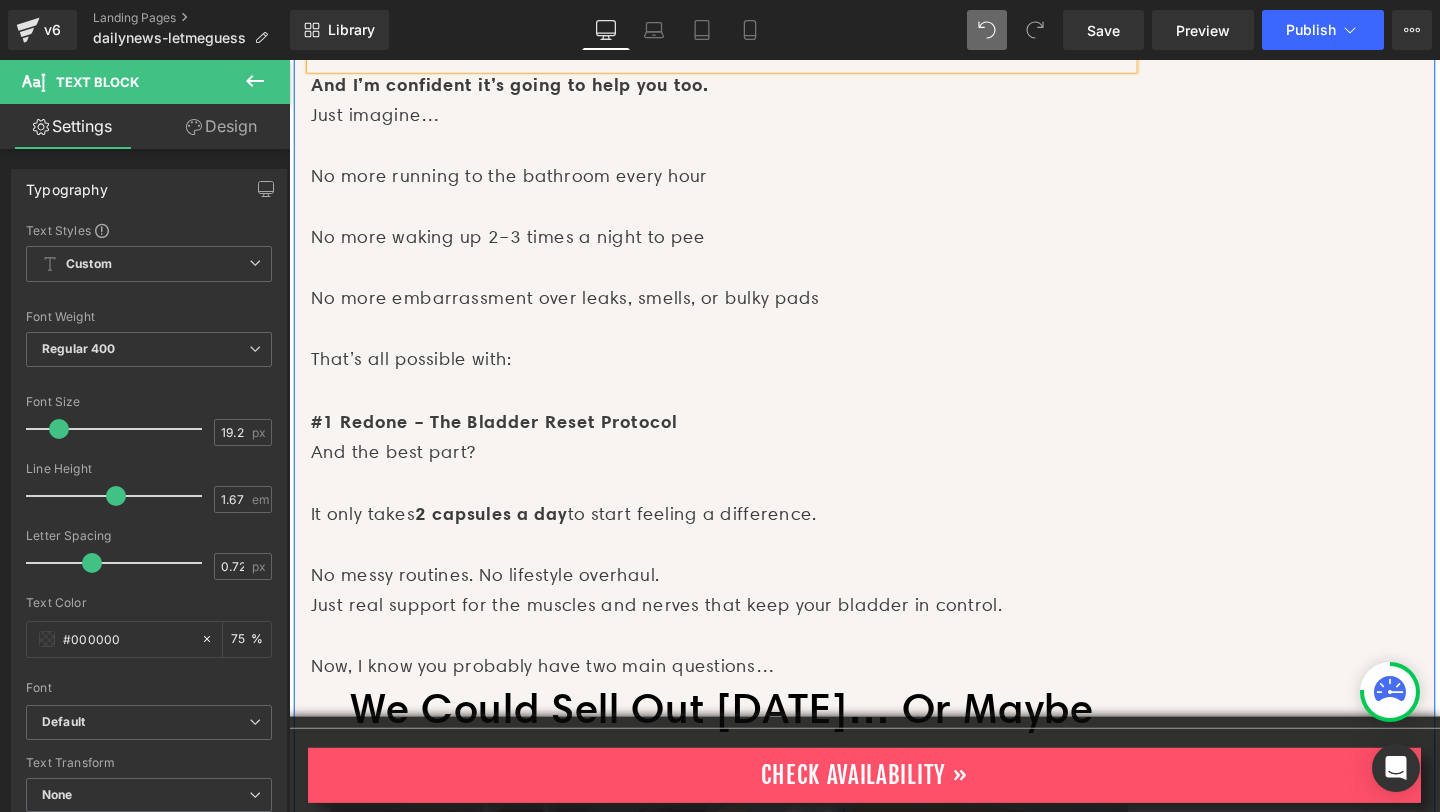 scroll, scrollTop: 9785, scrollLeft: 0, axis: vertical 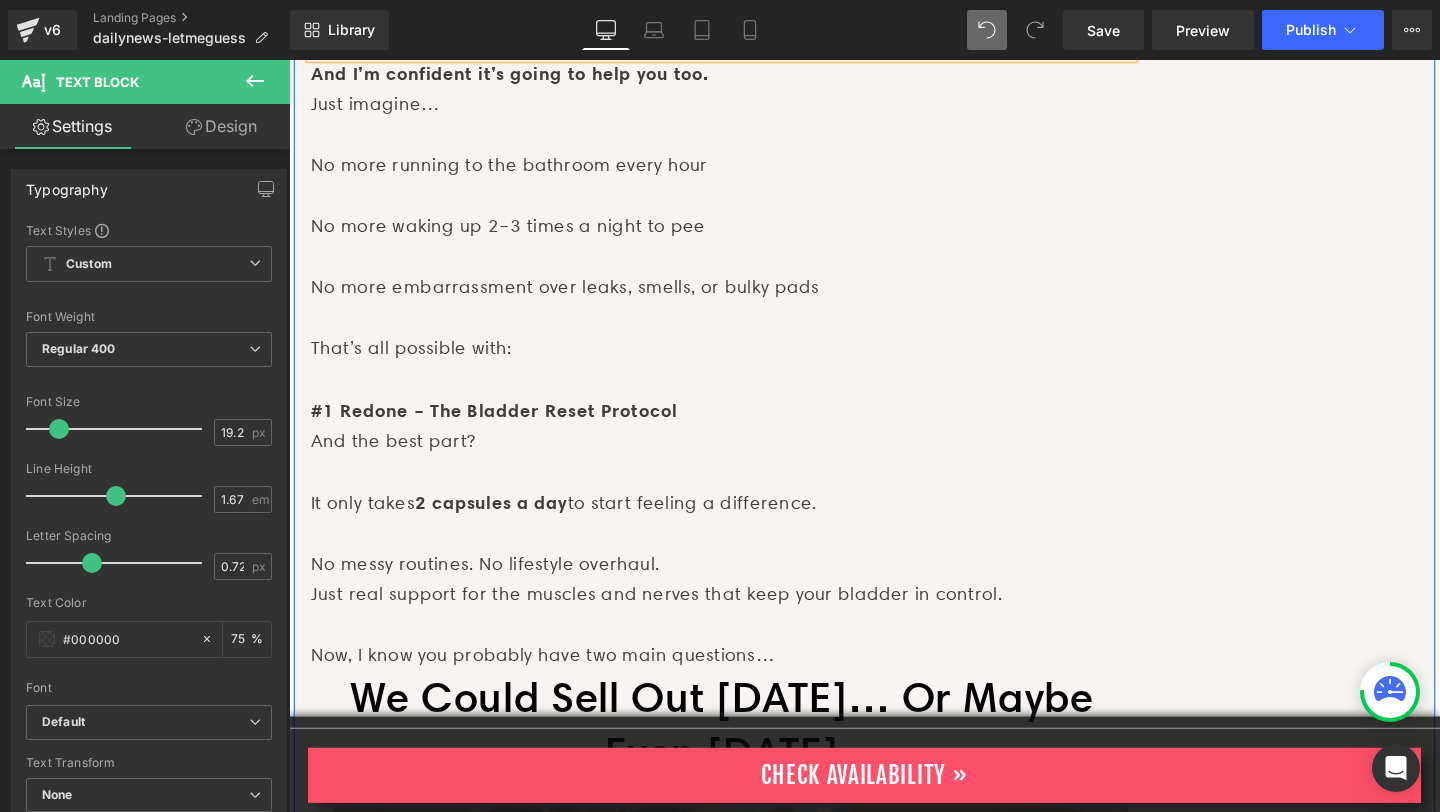 click on "Now, I know you probably have two main questions…" at bounding box center [744, 686] 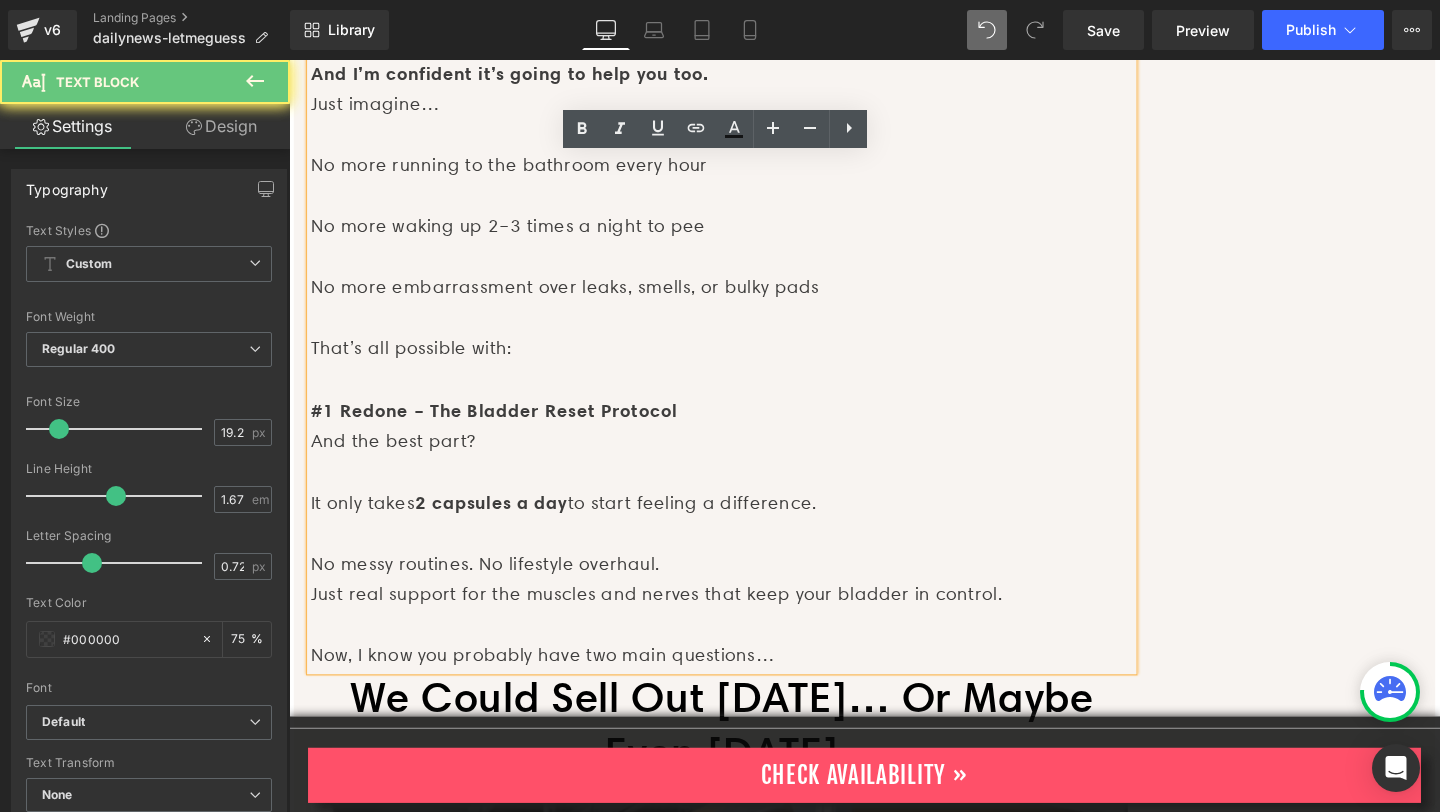 click on "No messy routines. No lifestyle overhaul. Just real support for the muscles and nerves that keep your bladder in control." at bounding box center (744, 606) 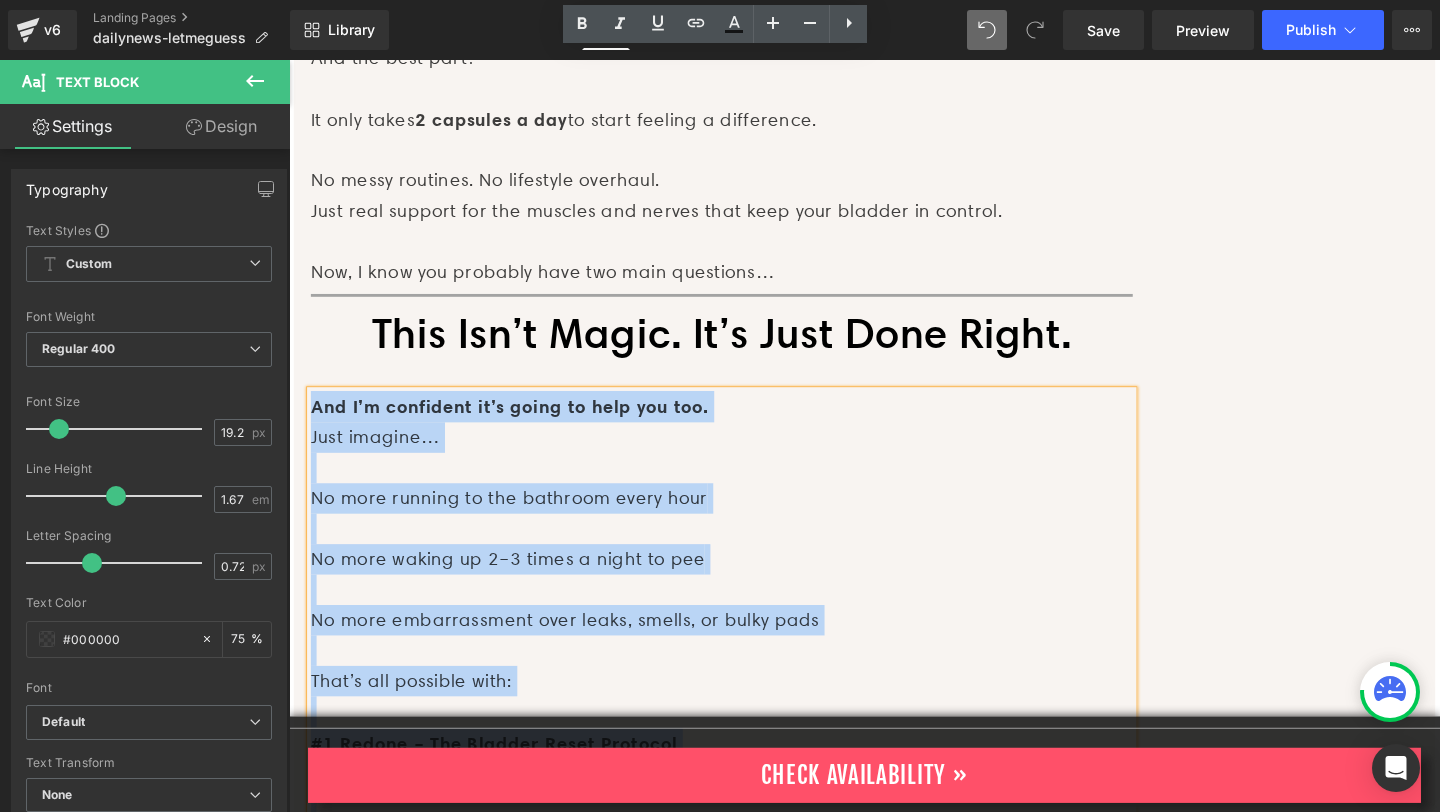 scroll, scrollTop: 9390, scrollLeft: 0, axis: vertical 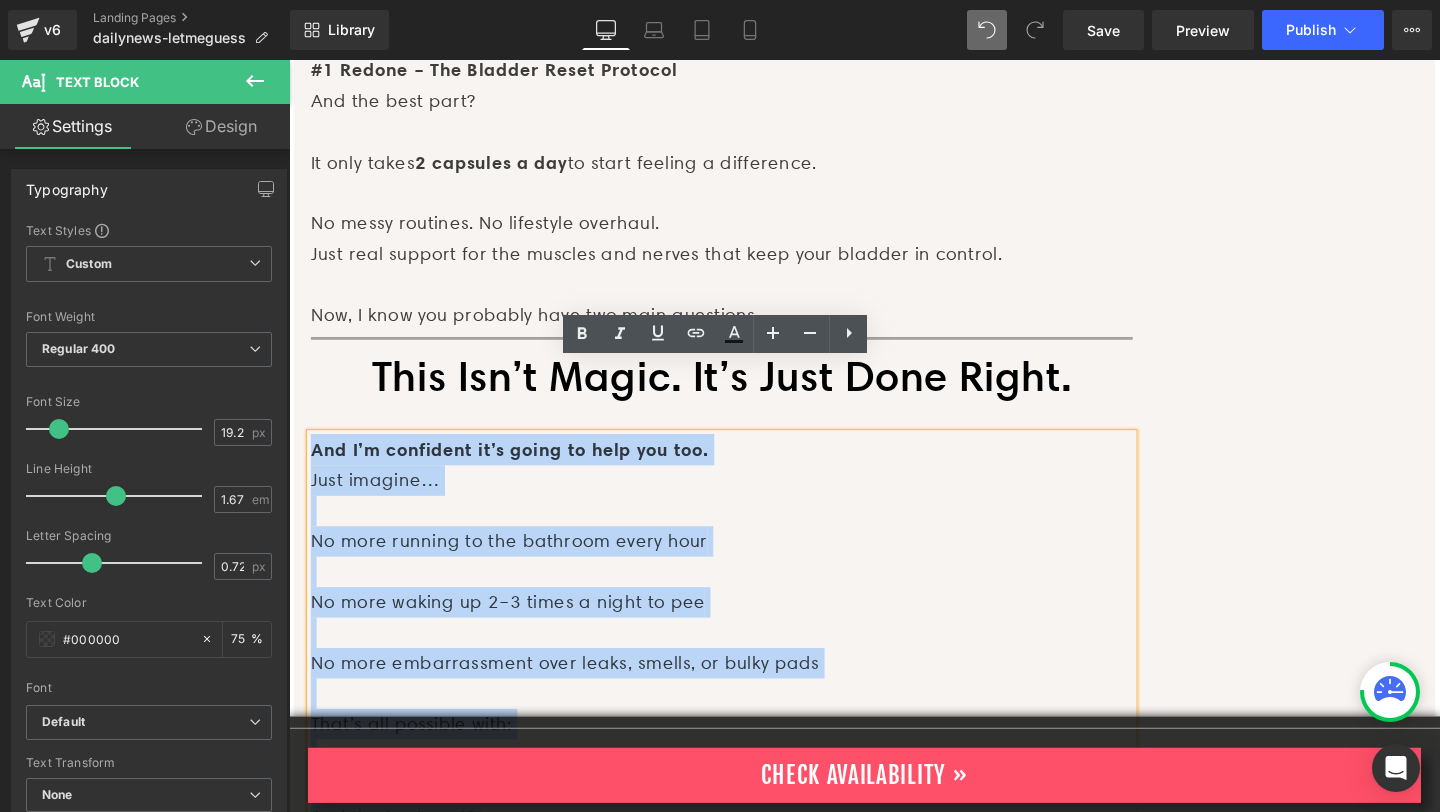 drag, startPoint x: 845, startPoint y: 609, endPoint x: 318, endPoint y: 381, distance: 574.2064 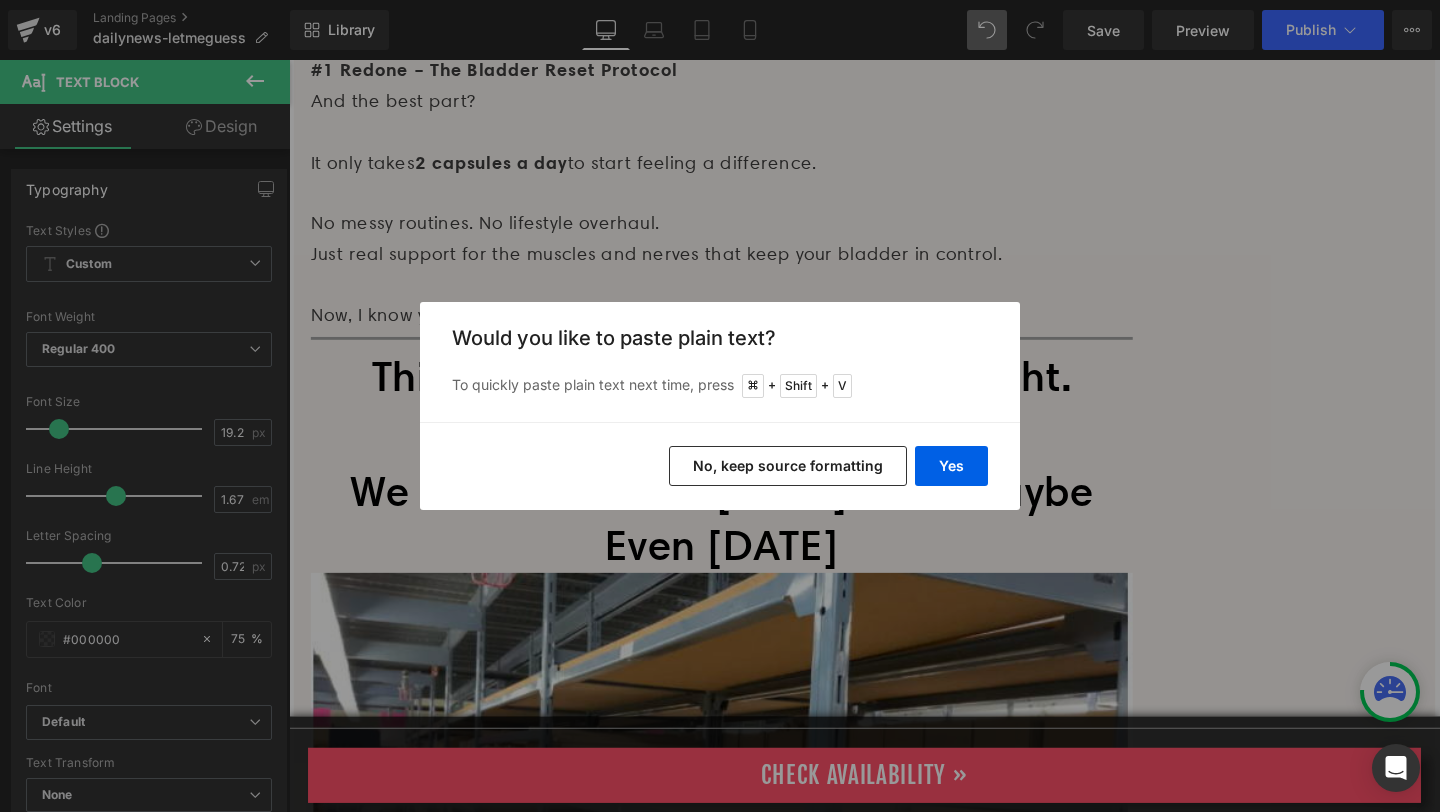 click on "No, keep source formatting" at bounding box center (788, 466) 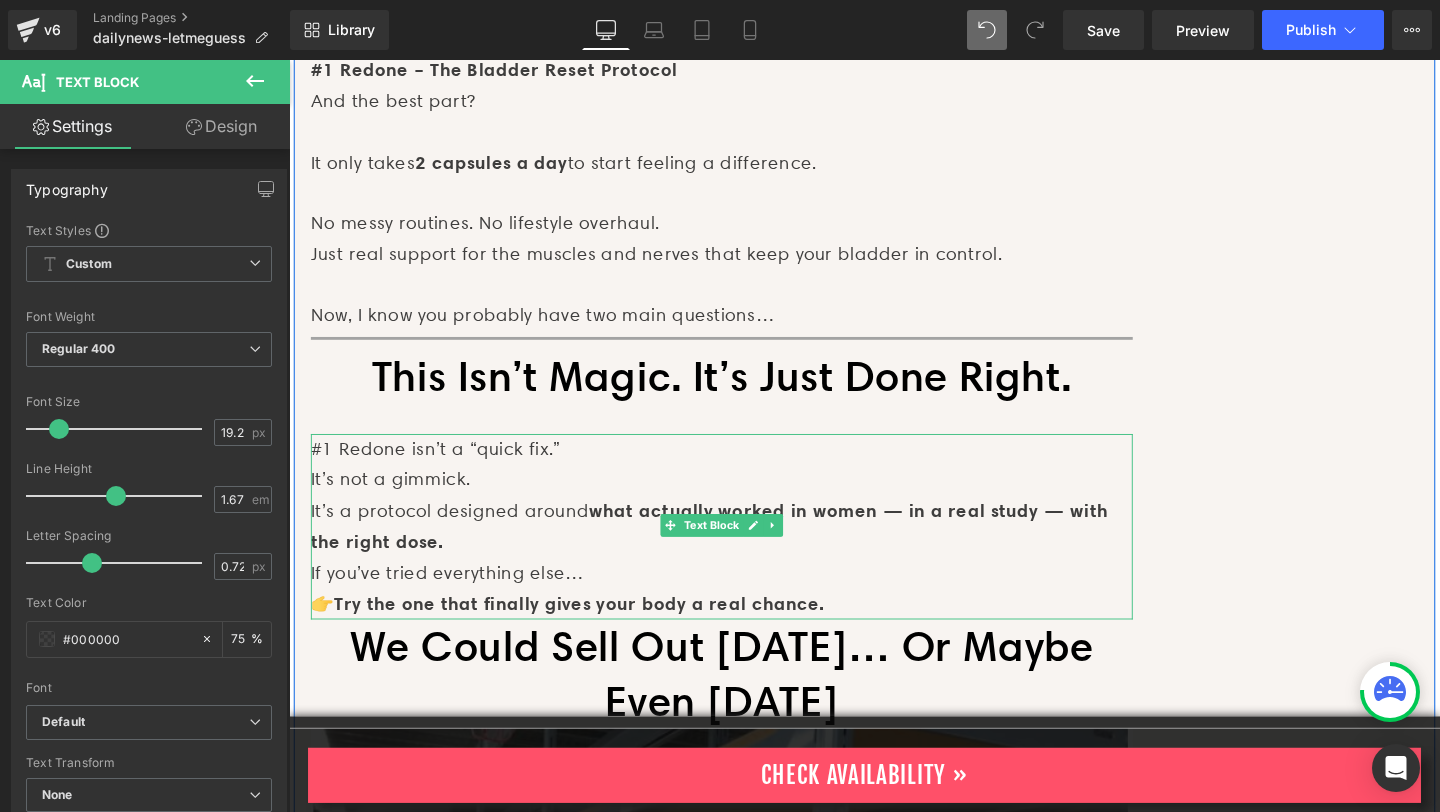 click on "It’s a protocol designed around  what actually worked in women — in a real study — with the right dose." at bounding box center (744, 550) 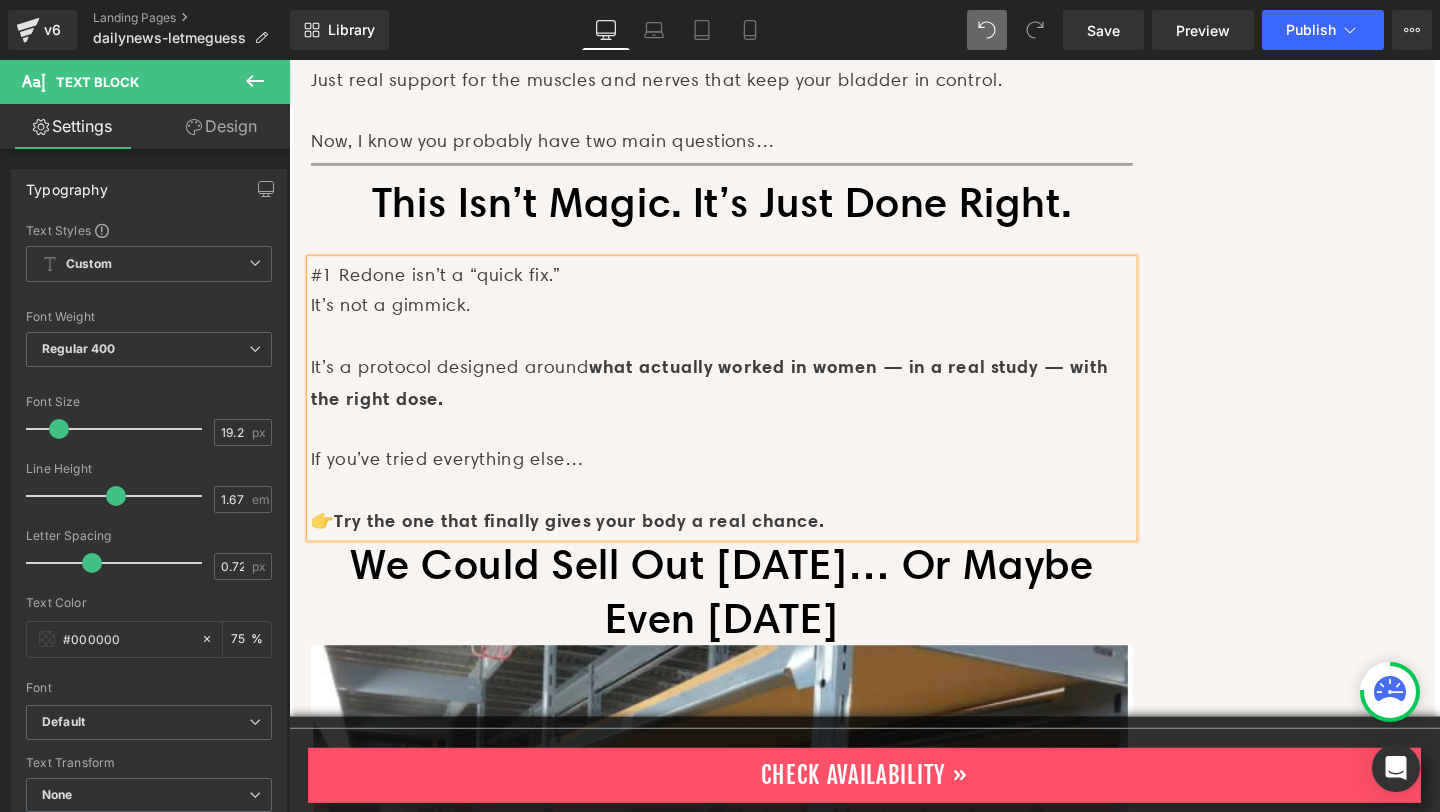 scroll, scrollTop: 9588, scrollLeft: 0, axis: vertical 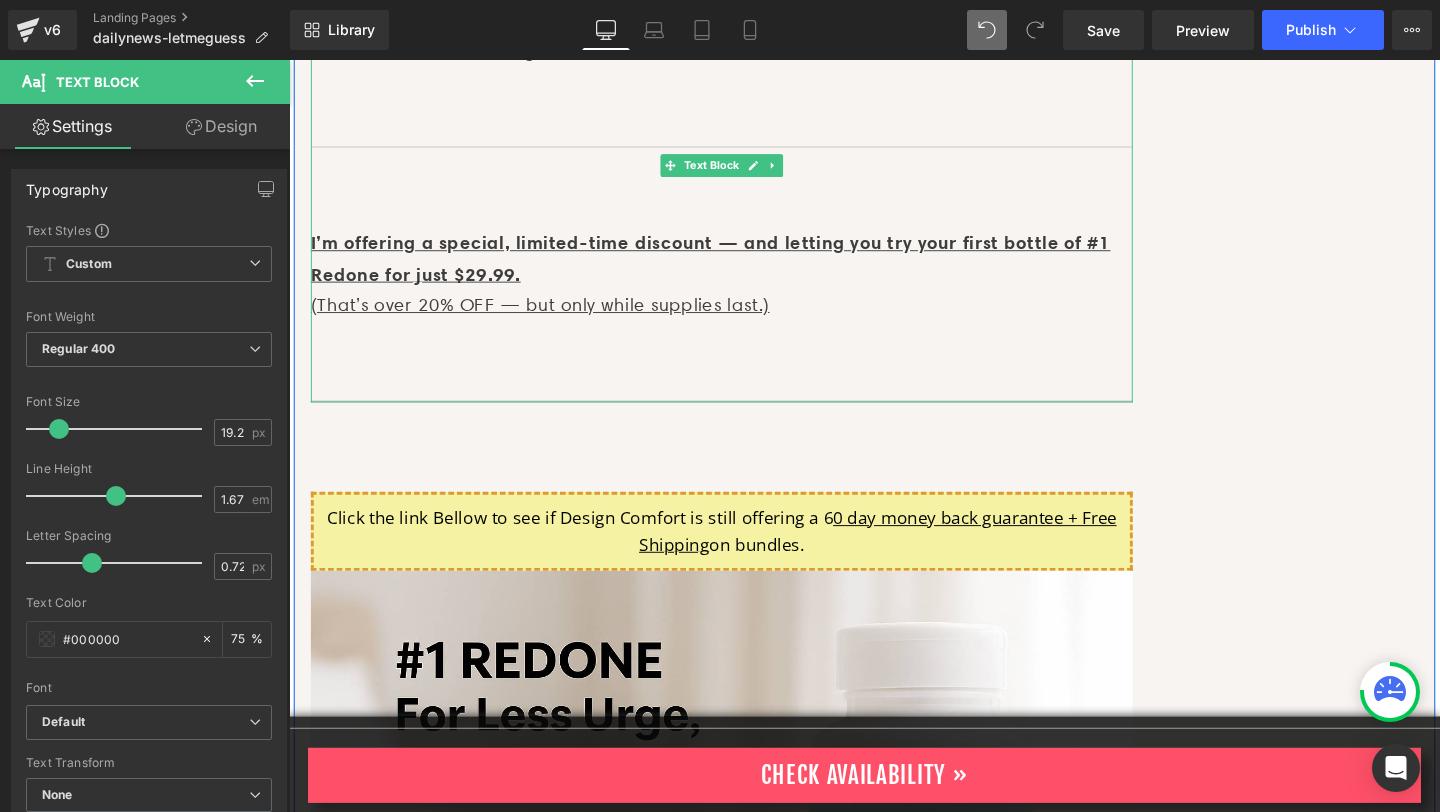 click on "I’m offering a special, limited-time discount — and letting you try your first bottle of #1 Redone for just $29.99." at bounding box center (732, 268) 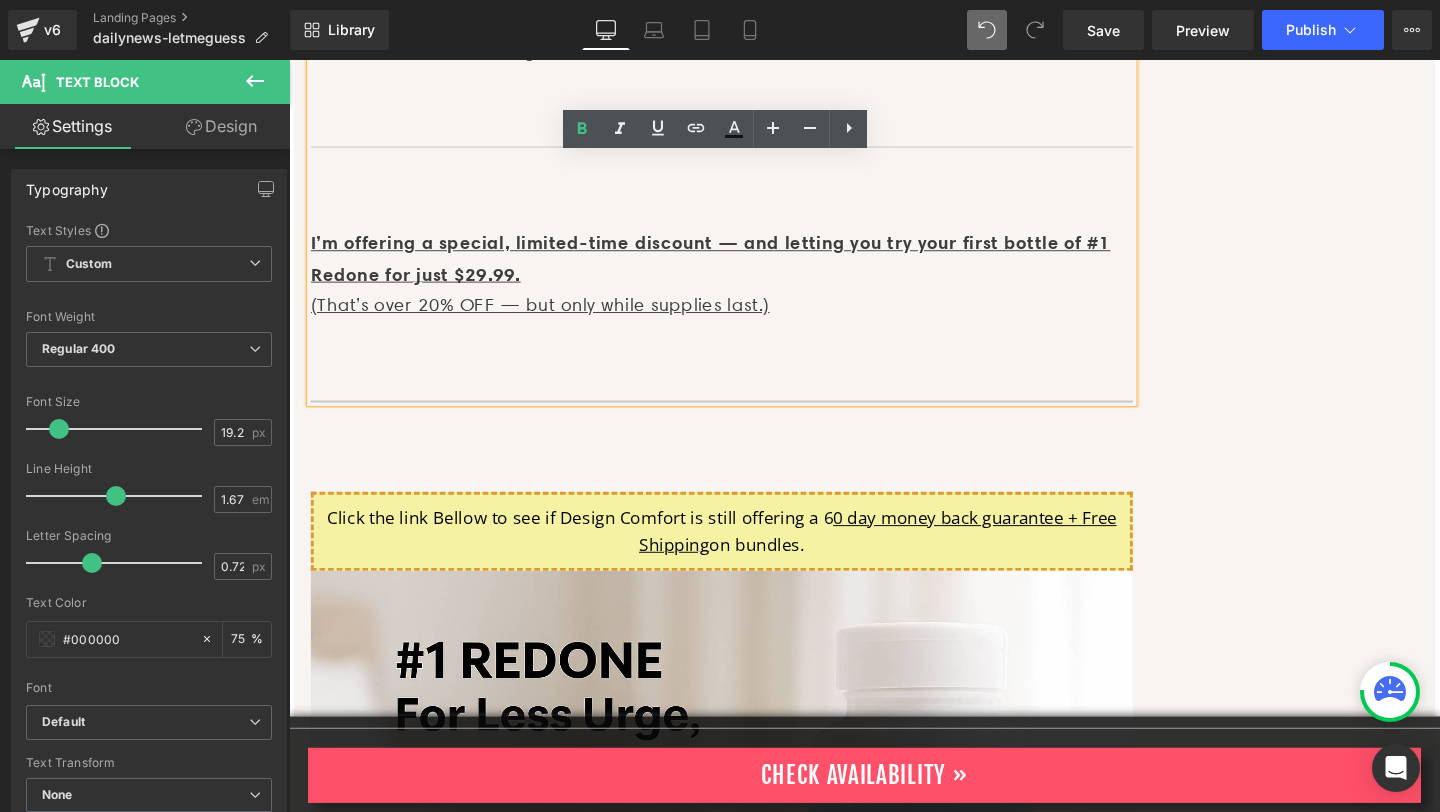 click on "I’m offering a special, limited-time discount — and letting you try your first bottle of #1 Redone for just $29.99." at bounding box center [732, 268] 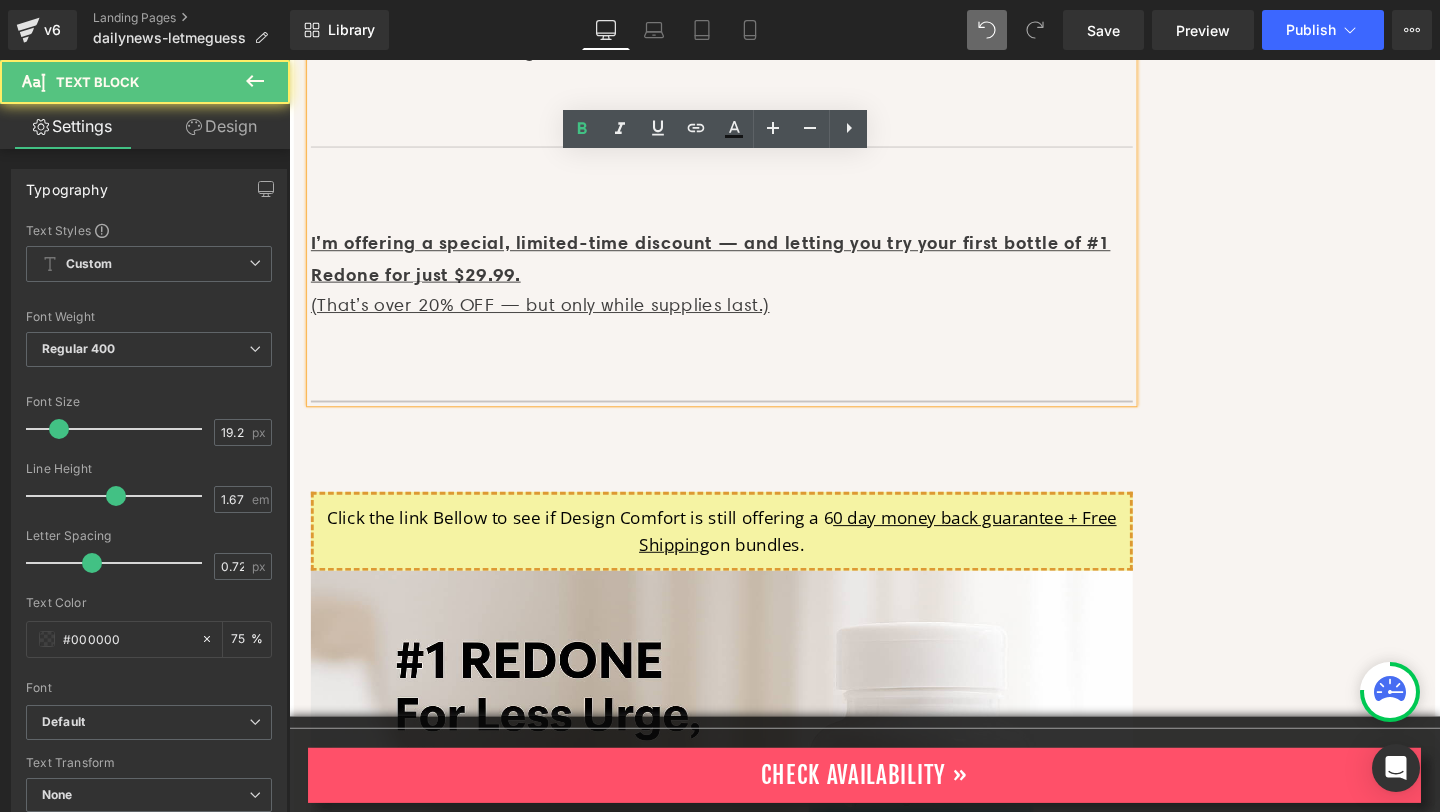 type 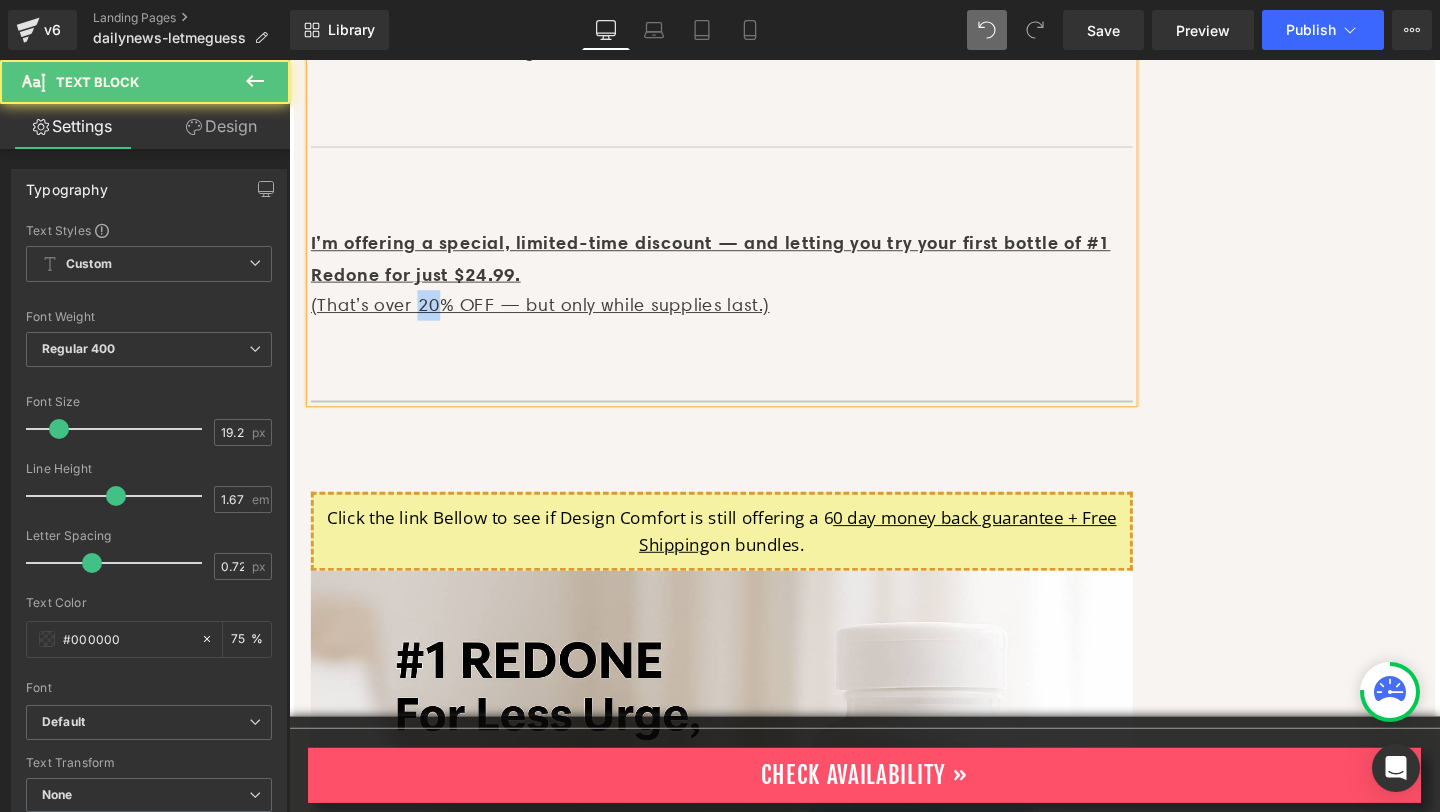 drag, startPoint x: 445, startPoint y: 219, endPoint x: 430, endPoint y: 220, distance: 15.033297 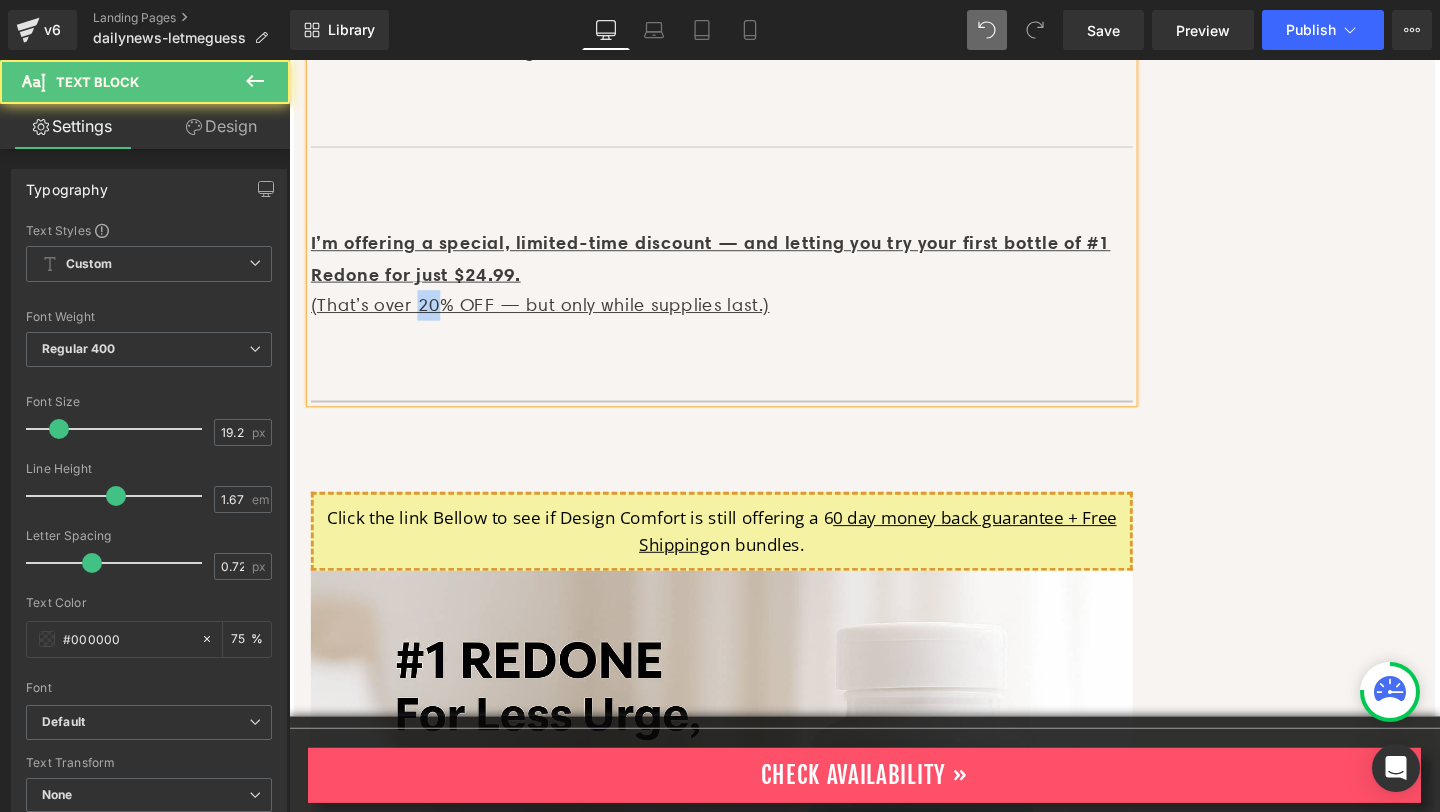 click on "I’m offering a special, limited-time discount — and letting you try your first bottle of #1 Redone for just $24.99. (That’s over 20% OFF — but only while supplies last.)" at bounding box center (732, 285) 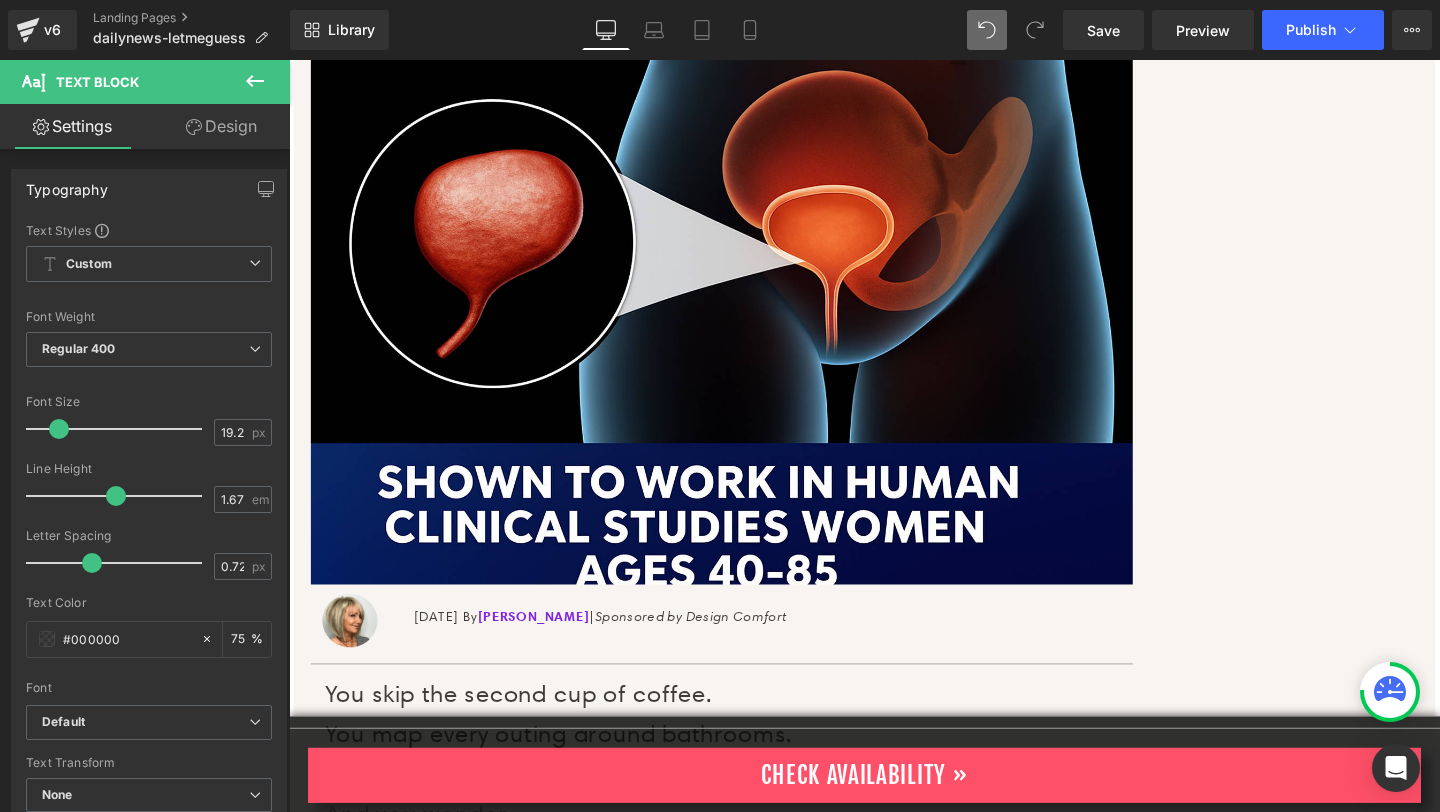 scroll, scrollTop: 0, scrollLeft: 0, axis: both 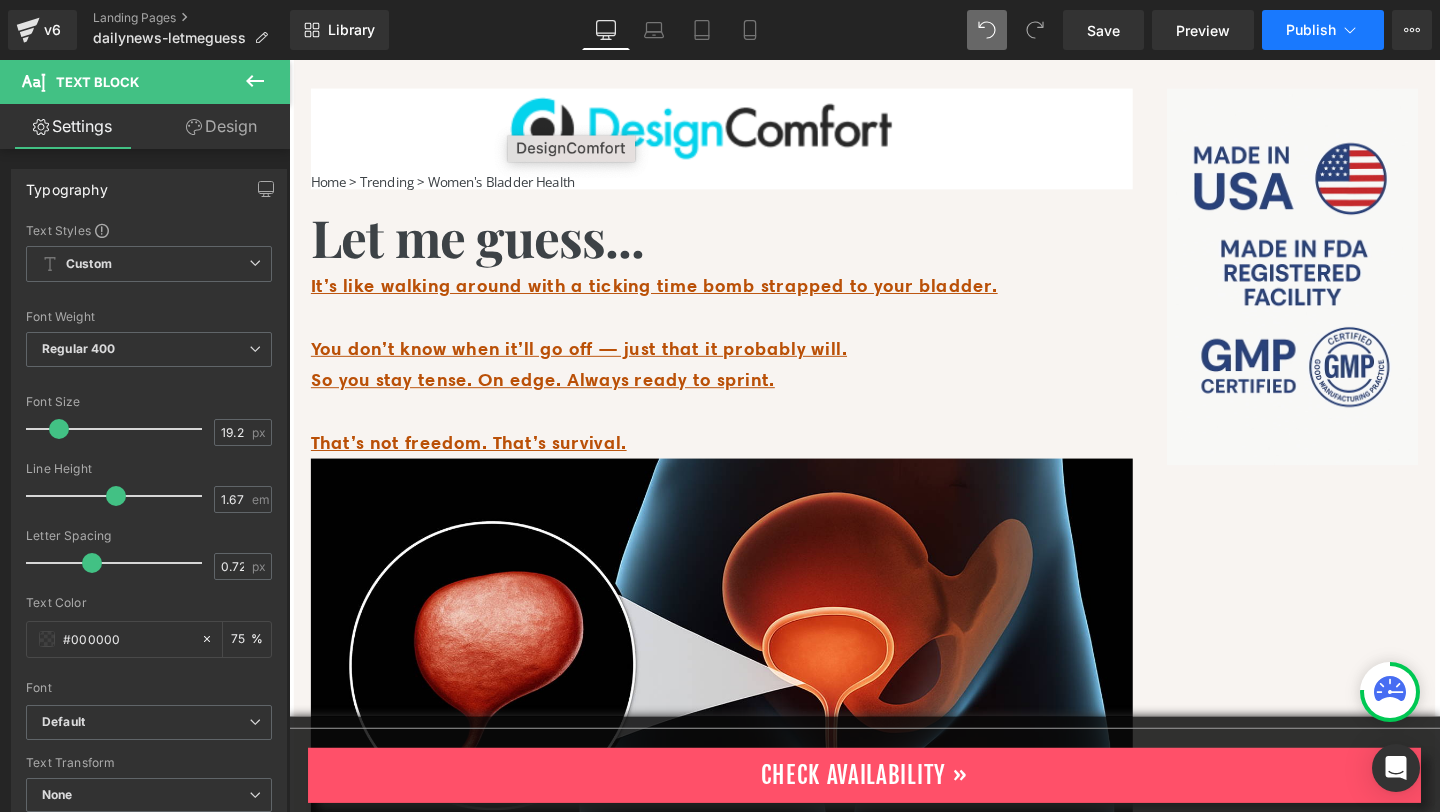 click on "Publish" at bounding box center (1311, 30) 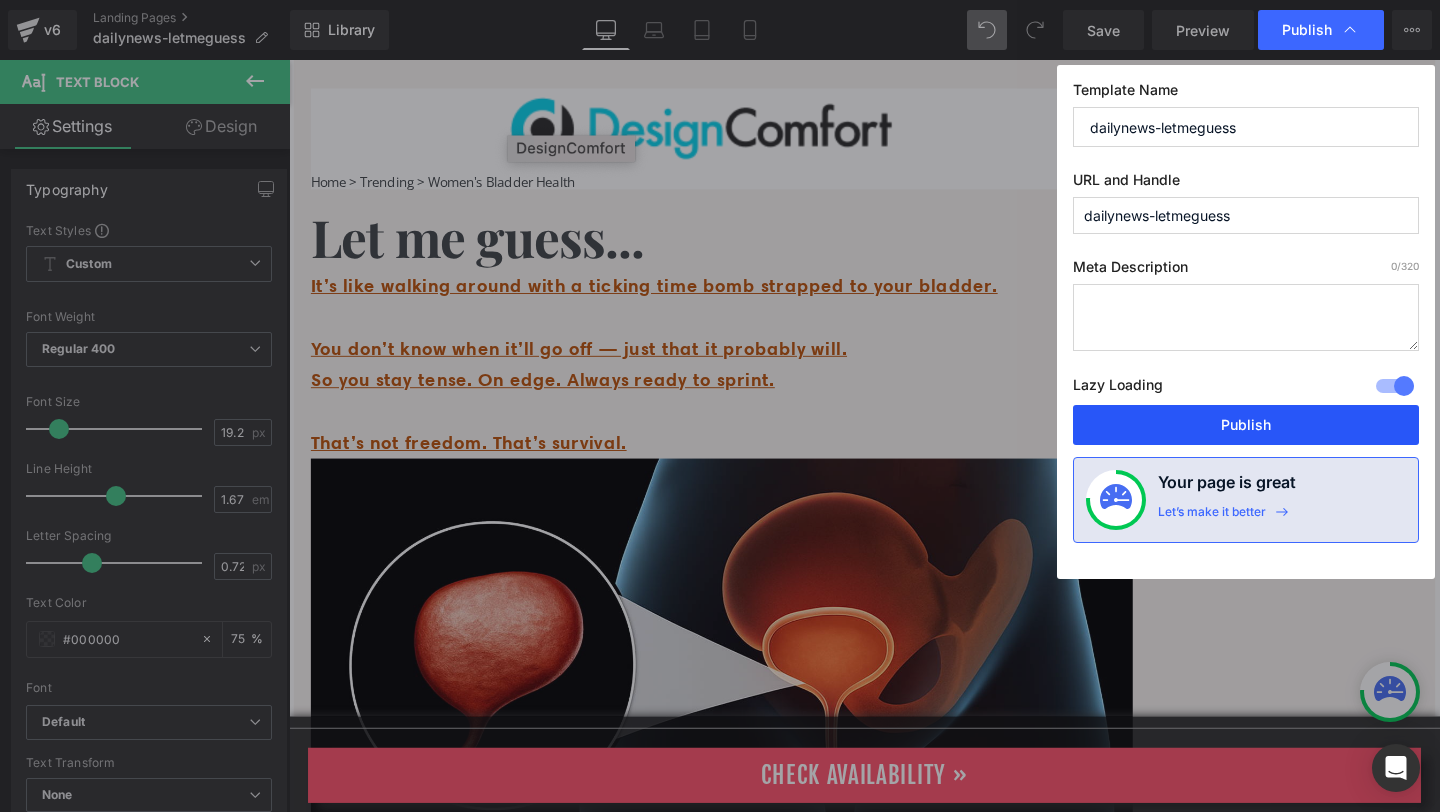click on "Publish" at bounding box center [1246, 425] 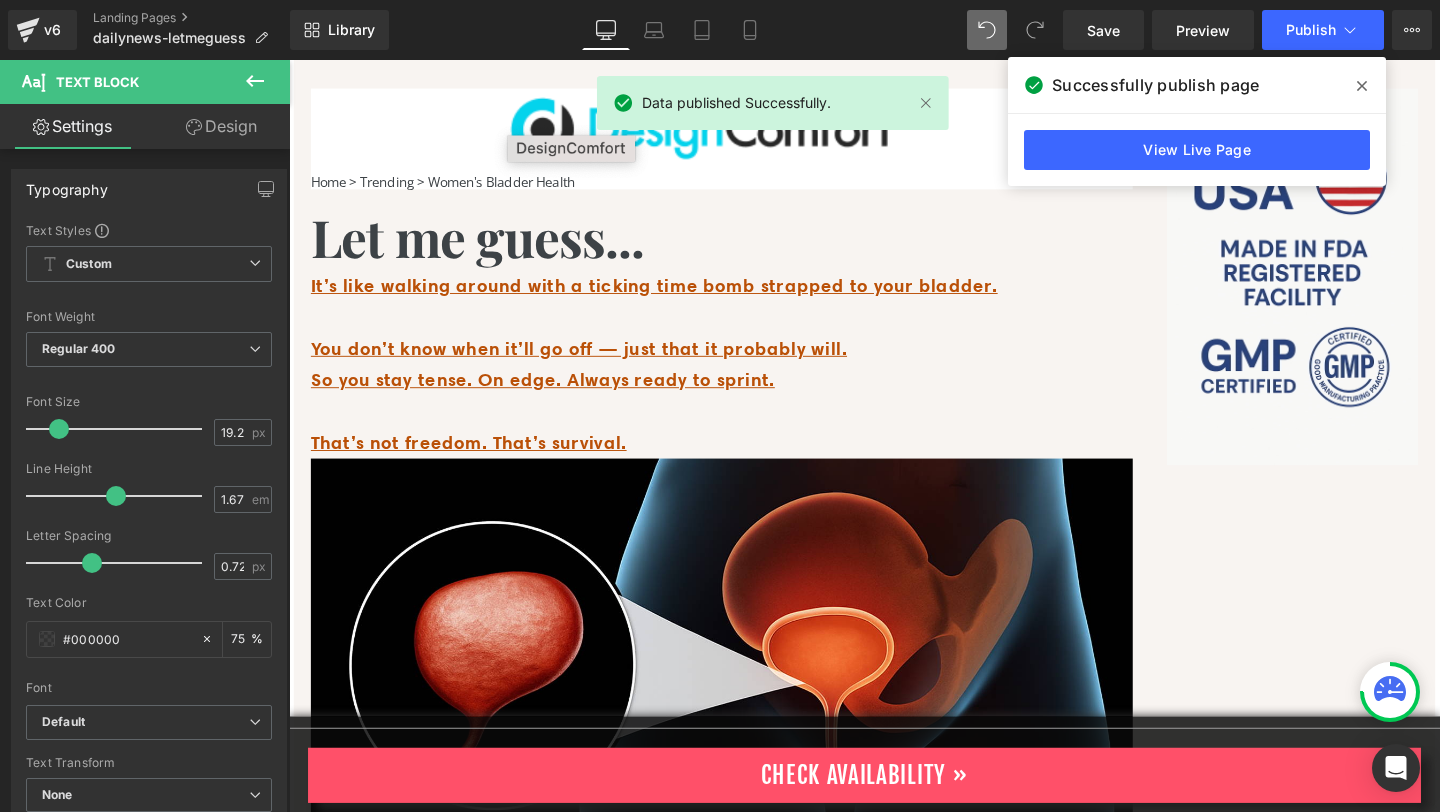 click on "Check Availability »" at bounding box center [894, 812] 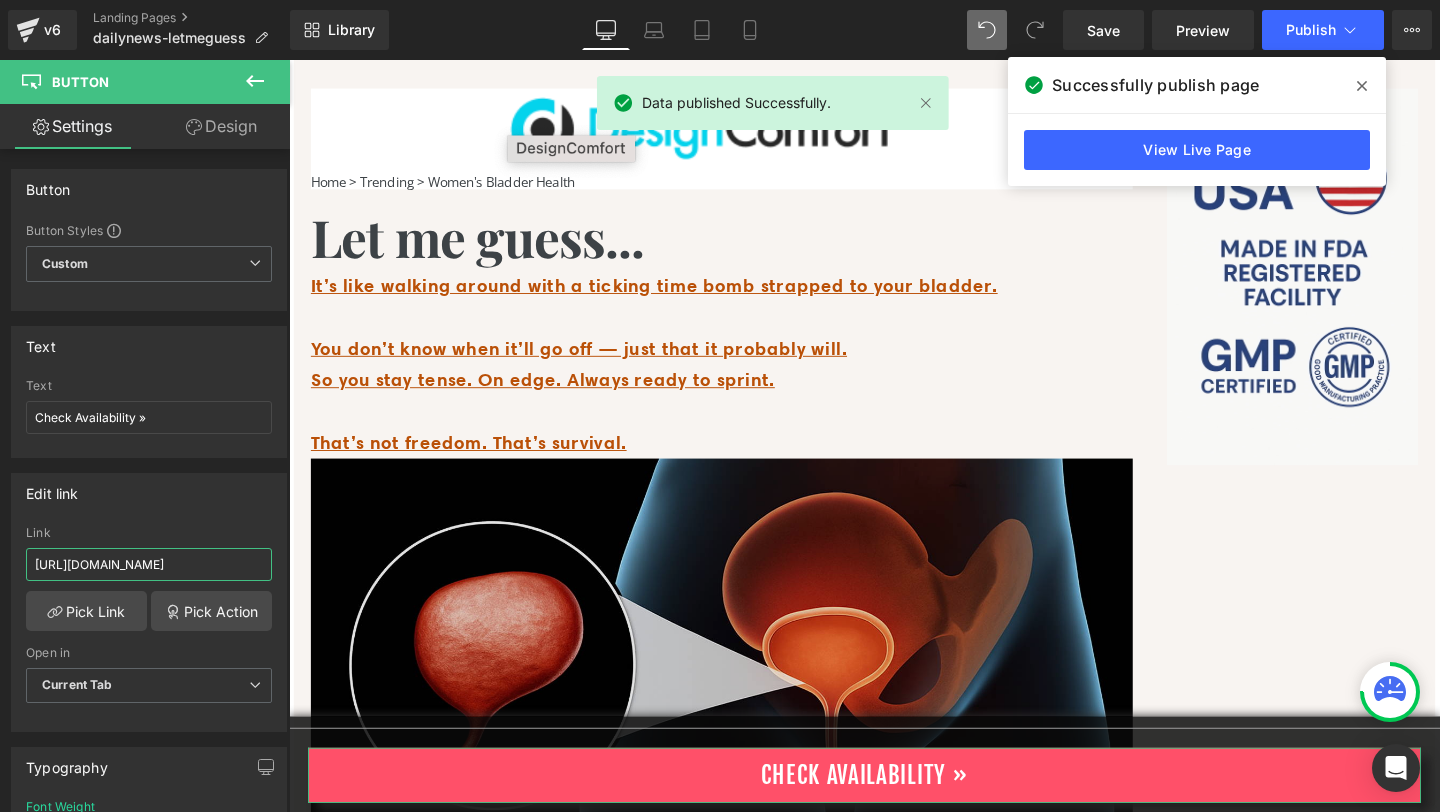 scroll, scrollTop: 0, scrollLeft: 161, axis: horizontal 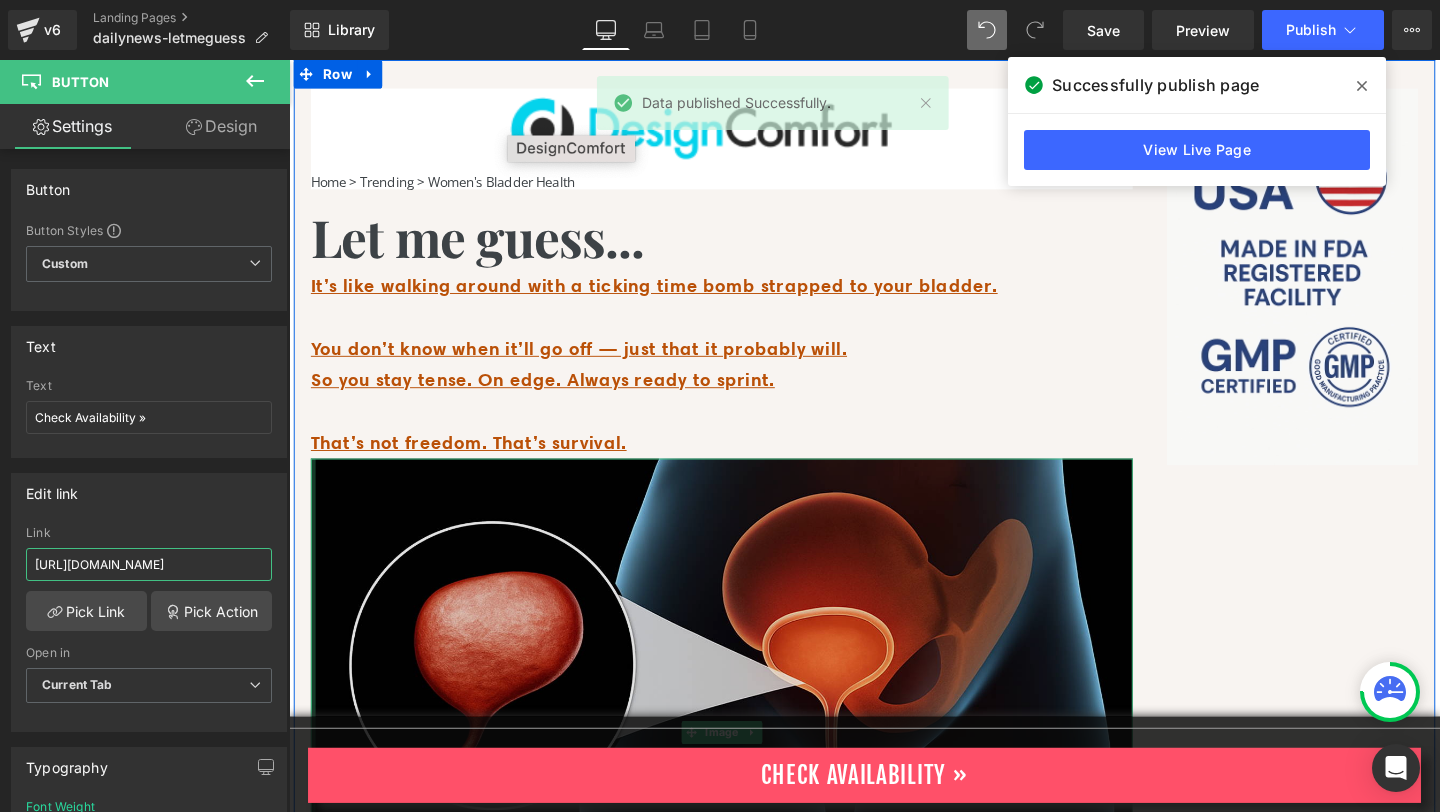 drag, startPoint x: 321, startPoint y: 625, endPoint x: 316, endPoint y: 593, distance: 32.38827 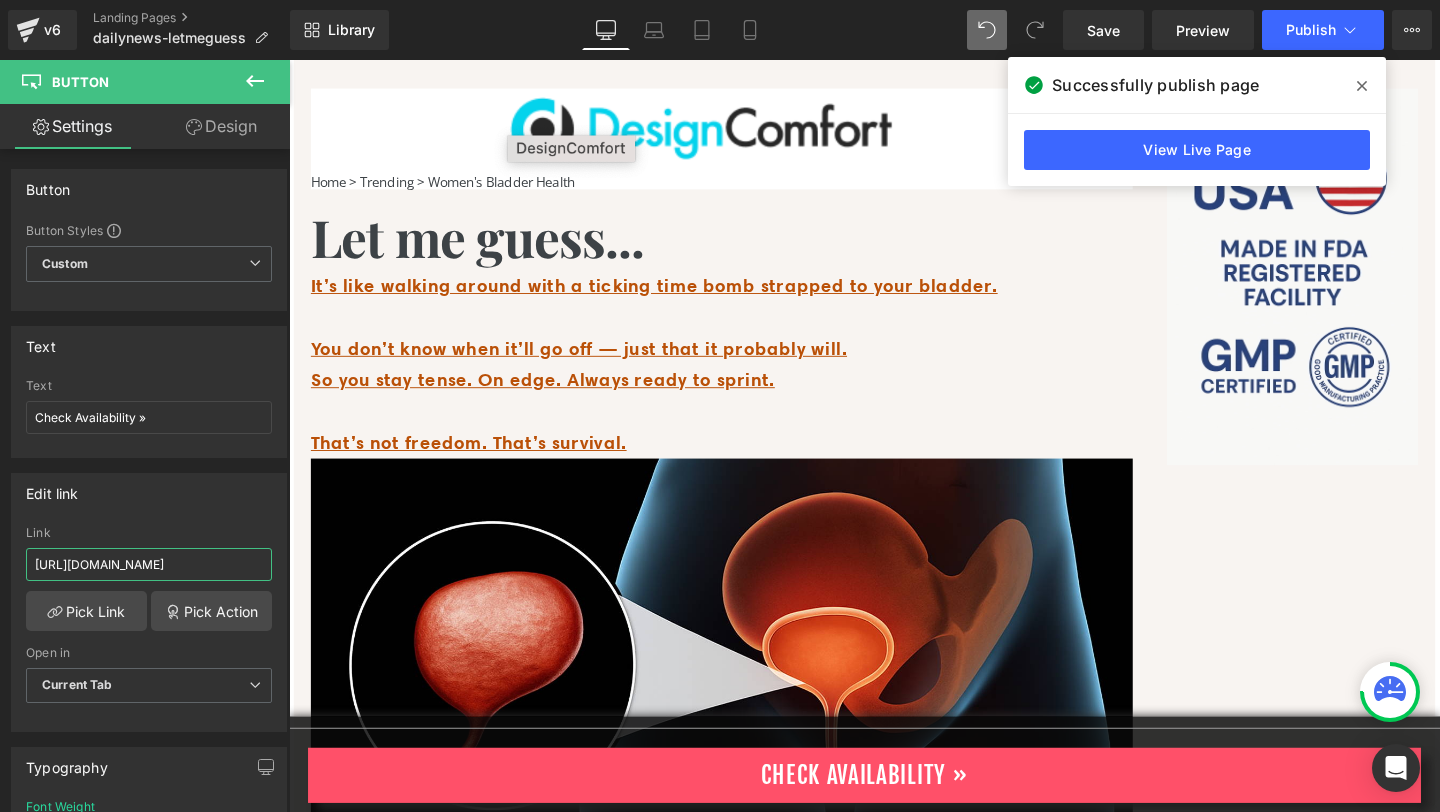 scroll, scrollTop: 0, scrollLeft: 0, axis: both 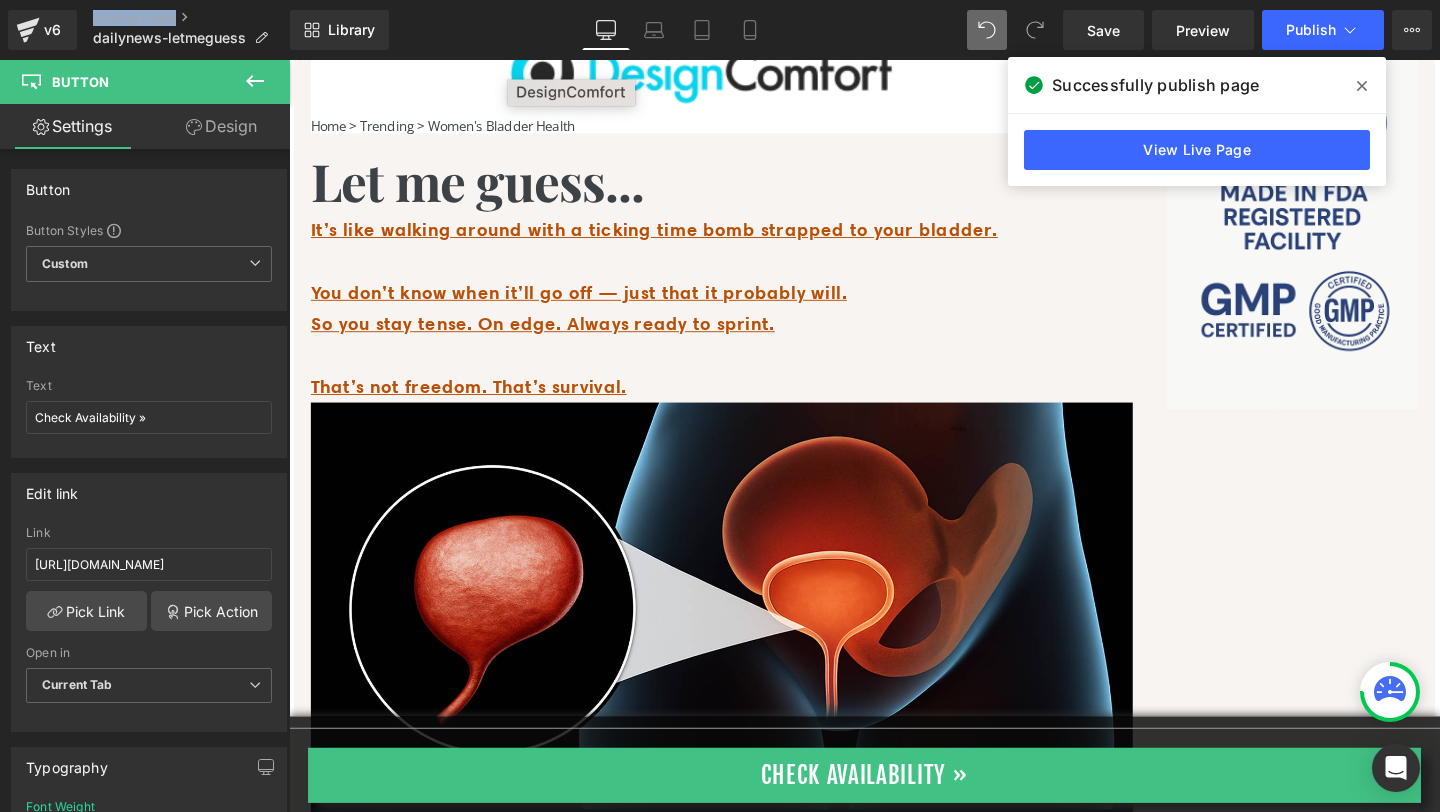 click on "Check Availability »" at bounding box center [894, 812] 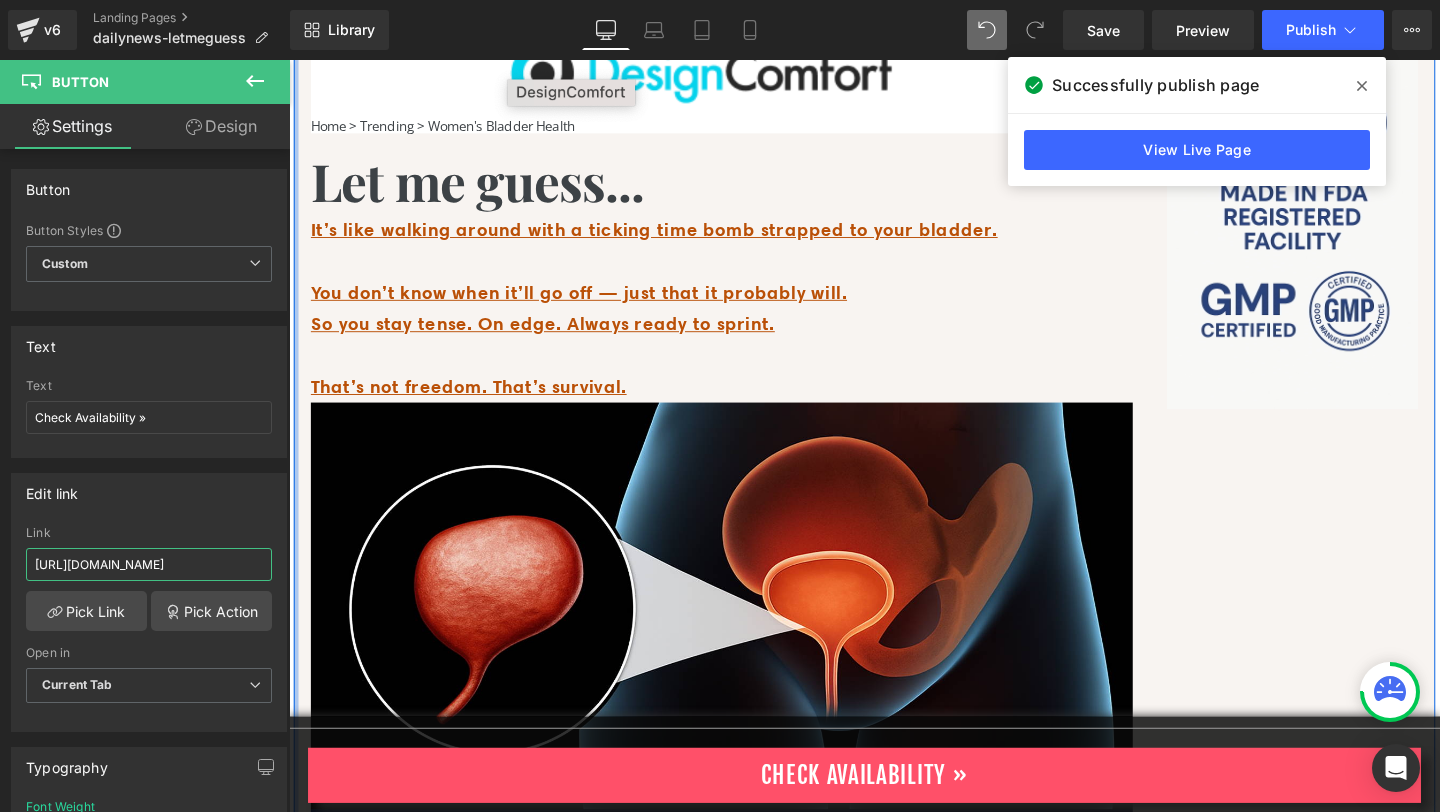 drag, startPoint x: 321, startPoint y: 623, endPoint x: 297, endPoint y: 611, distance: 26.832815 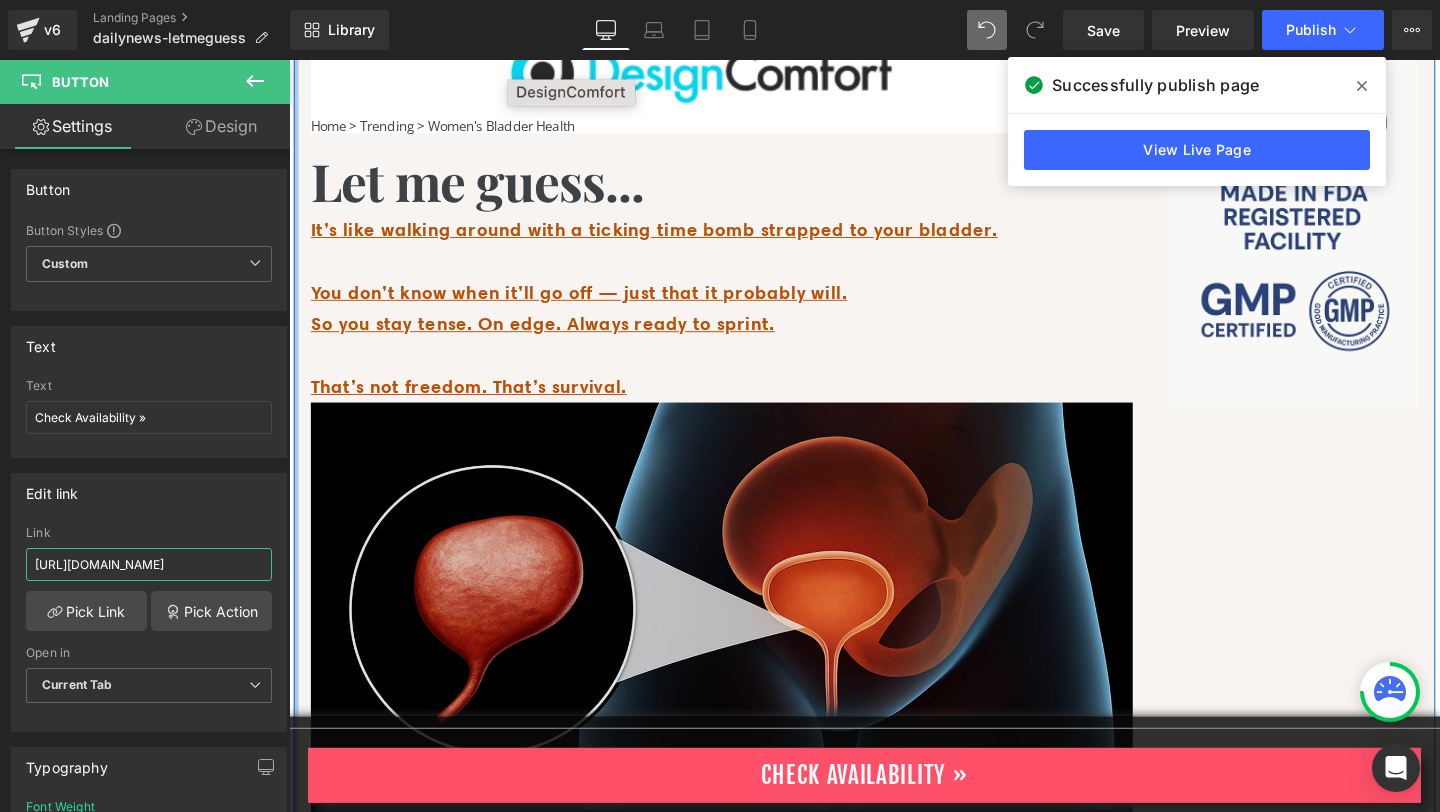 scroll, scrollTop: 0, scrollLeft: 58, axis: horizontal 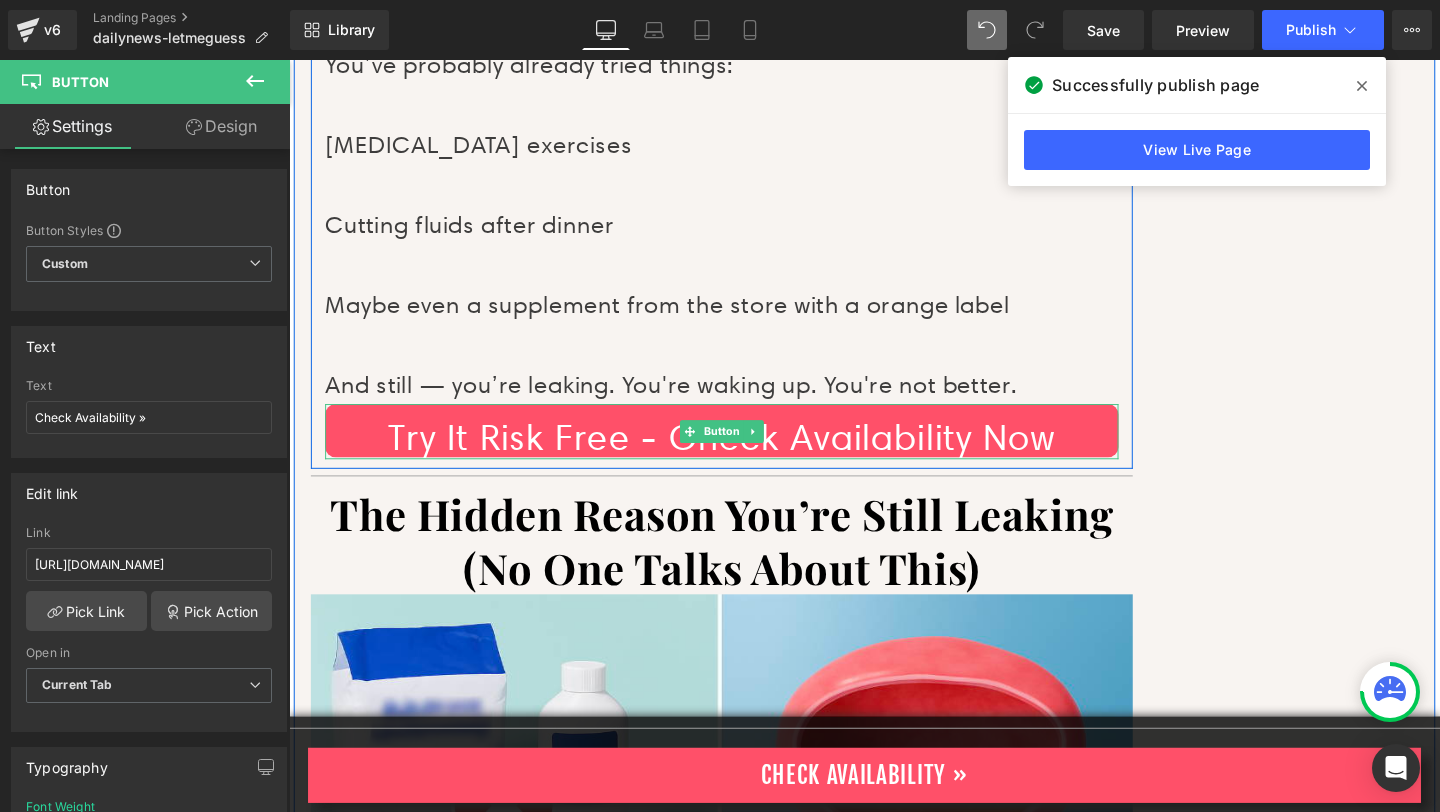 click on "Try It Risk Free - Check Availability Now" at bounding box center [744, 450] 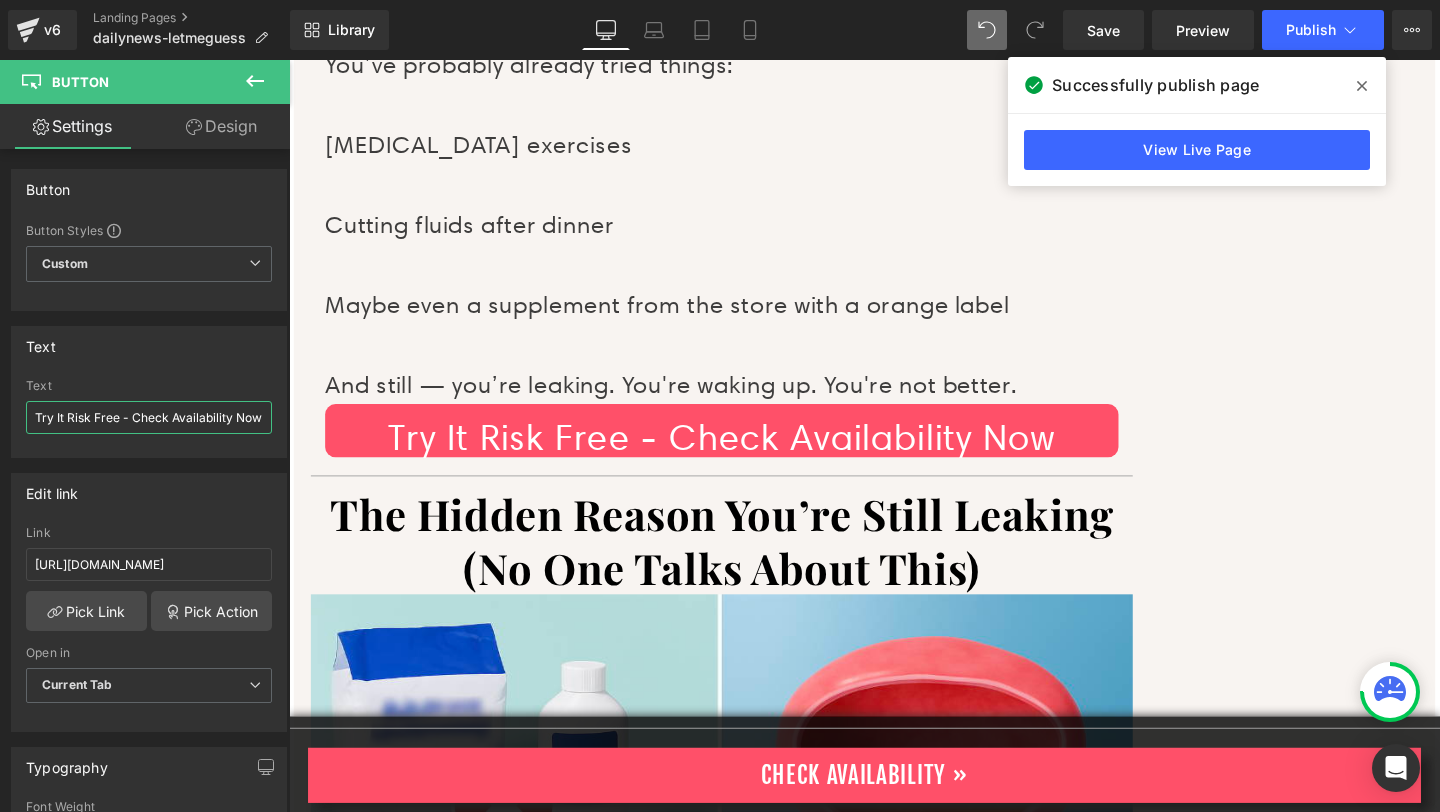 drag, startPoint x: 323, startPoint y: 479, endPoint x: 297, endPoint y: 456, distance: 34.713108 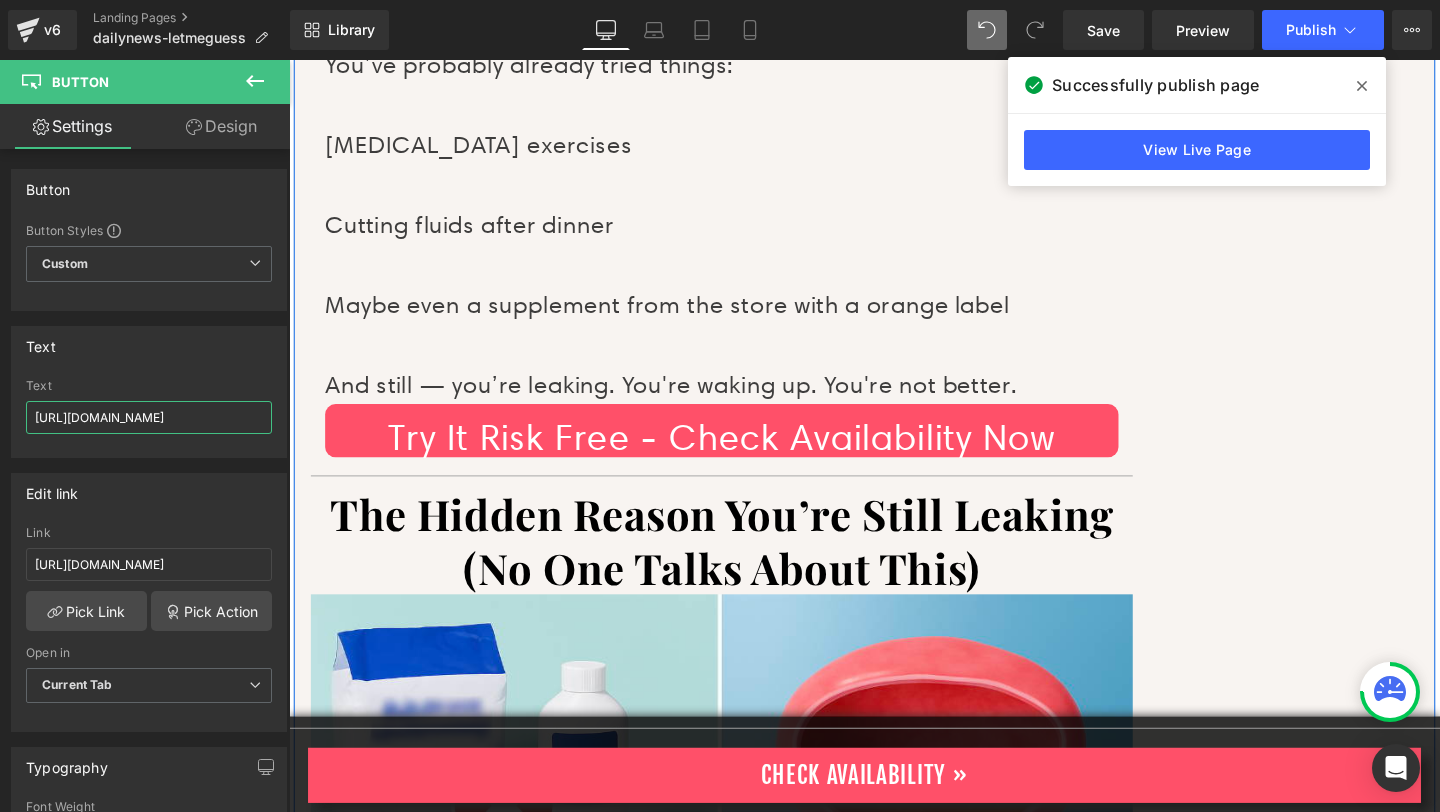 scroll, scrollTop: 0, scrollLeft: 58, axis: horizontal 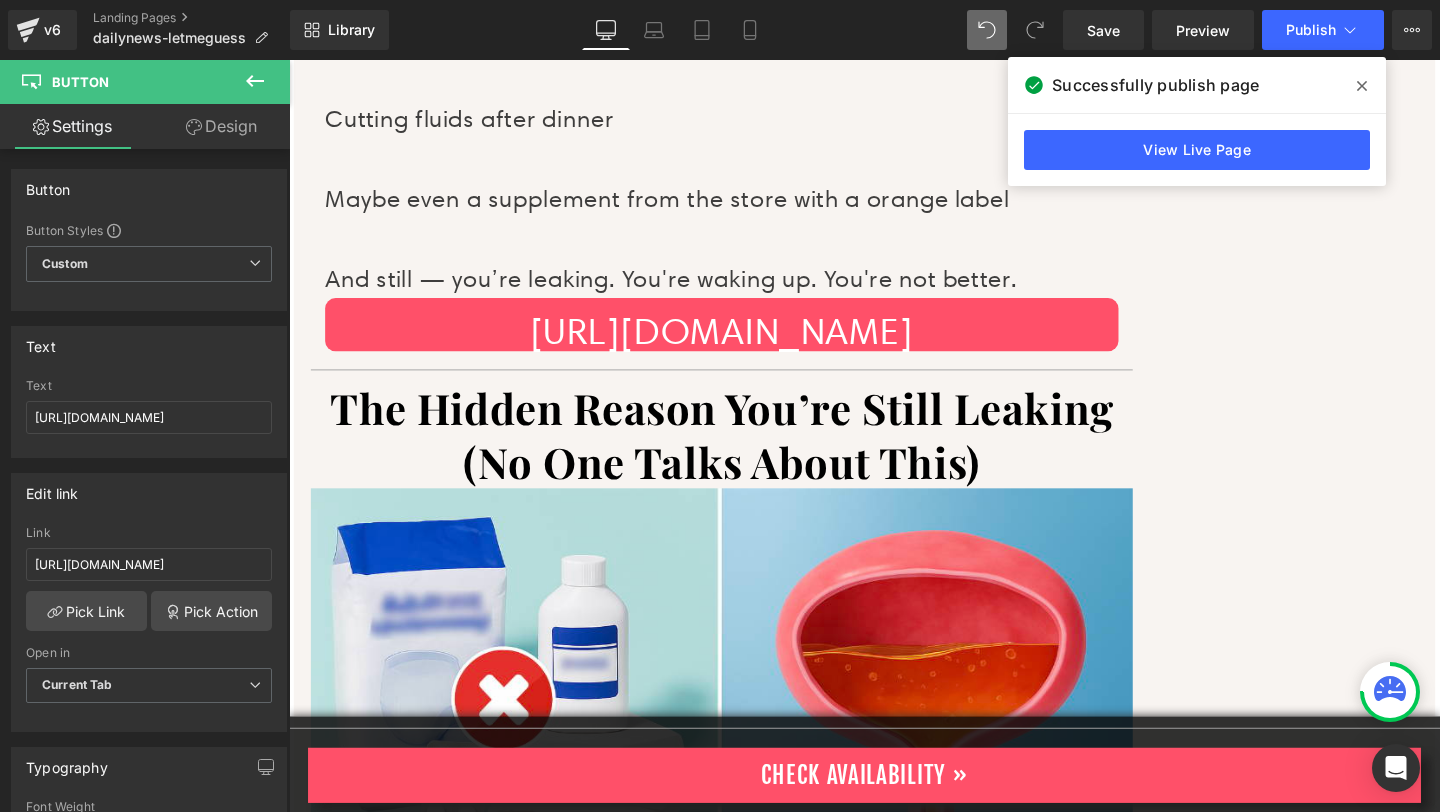 click 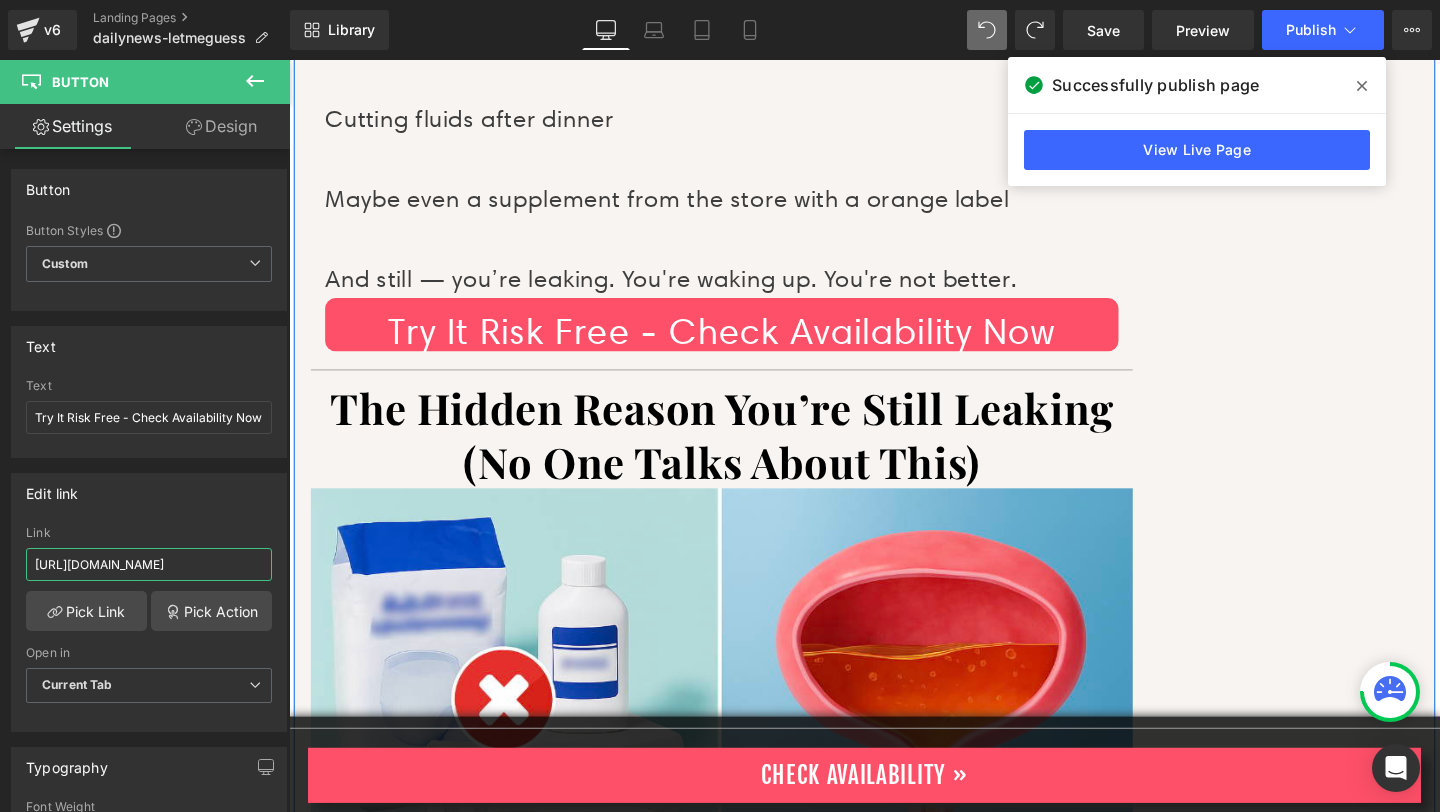 drag, startPoint x: 322, startPoint y: 623, endPoint x: 300, endPoint y: 622, distance: 22.022715 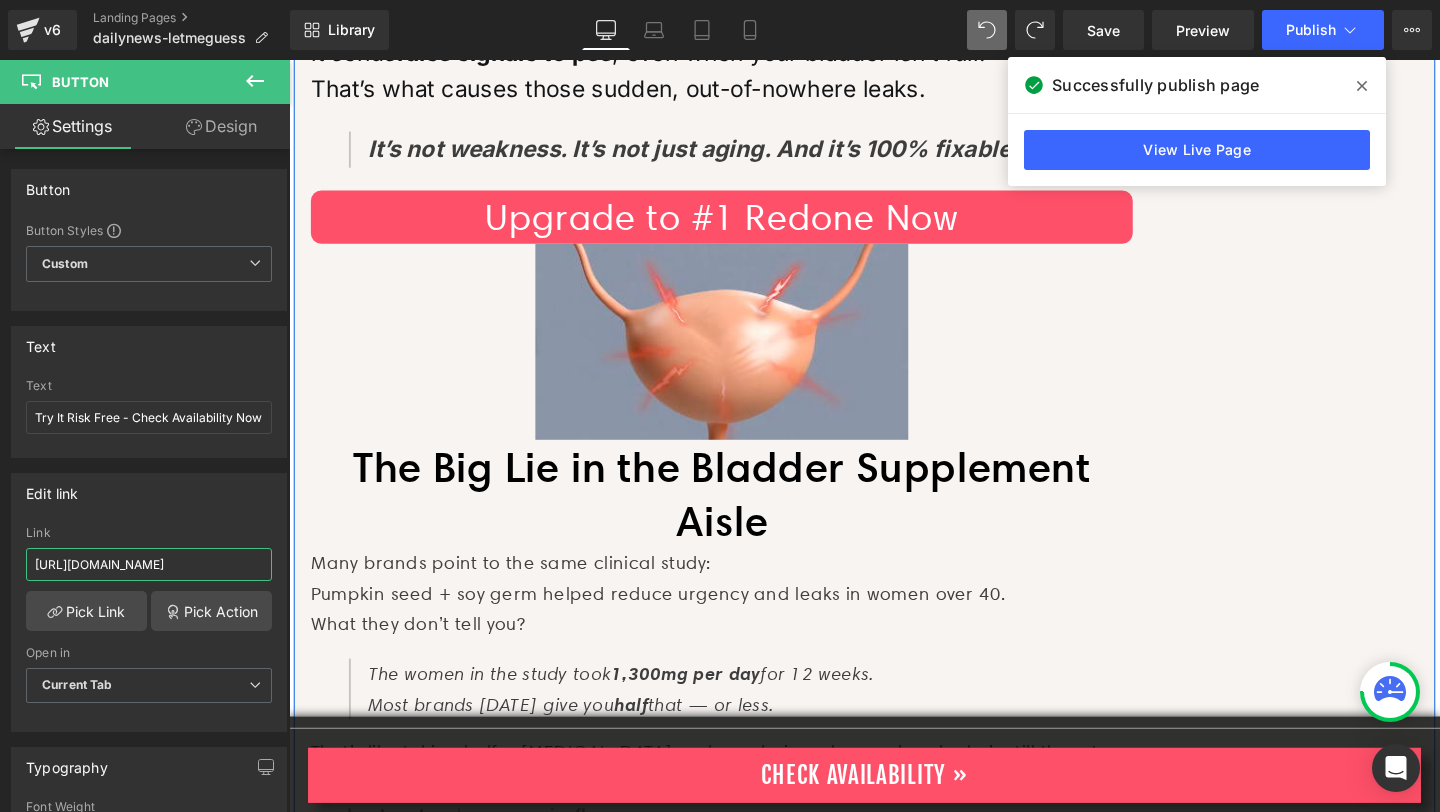 scroll, scrollTop: 2776, scrollLeft: 0, axis: vertical 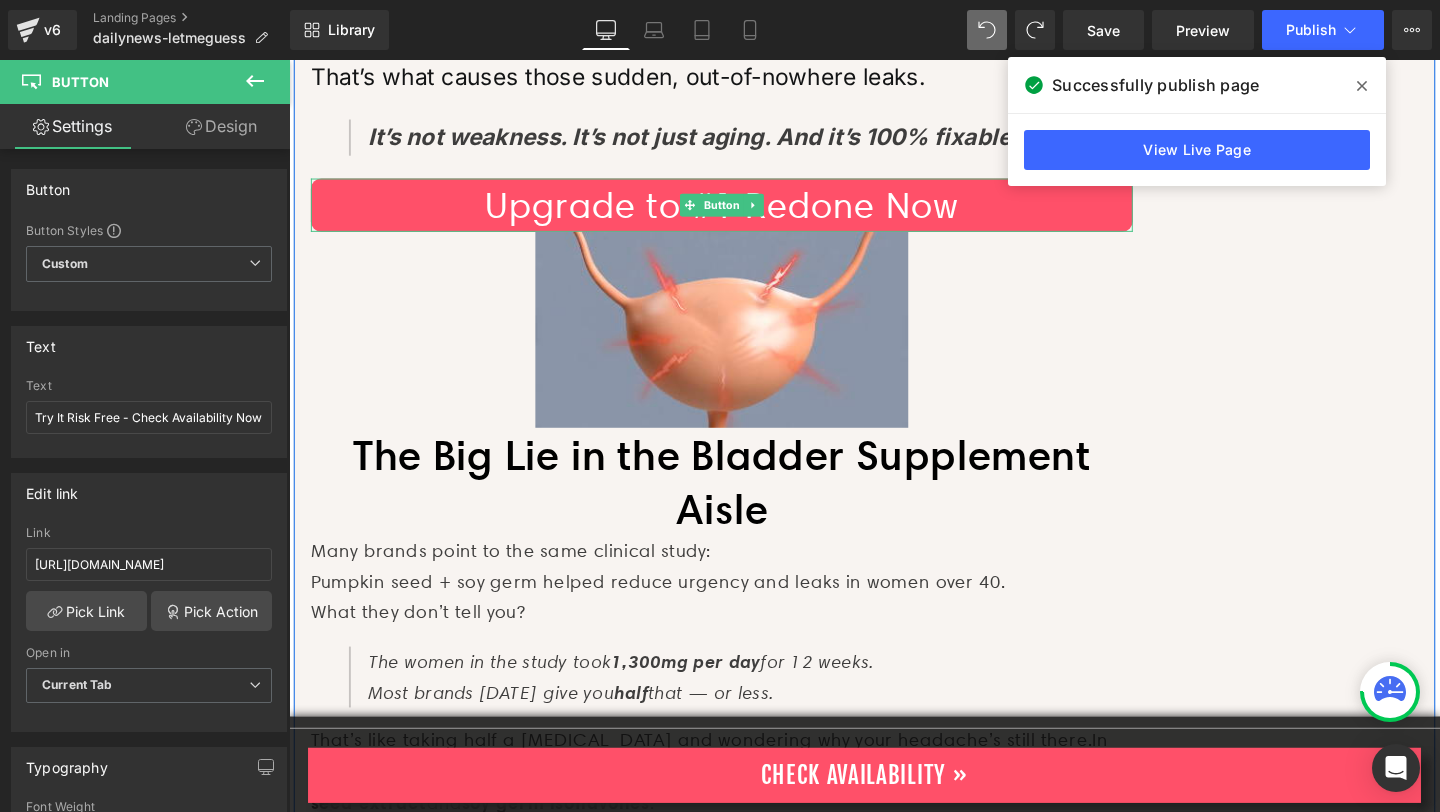 click on "Upgrade to #1 Redone Now" at bounding box center [744, 213] 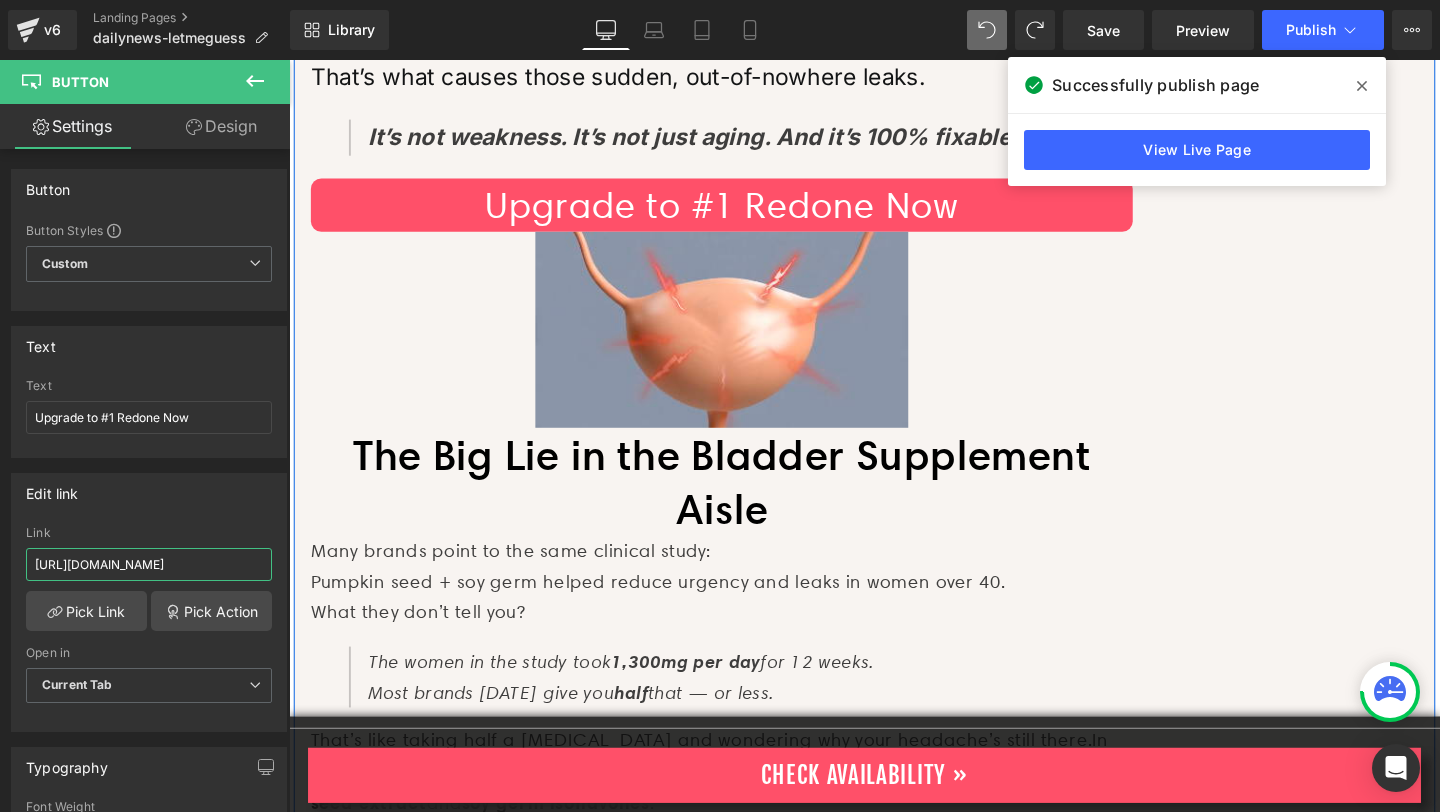 drag, startPoint x: 322, startPoint y: 624, endPoint x: 341, endPoint y: 618, distance: 19.924858 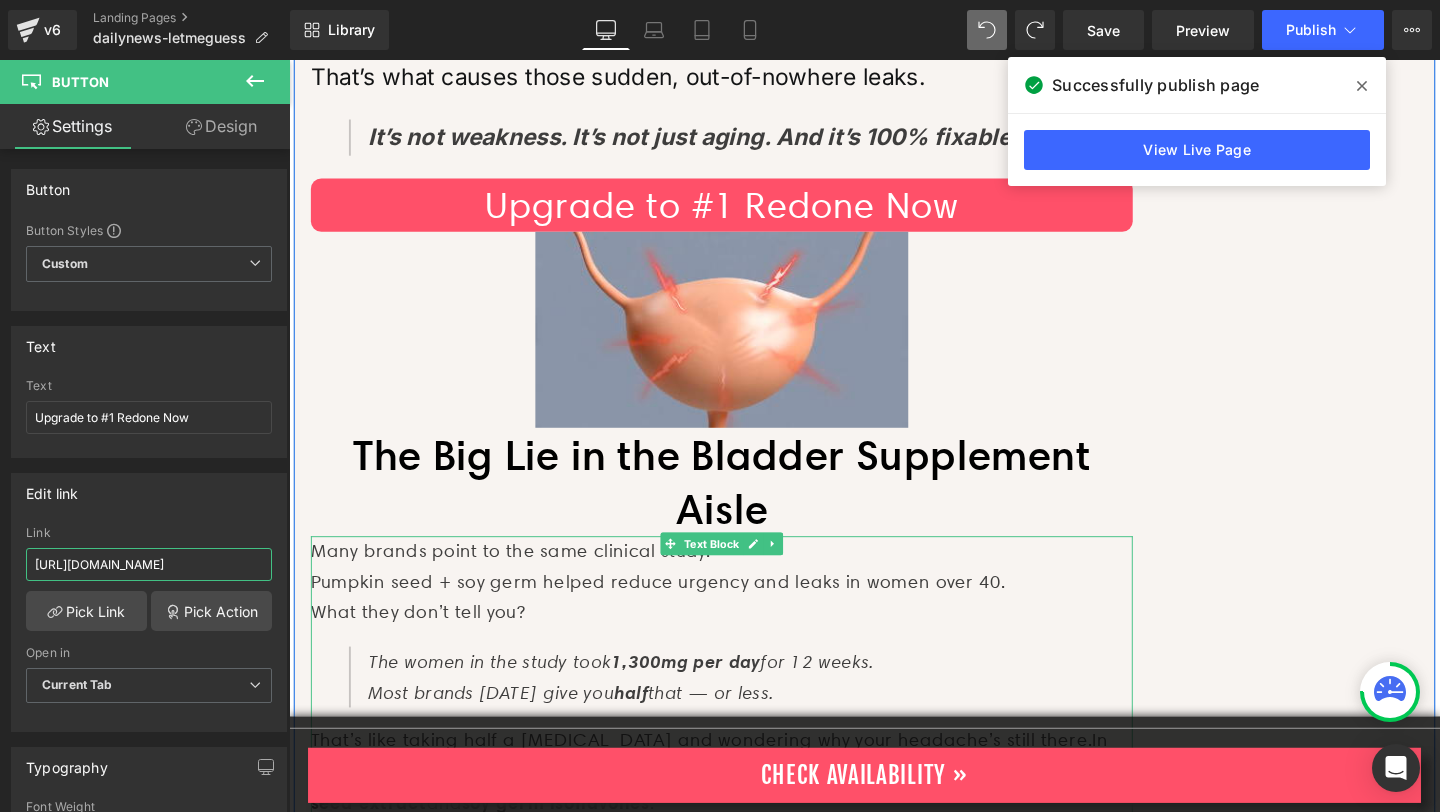 paste on "take-1redone321" 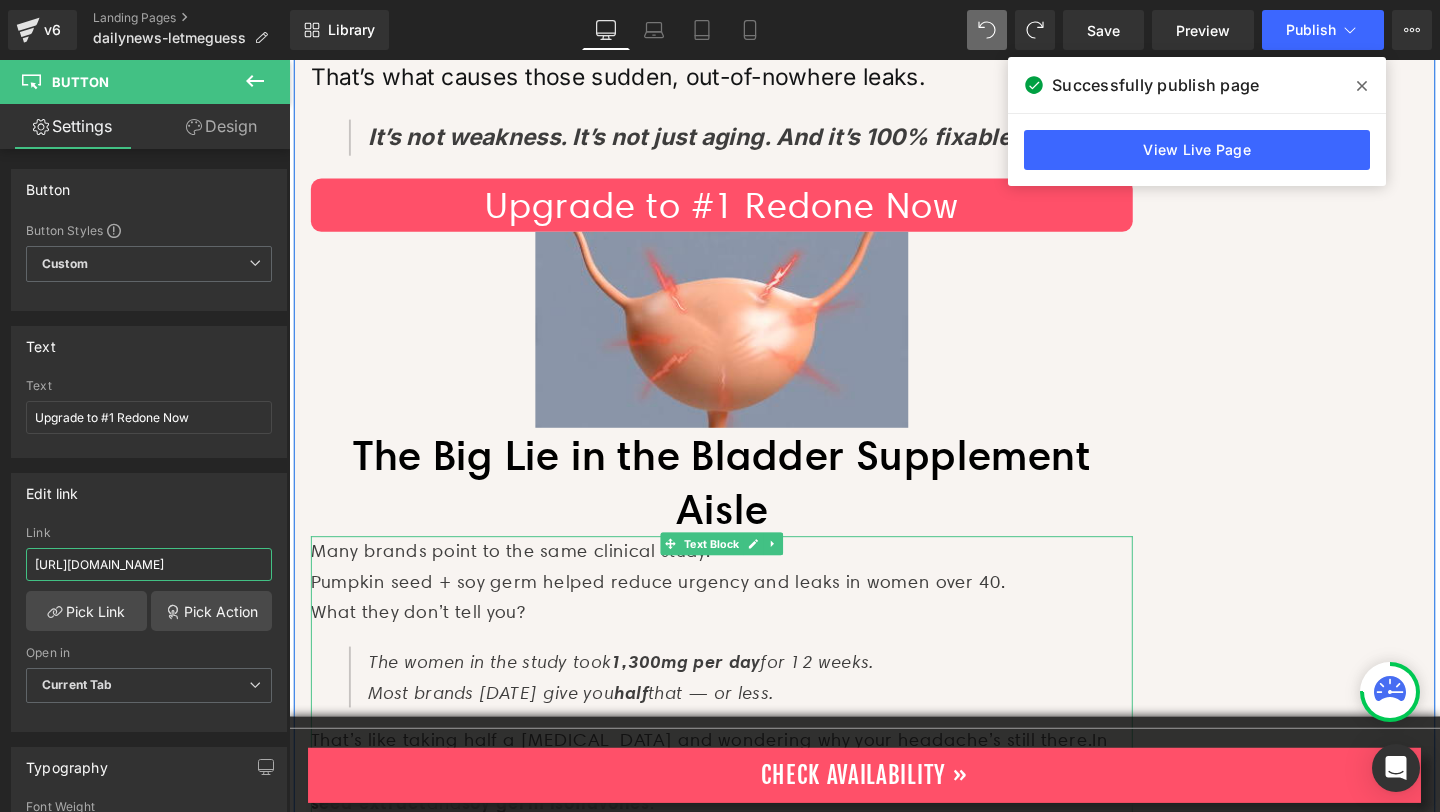 type on "[URL][DOMAIN_NAME]" 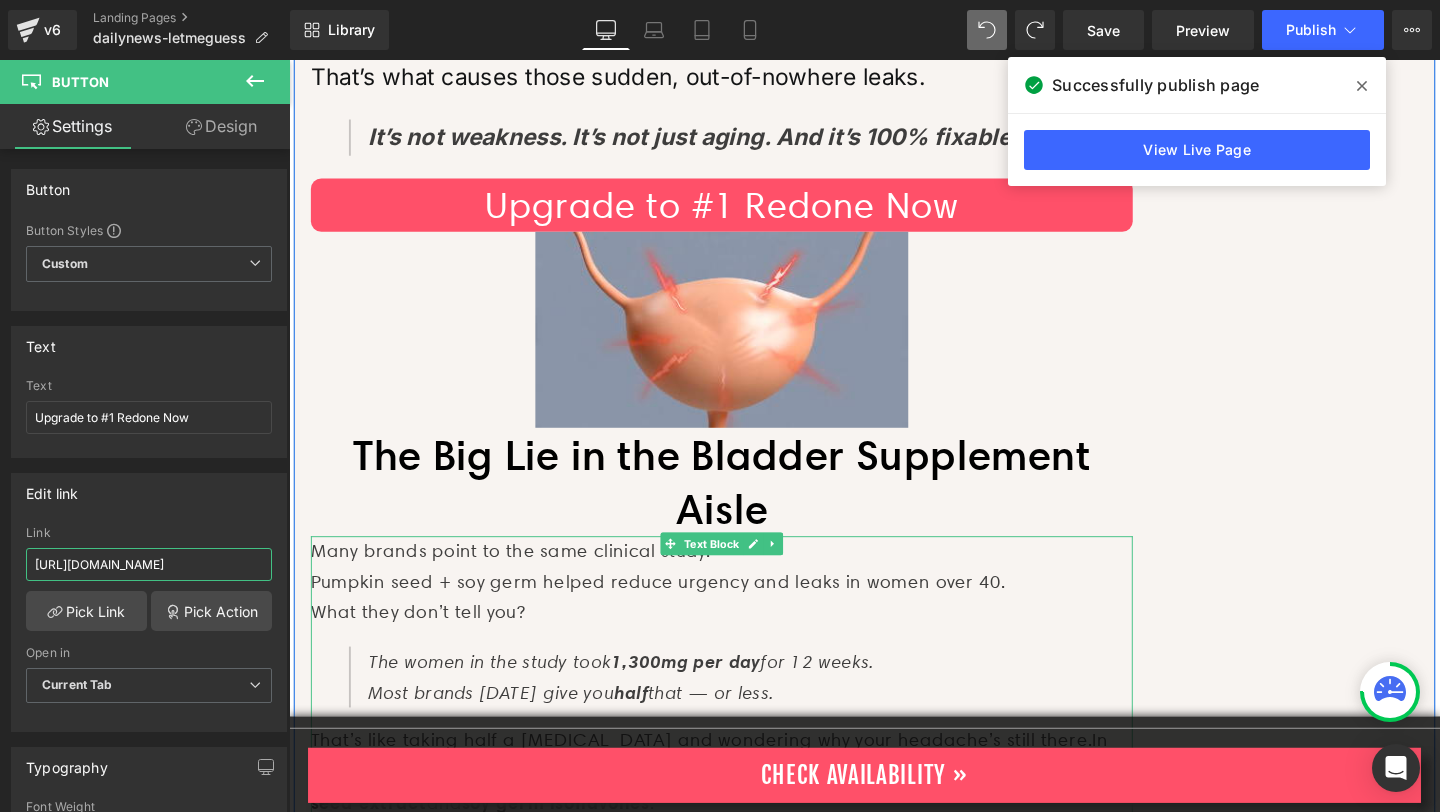 scroll, scrollTop: 0, scrollLeft: 58, axis: horizontal 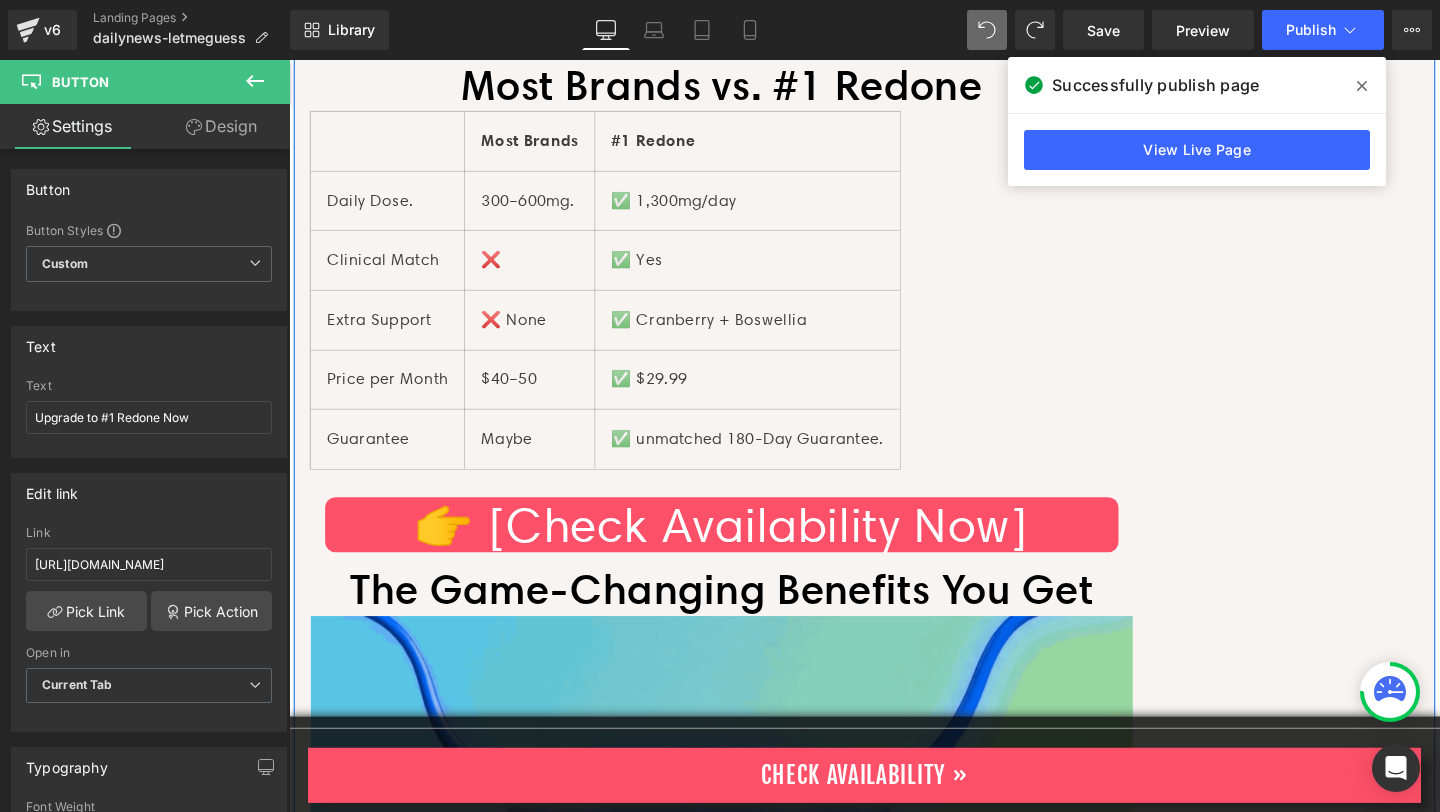 click on "👉 [Check Availability Now]" at bounding box center [744, 549] 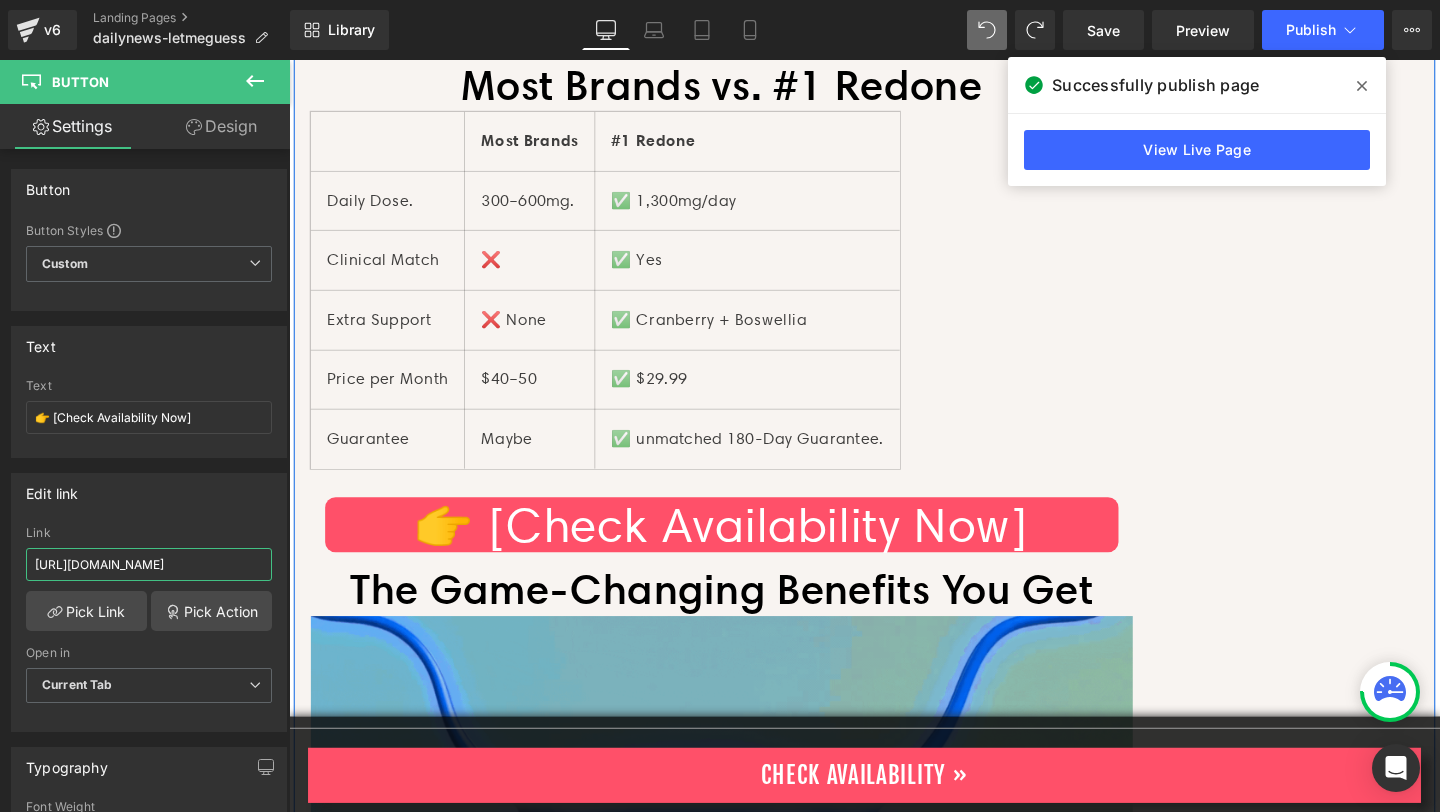 drag, startPoint x: 323, startPoint y: 622, endPoint x: 306, endPoint y: 605, distance: 24.04163 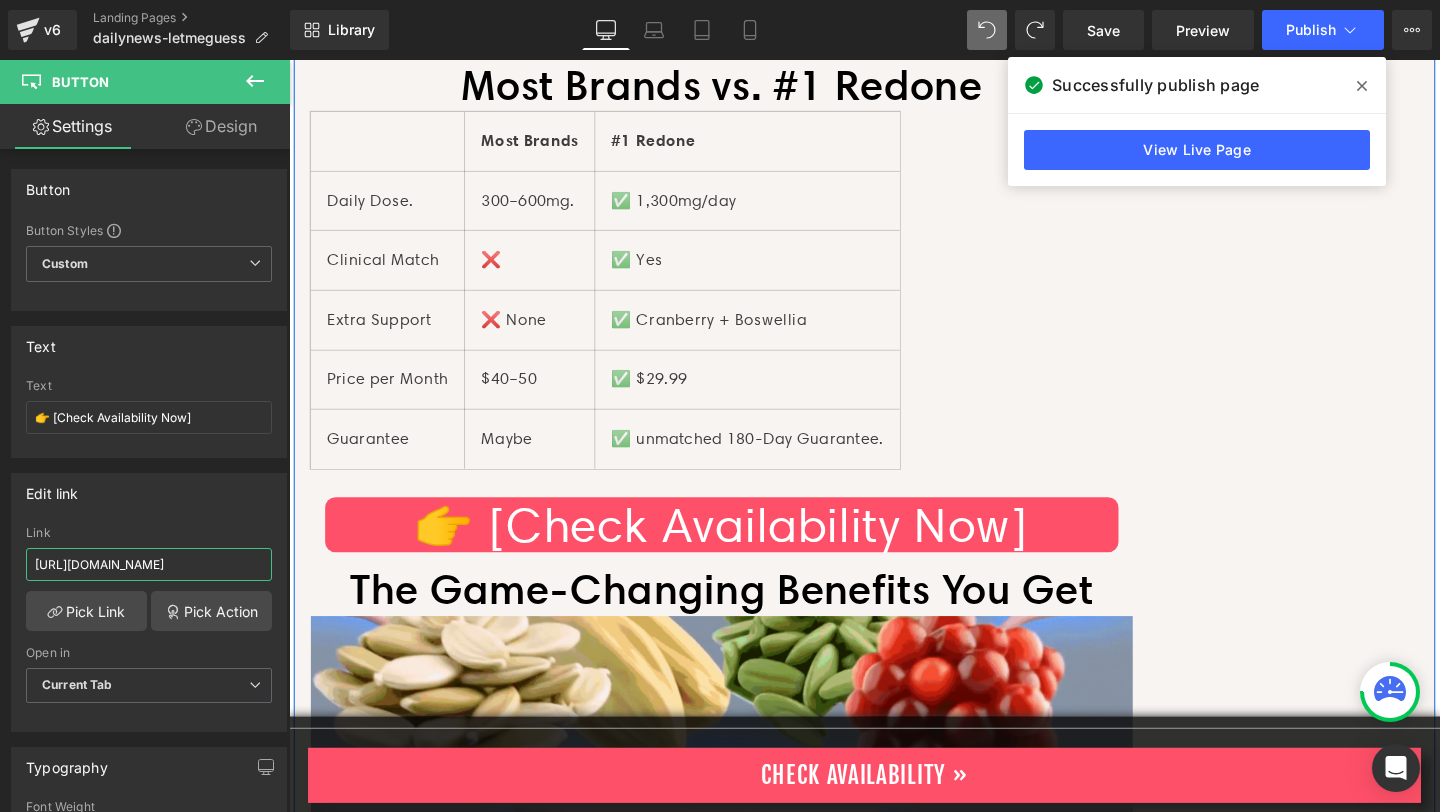paste on "take-1redone321" 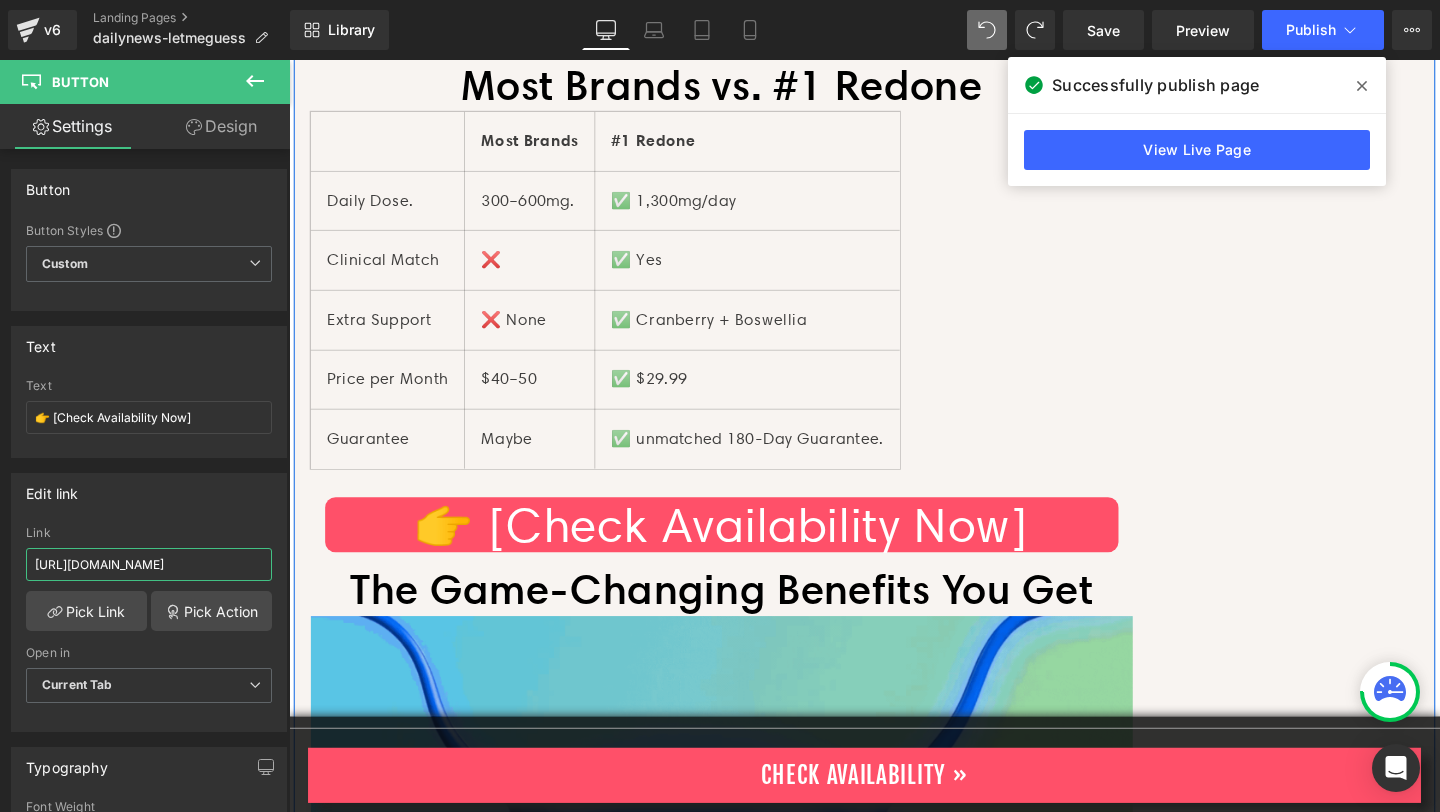 type on "[URL][DOMAIN_NAME]" 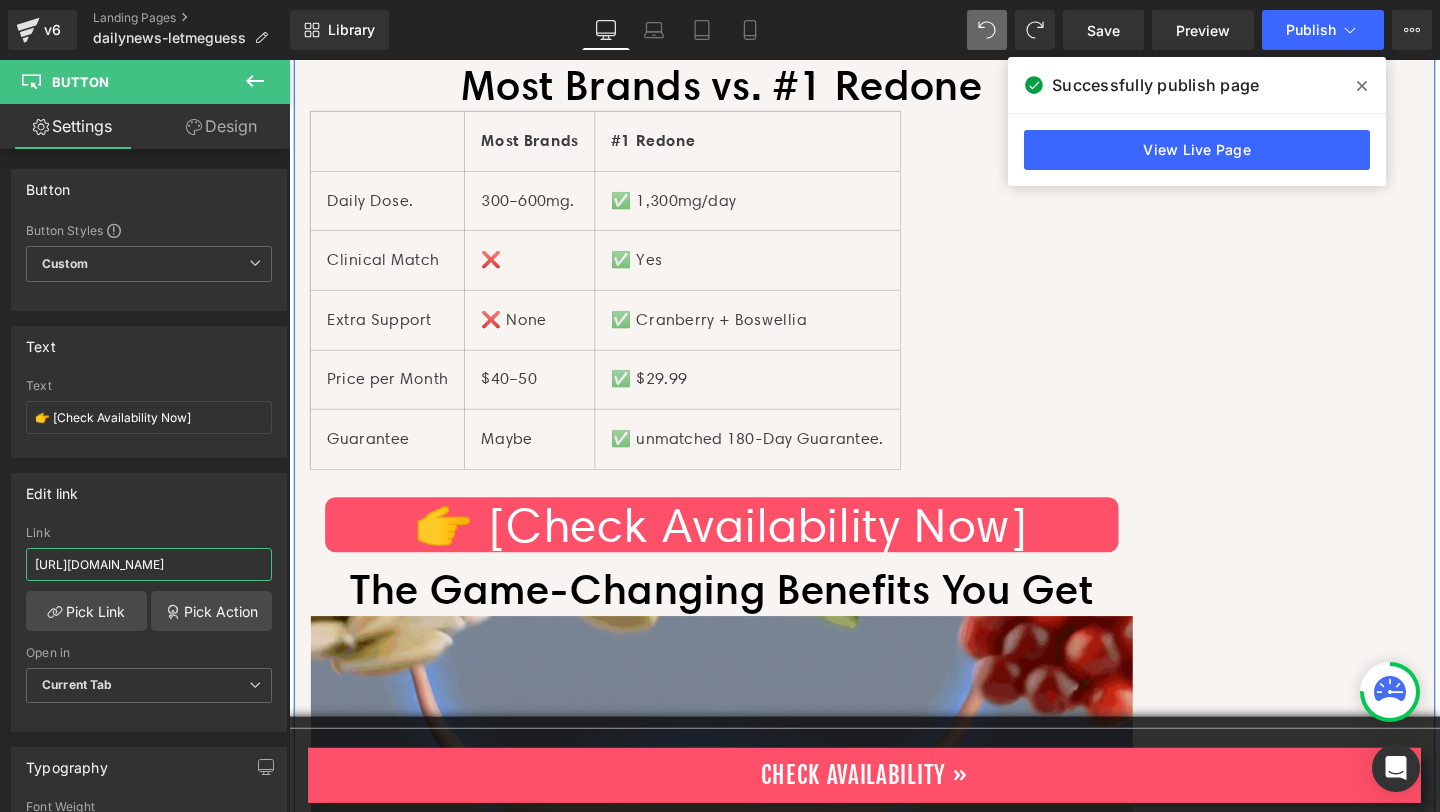 scroll, scrollTop: 0, scrollLeft: 58, axis: horizontal 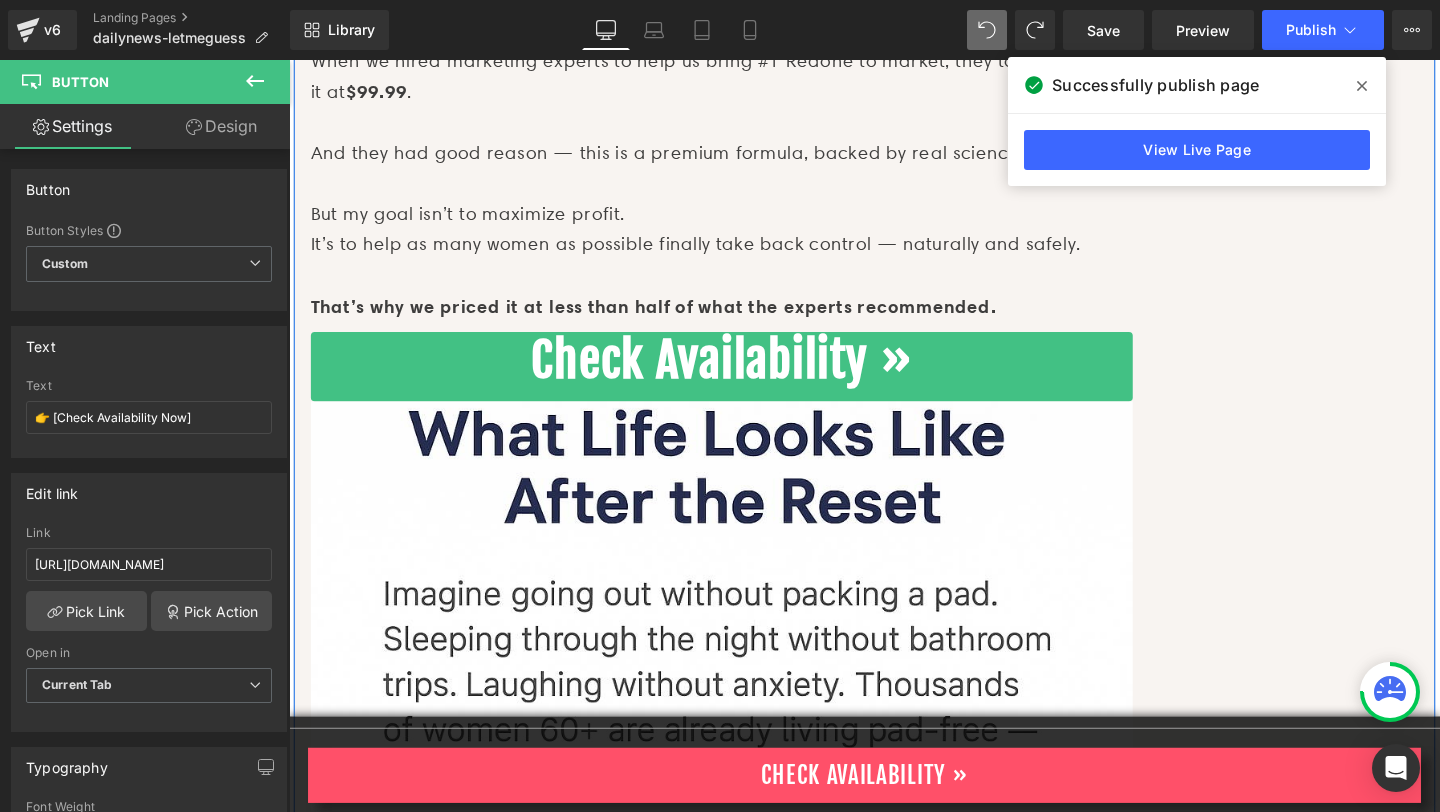 click on "Check Availability »" at bounding box center [744, 382] 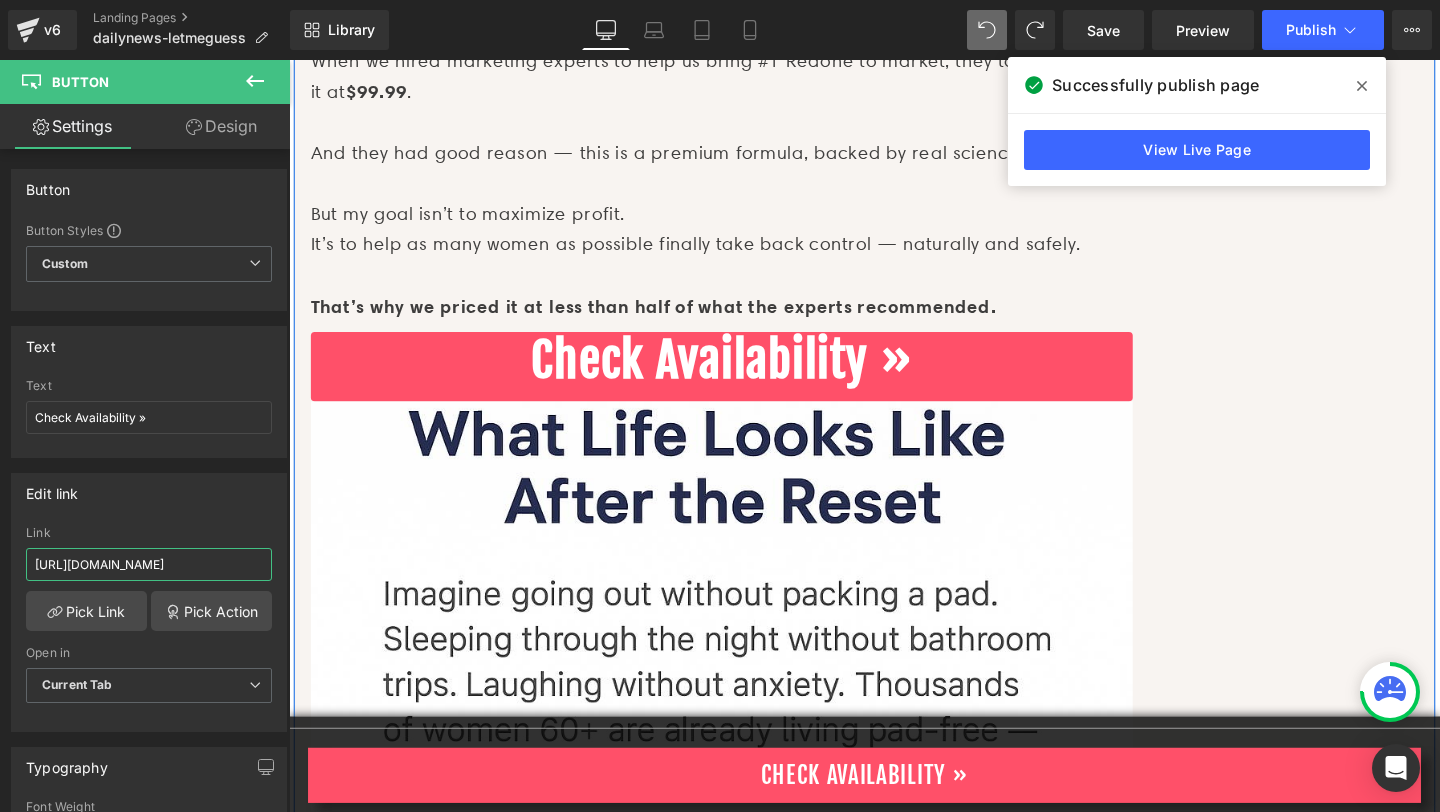 drag, startPoint x: 323, startPoint y: 623, endPoint x: 308, endPoint y: 611, distance: 19.209373 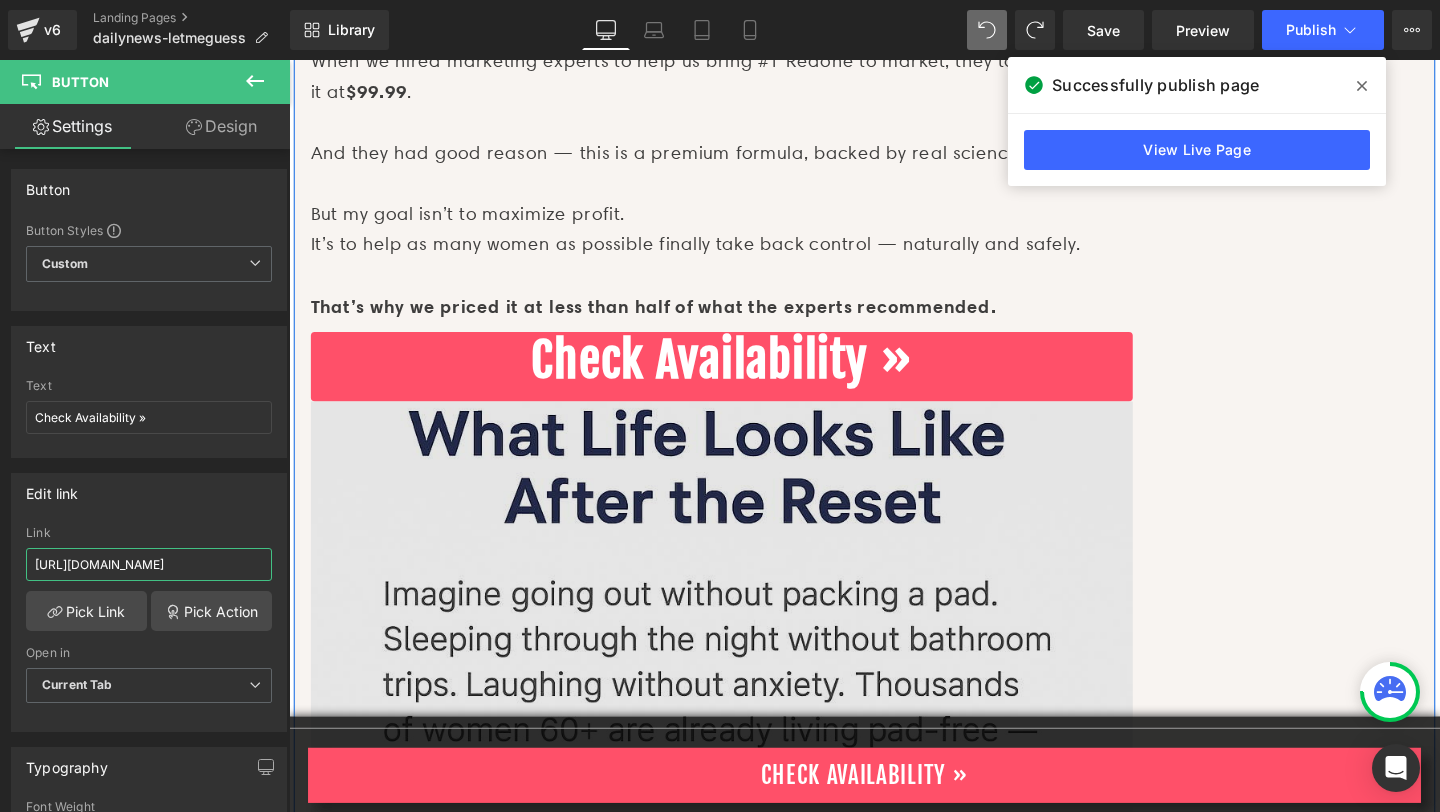 scroll, scrollTop: 0, scrollLeft: 58, axis: horizontal 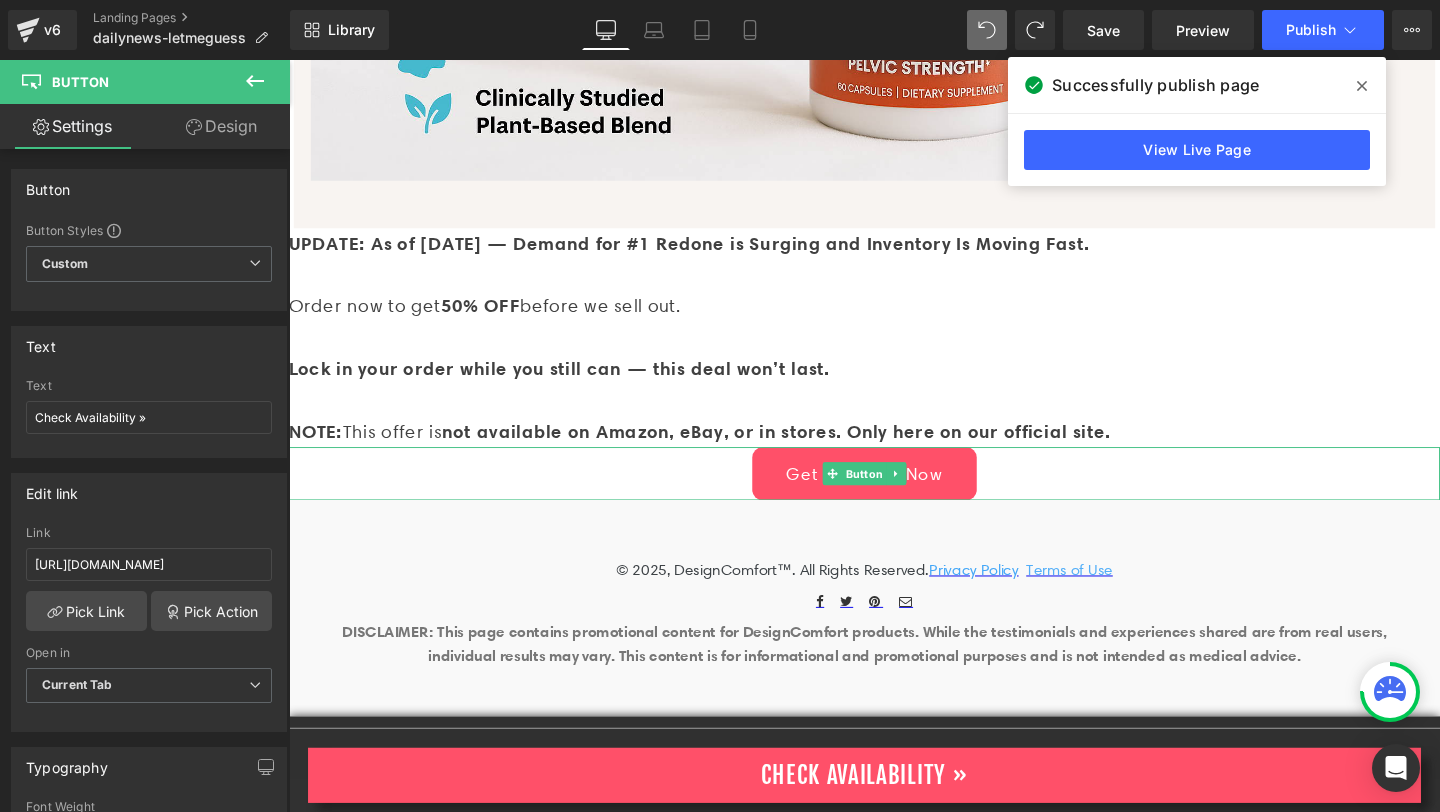 click on "Button" at bounding box center [894, 495] 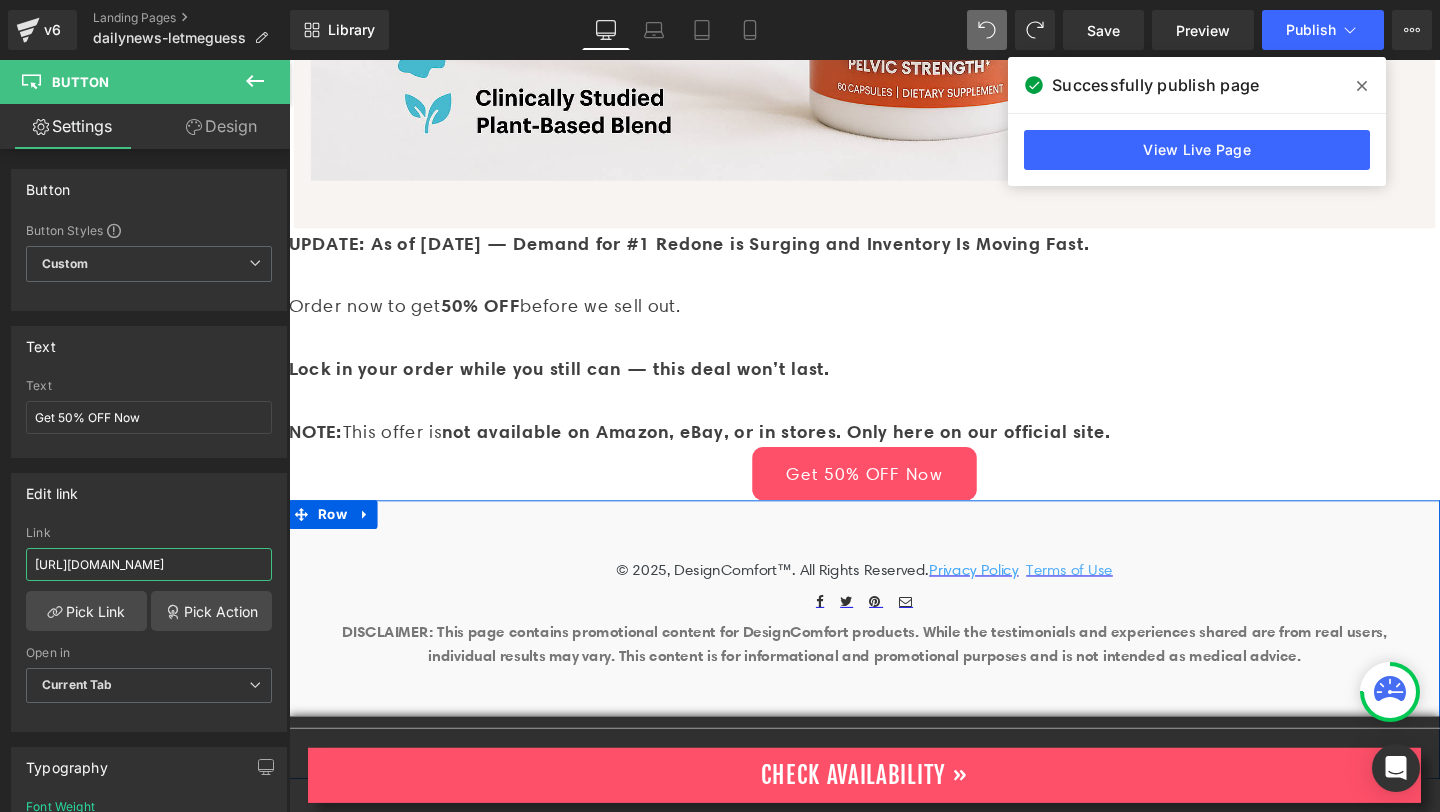 drag, startPoint x: 322, startPoint y: 626, endPoint x: 312, endPoint y: 612, distance: 17.20465 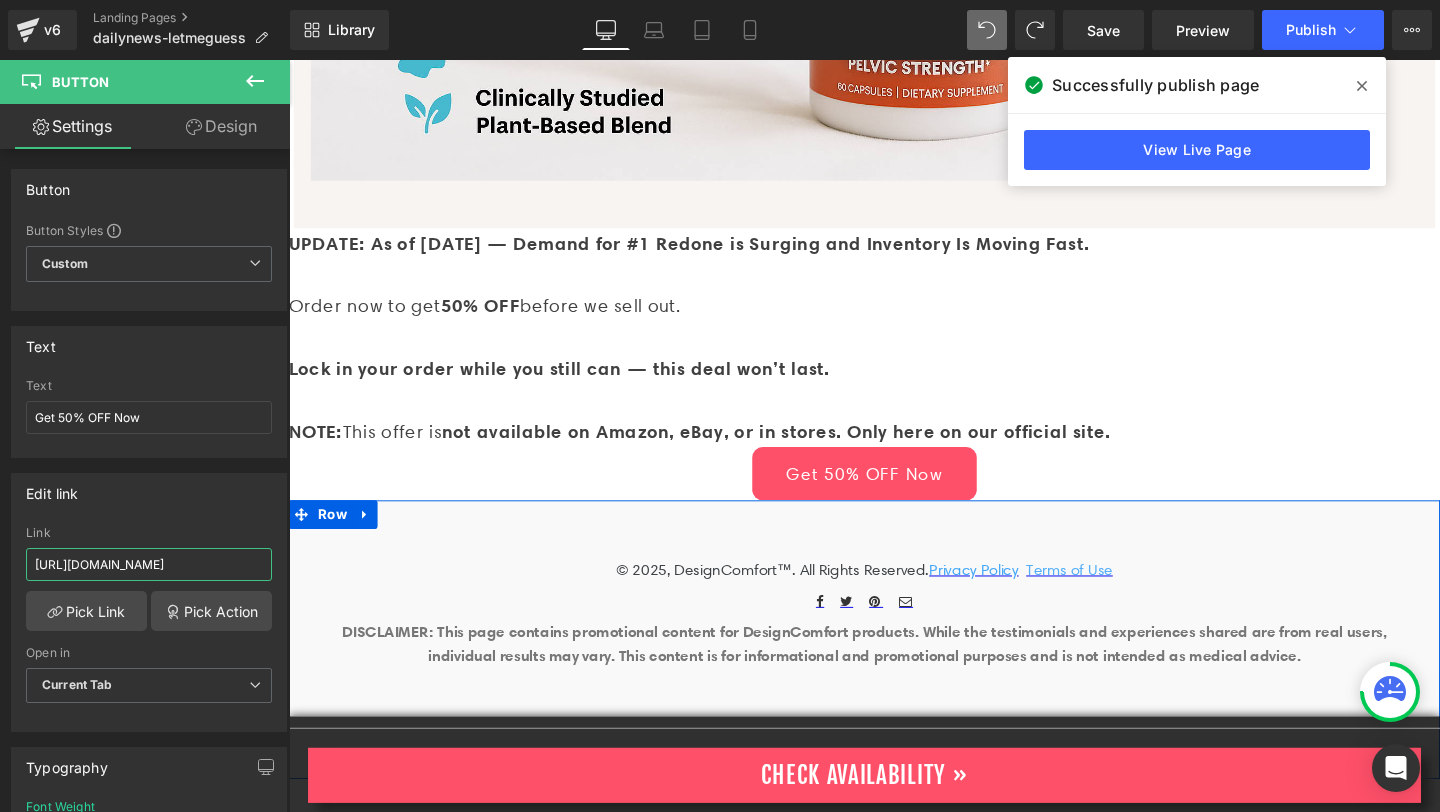 type on "[URL][DOMAIN_NAME]" 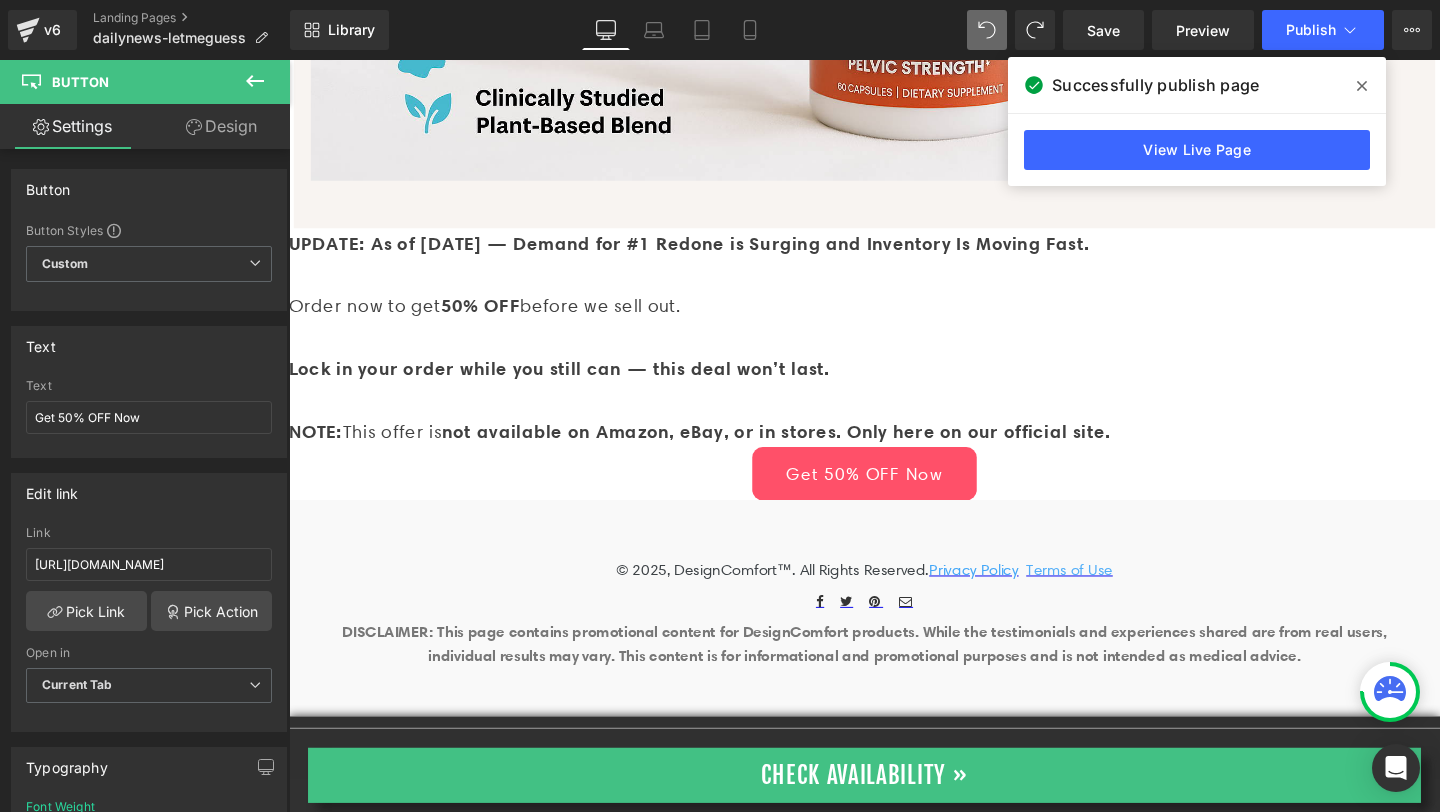 click on "Check Availability »" at bounding box center [894, 812] 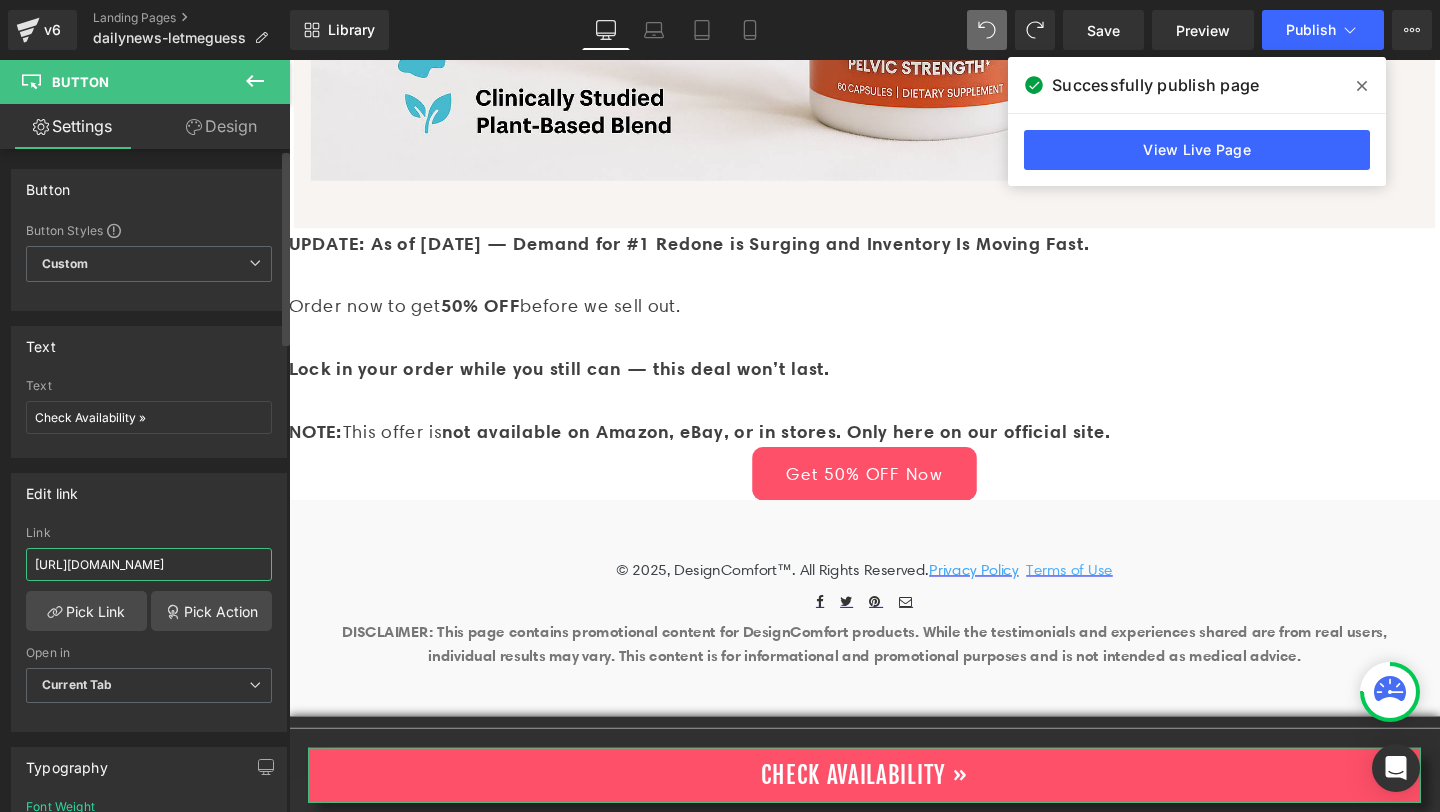 scroll, scrollTop: 0, scrollLeft: 58, axis: horizontal 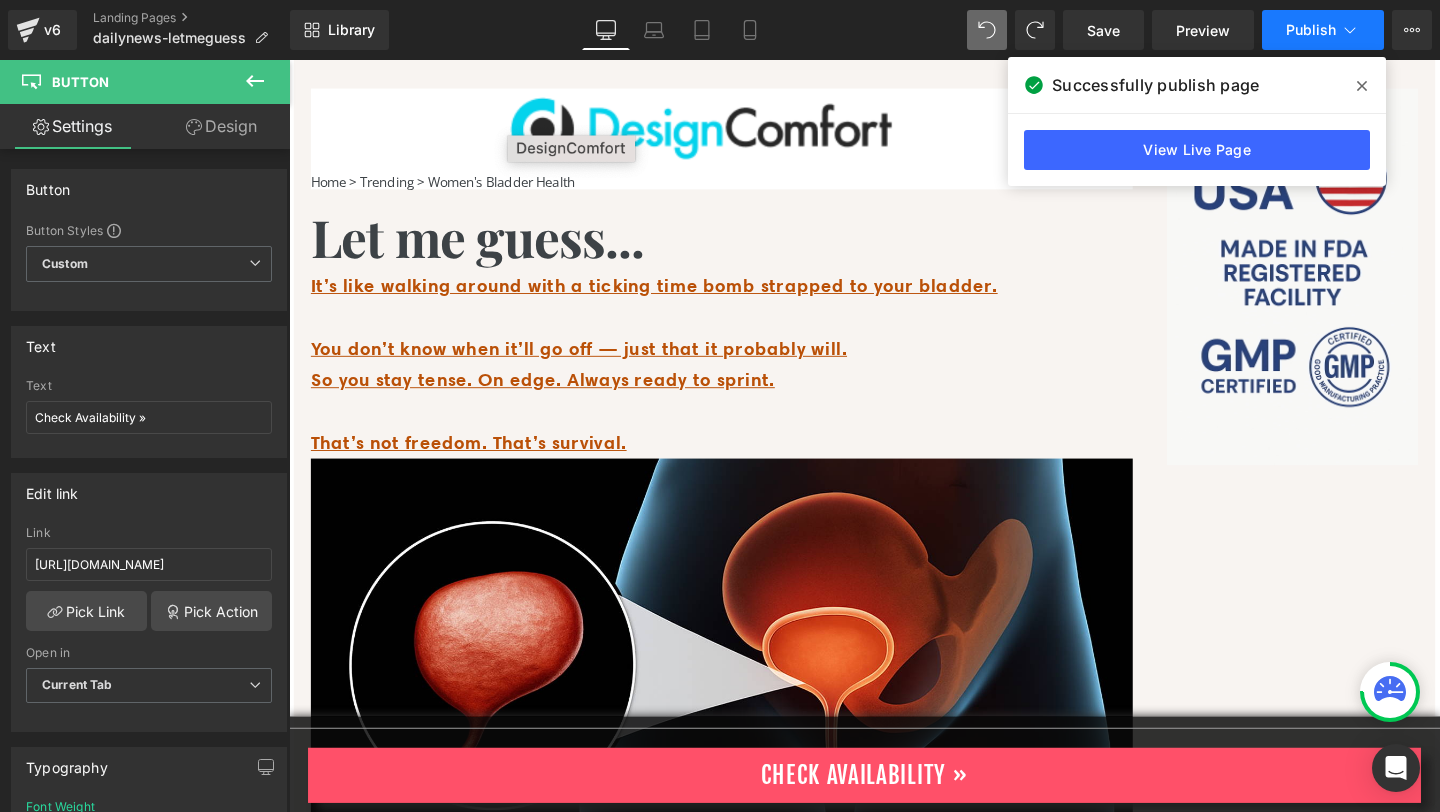 click on "Publish" at bounding box center [1323, 30] 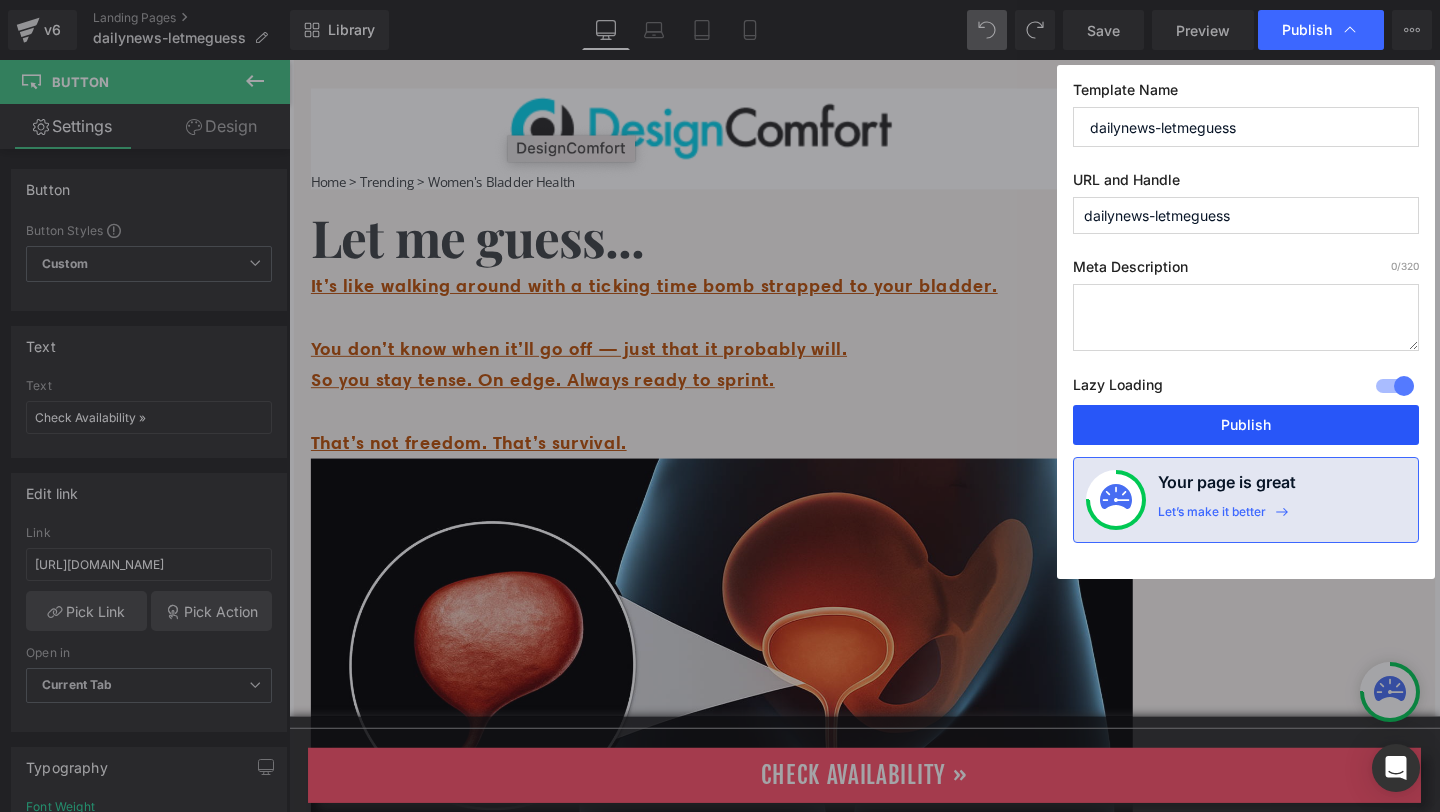 click on "Publish" at bounding box center [1246, 425] 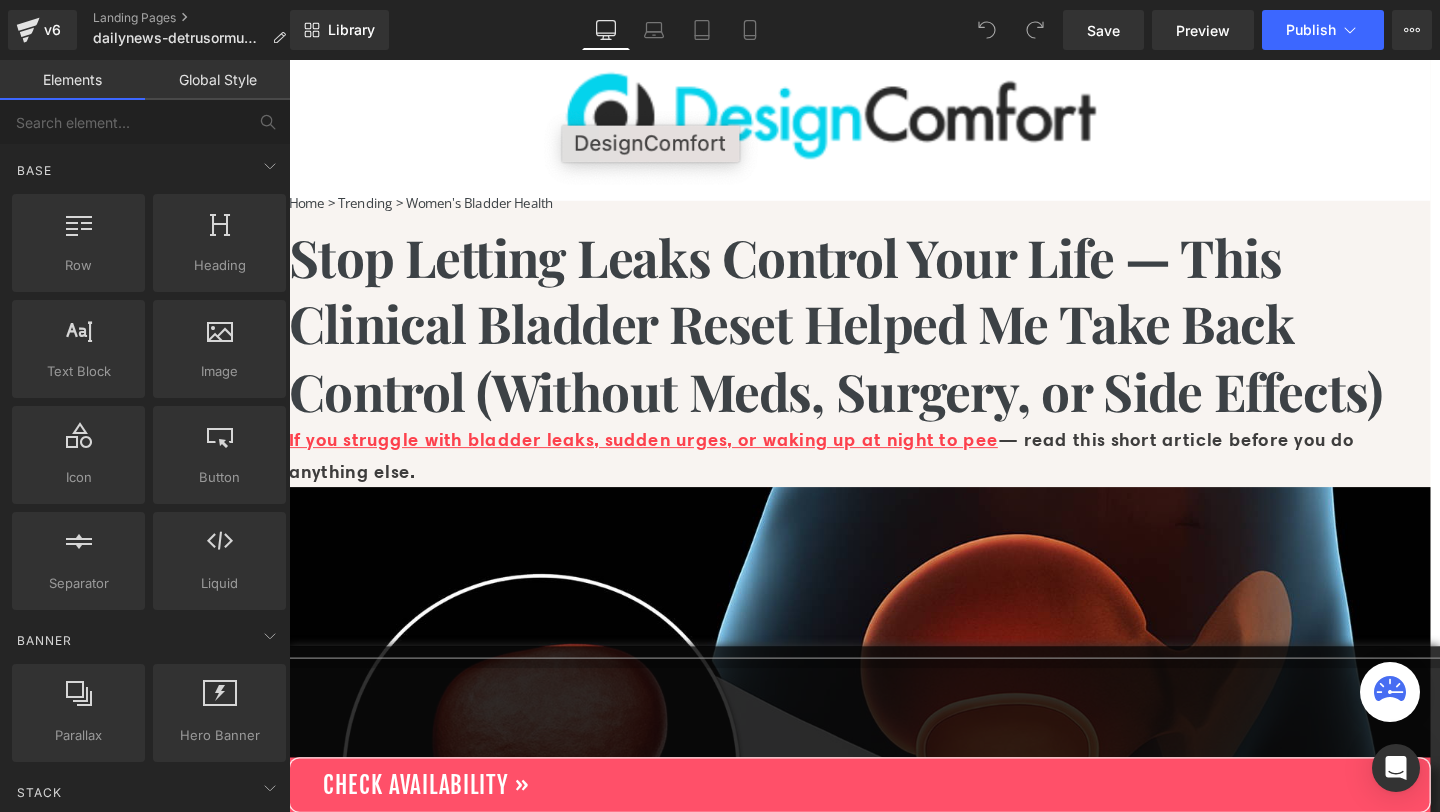 scroll, scrollTop: 0, scrollLeft: 0, axis: both 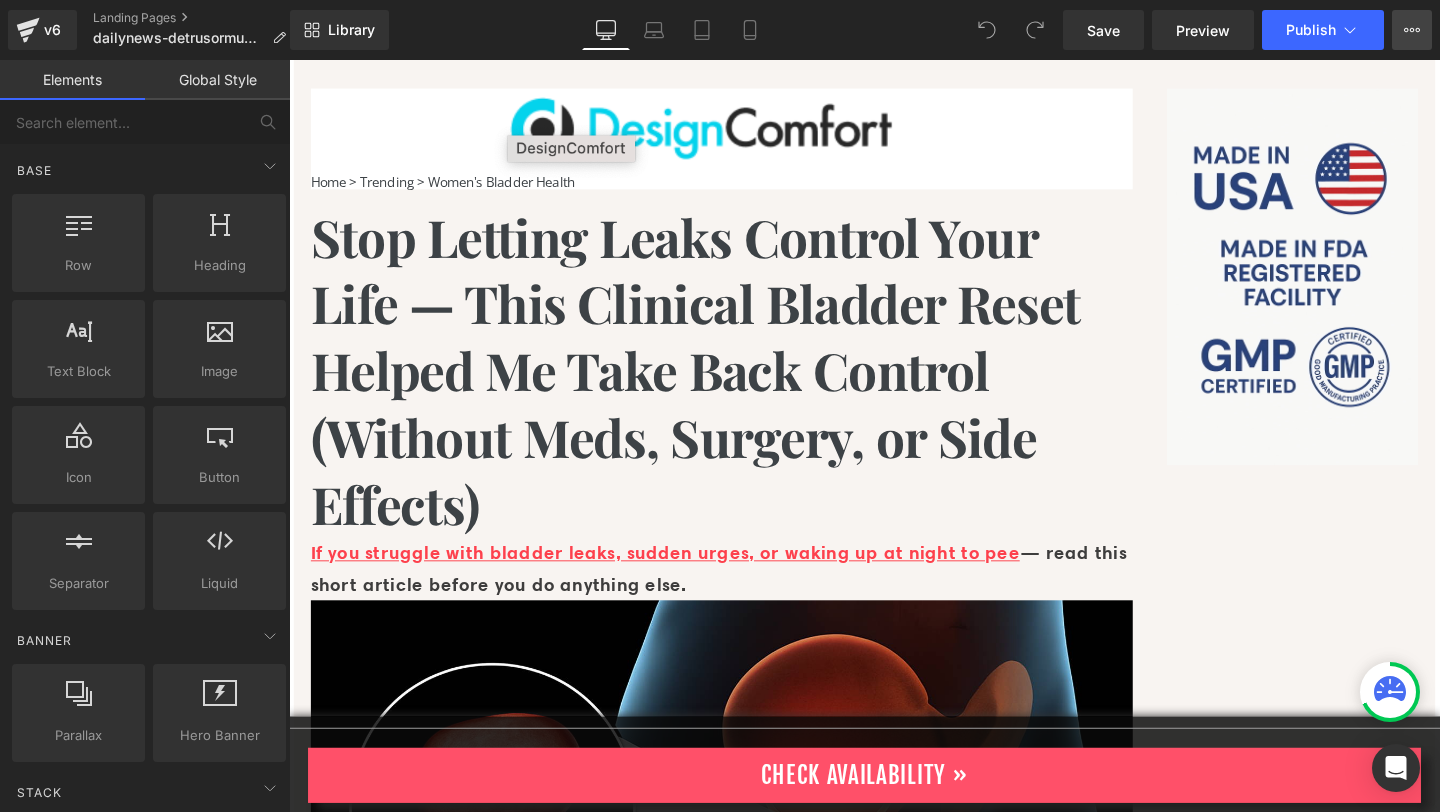 click on "View Live Page View with current Template Save Template to Library Schedule Publish  Optimize  Publish Settings Shortcuts" at bounding box center [1412, 30] 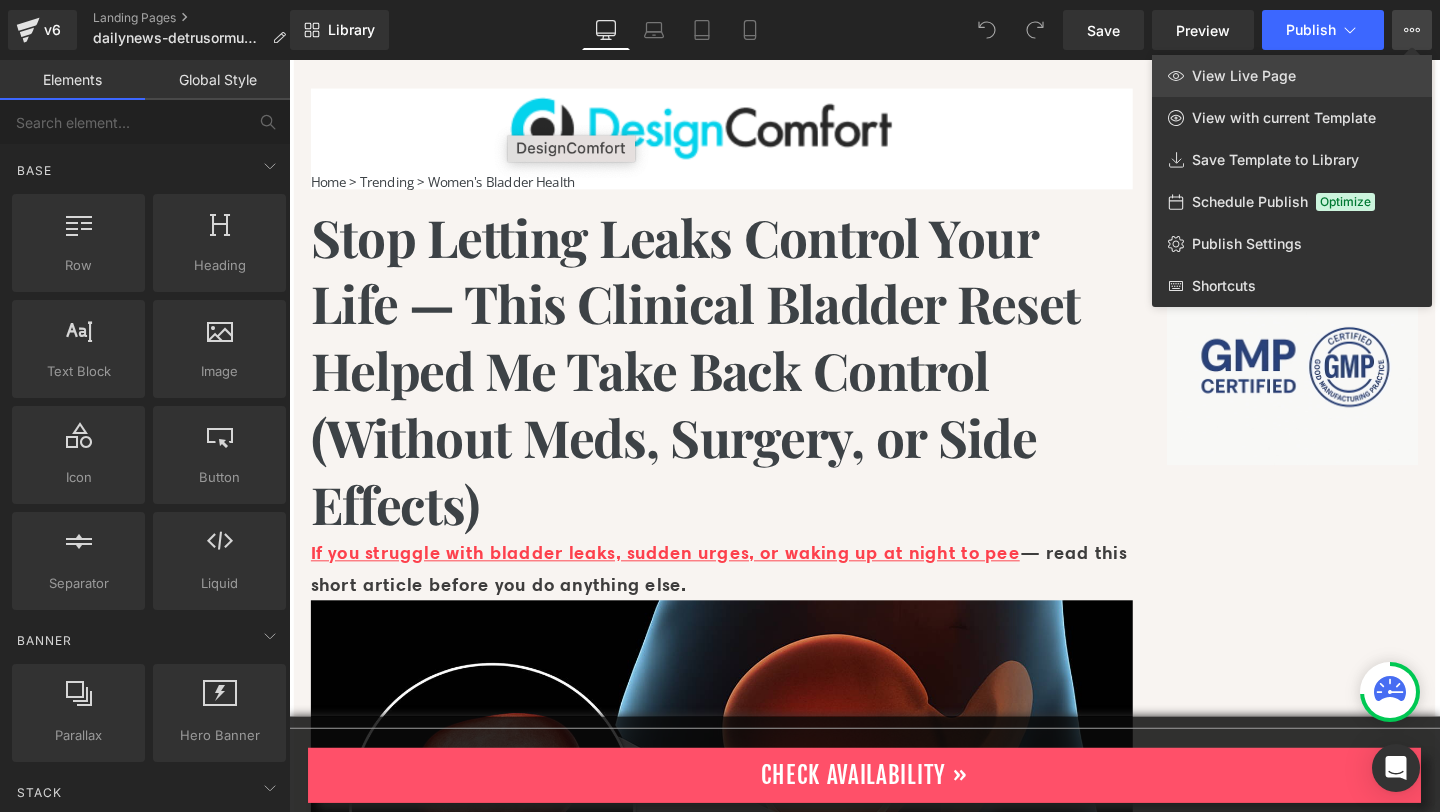 click on "View Live Page" at bounding box center (1292, 76) 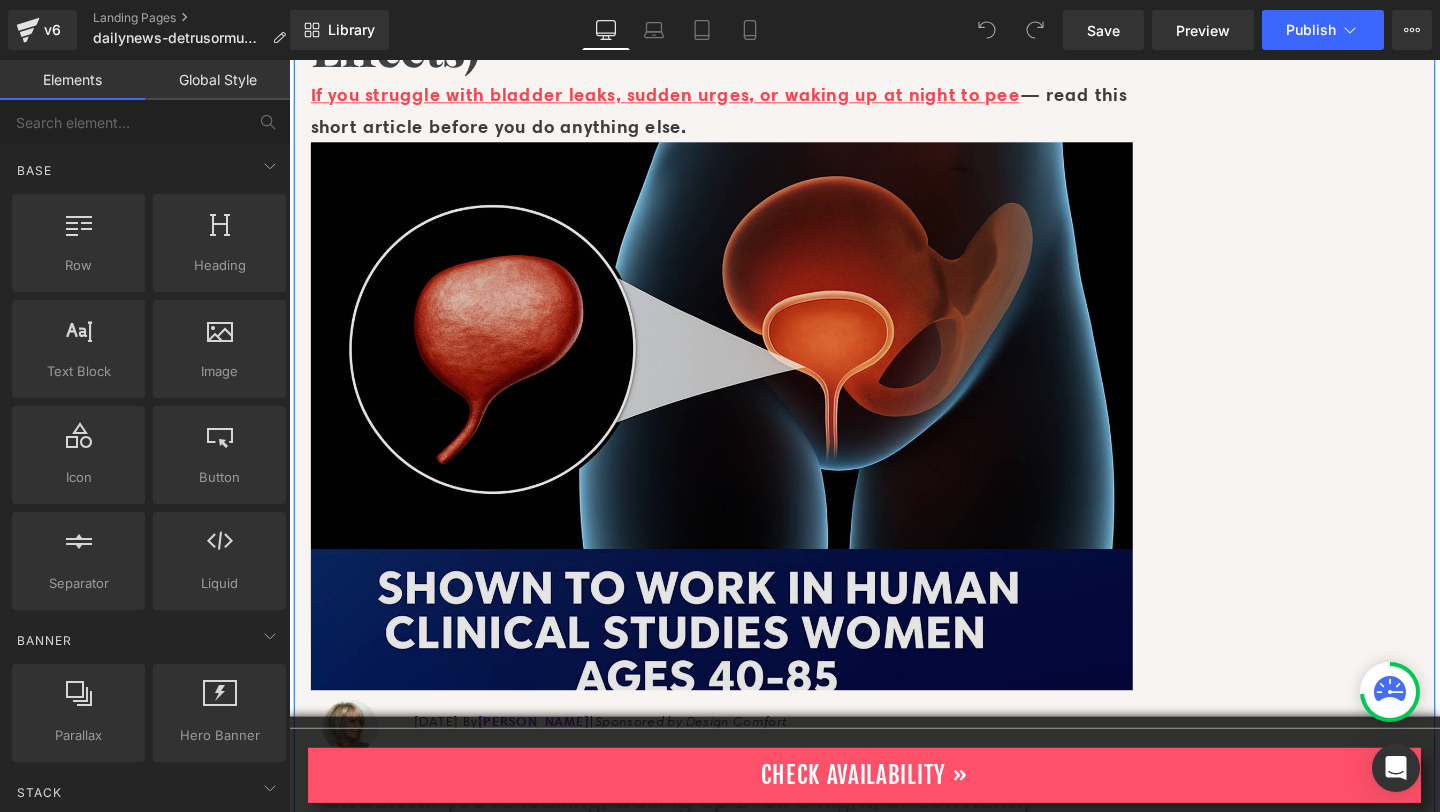 scroll, scrollTop: 492, scrollLeft: 0, axis: vertical 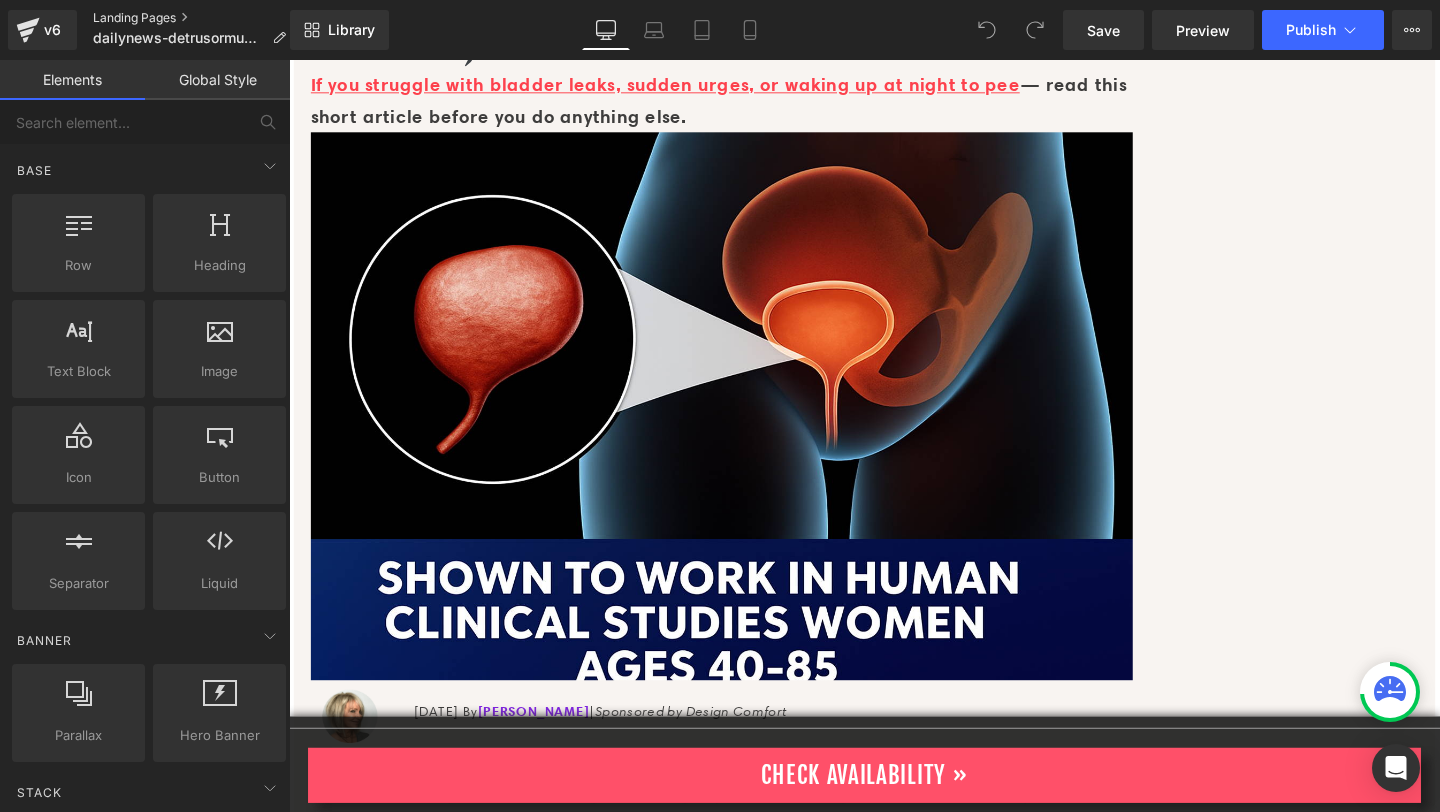 click on "Landing Pages" at bounding box center (197, 18) 